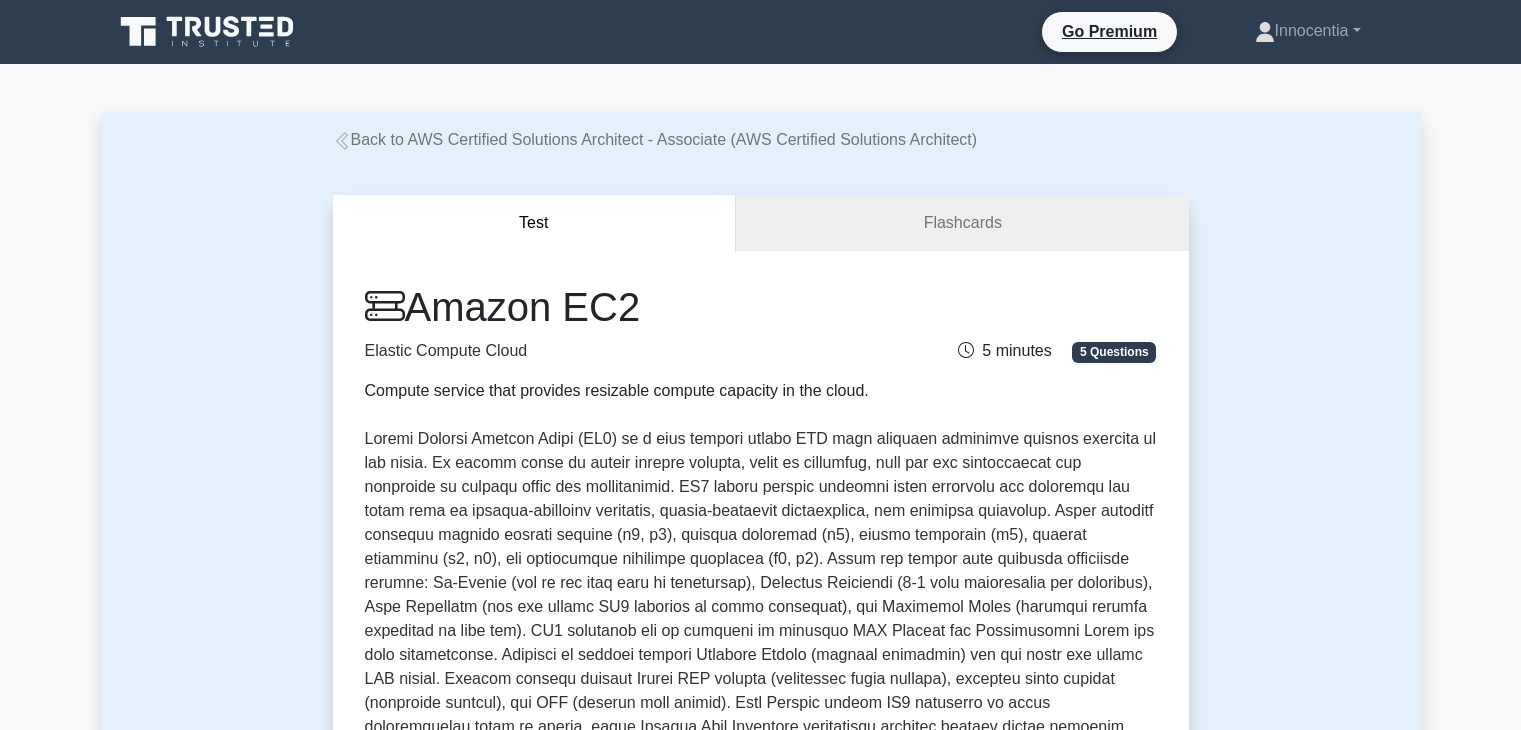 scroll, scrollTop: 0, scrollLeft: 0, axis: both 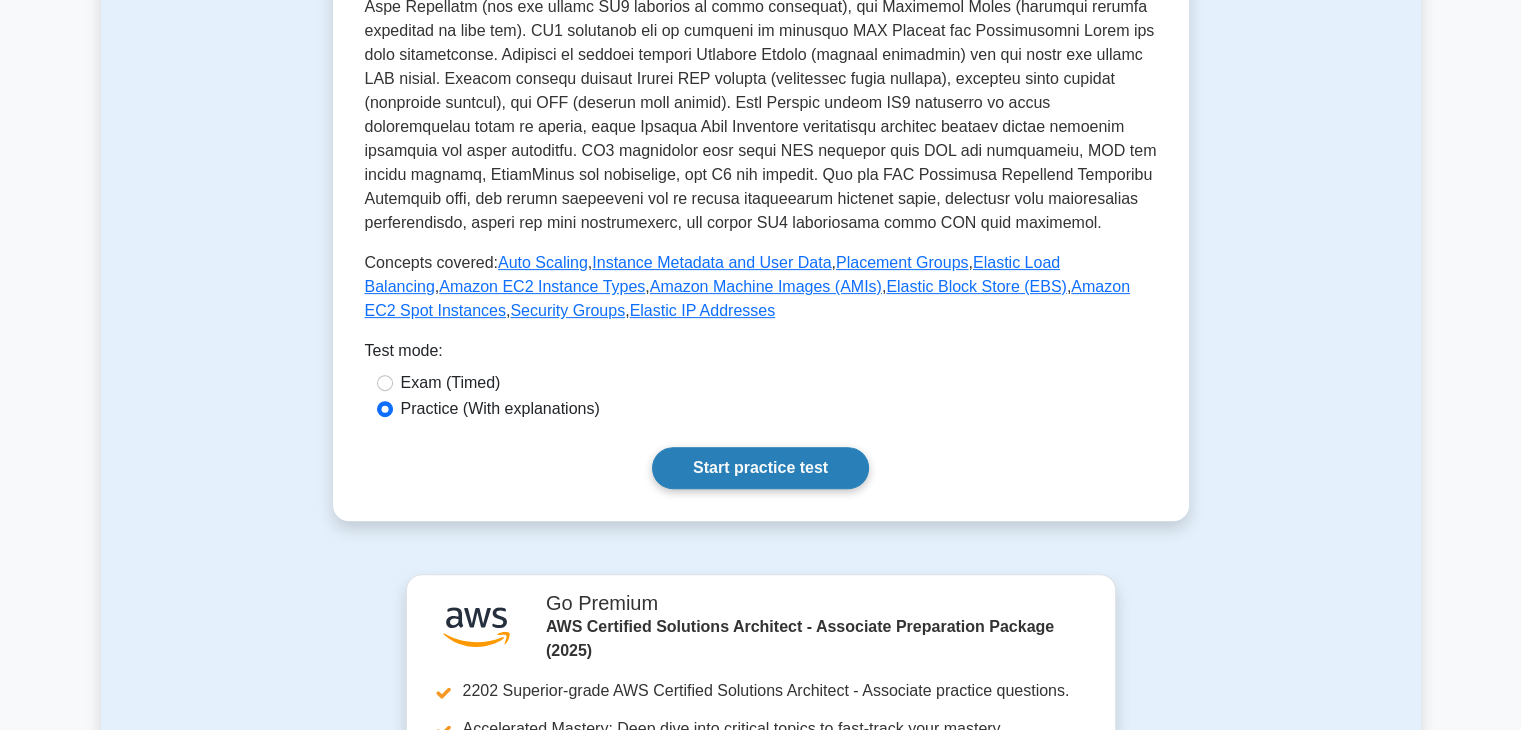 click on "Start practice test" at bounding box center [760, 468] 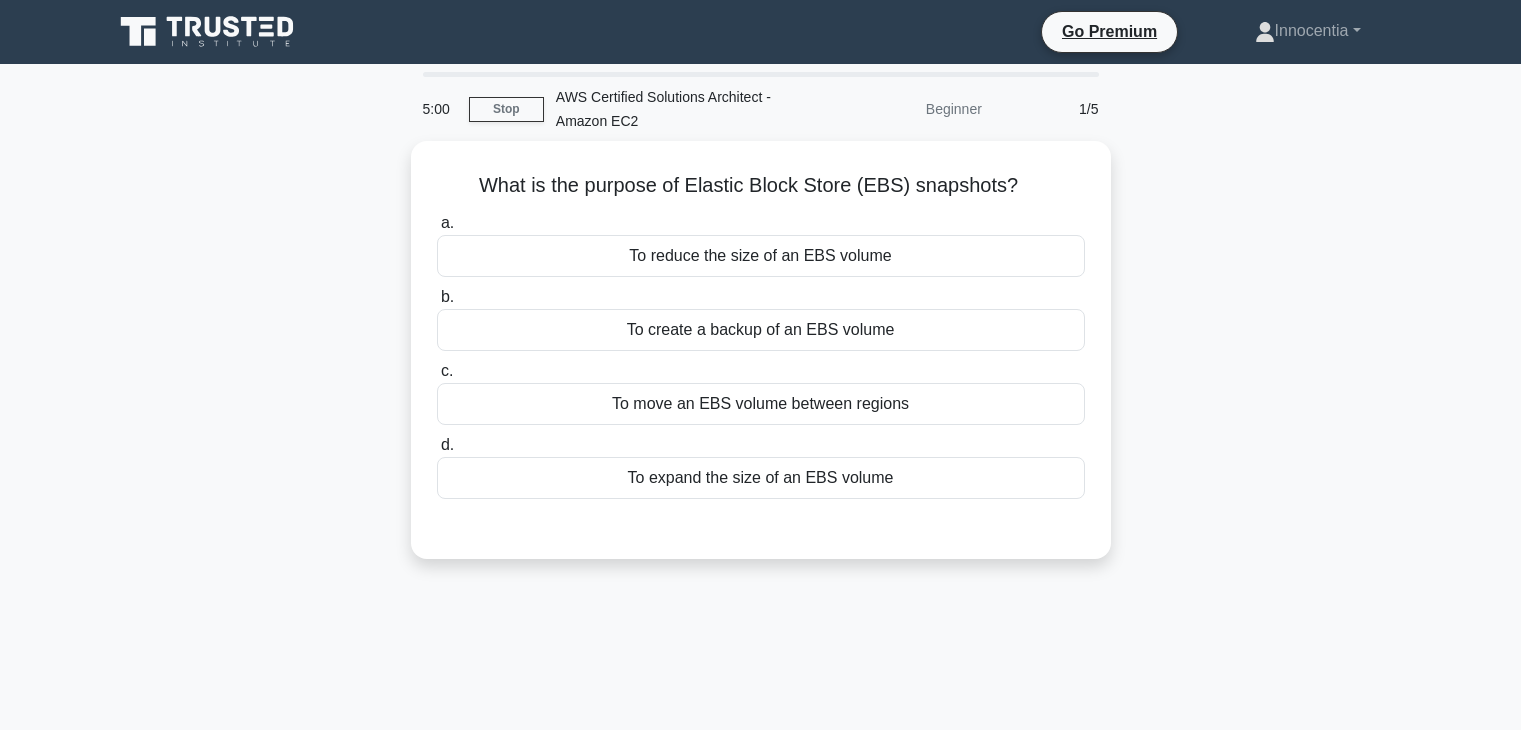 scroll, scrollTop: 0, scrollLeft: 0, axis: both 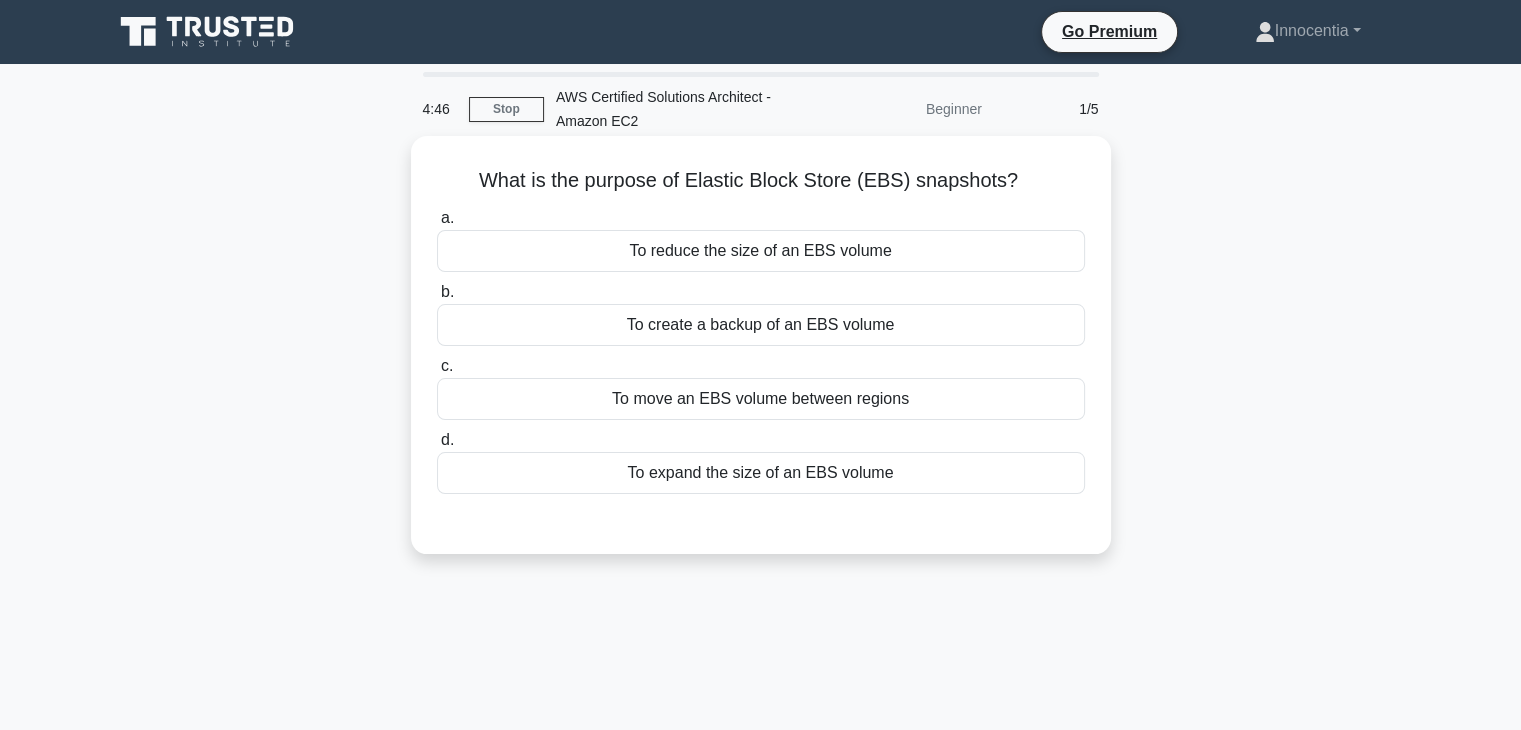 click on "To create a backup of an EBS volume" at bounding box center [761, 325] 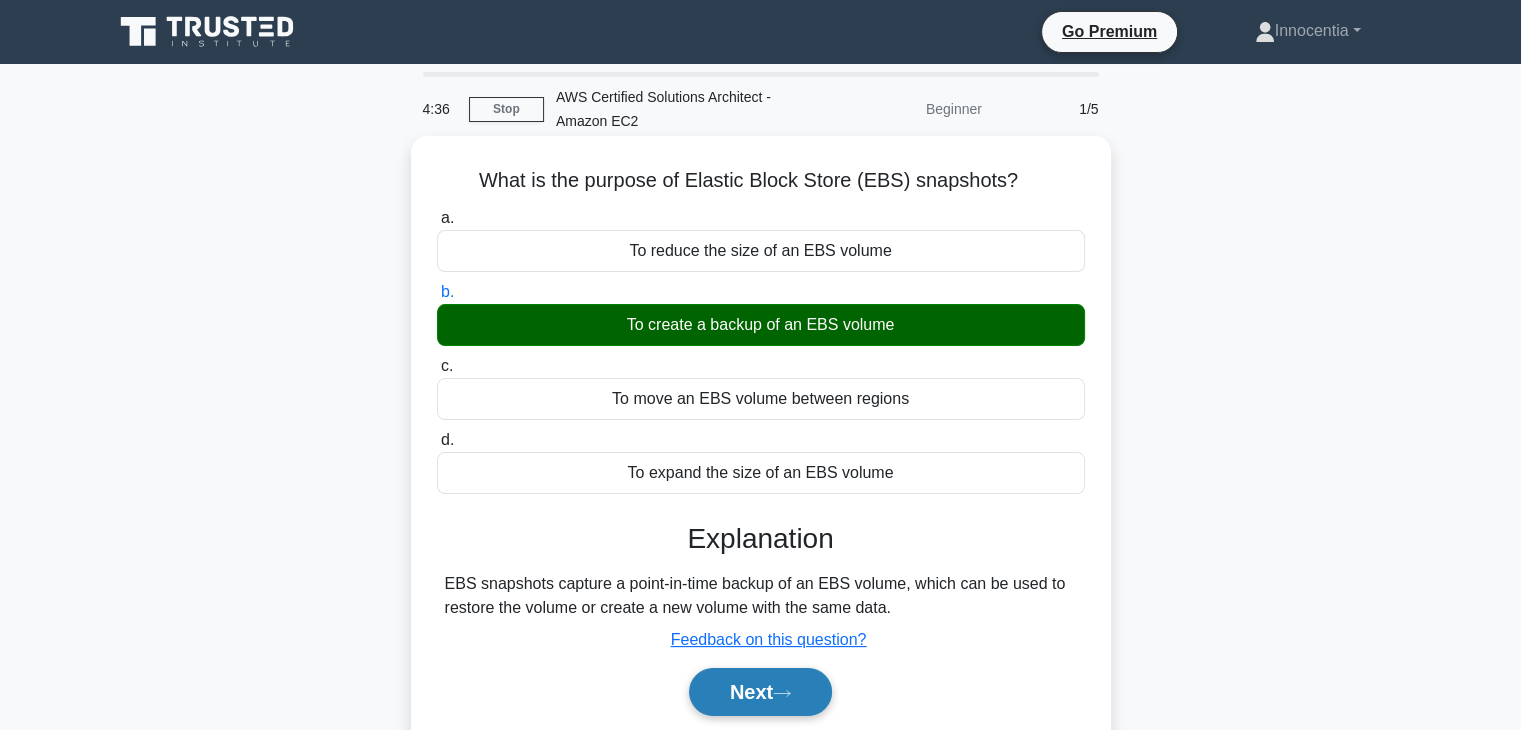 click on "Next" at bounding box center (760, 692) 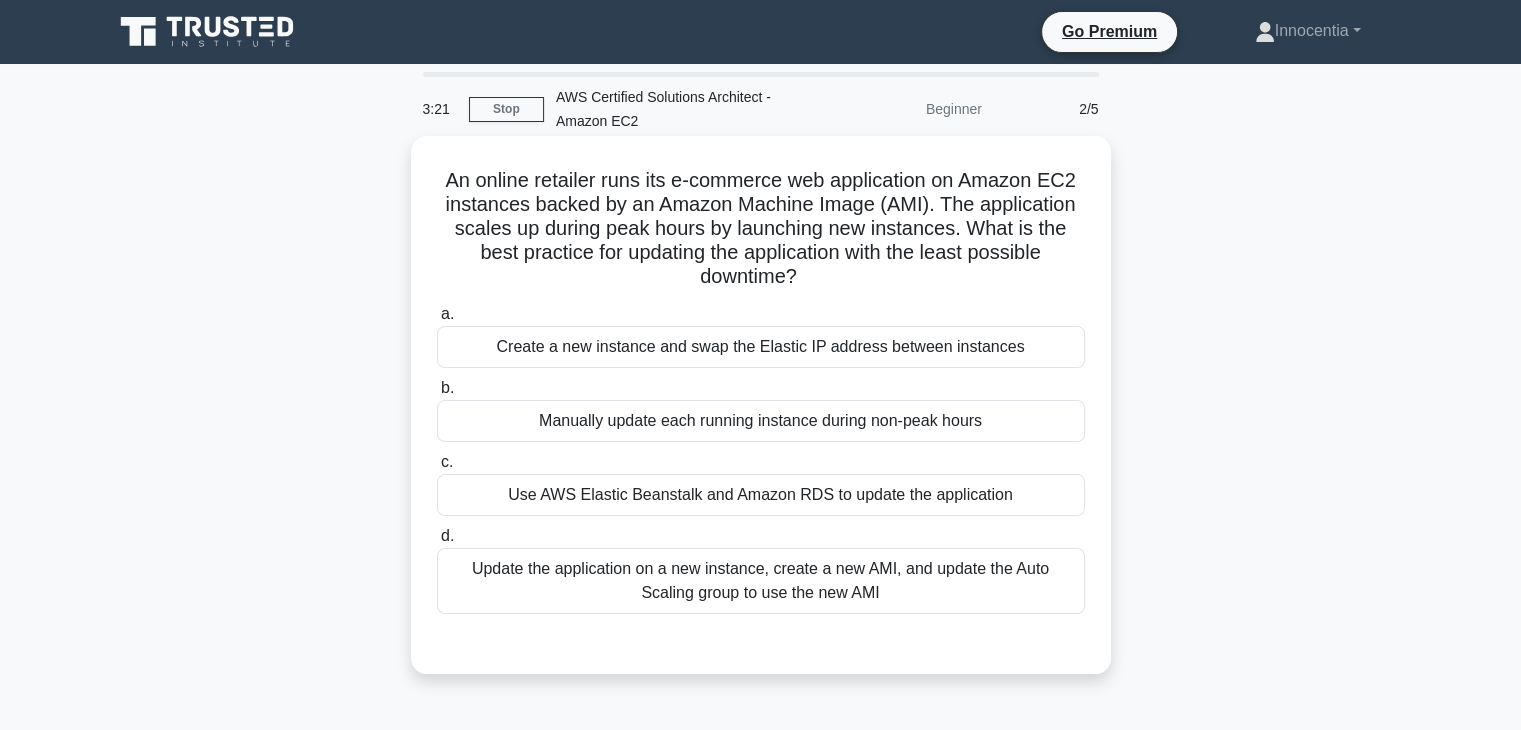 click on "Create a new instance and swap the Elastic IP address between instances" at bounding box center [761, 347] 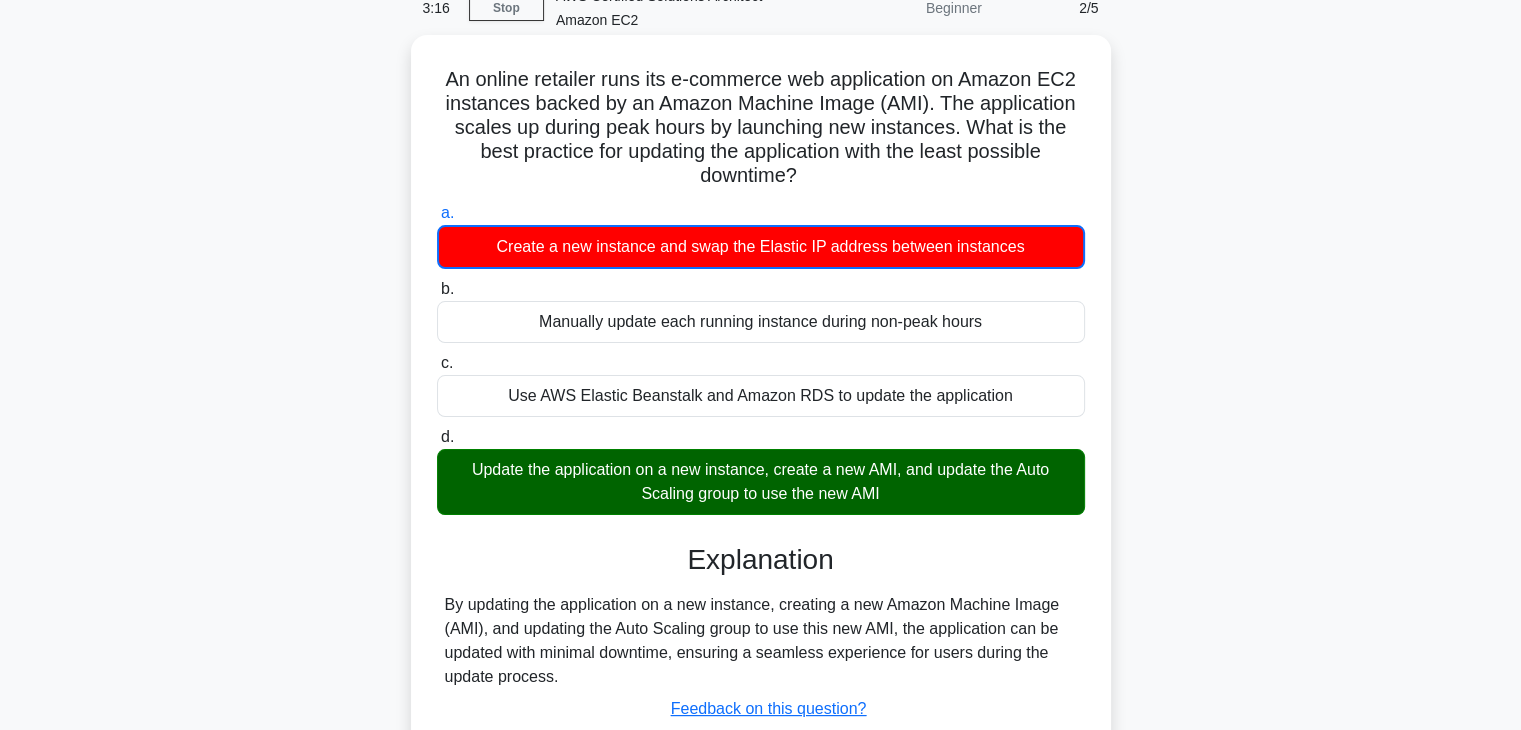 scroll, scrollTop: 200, scrollLeft: 0, axis: vertical 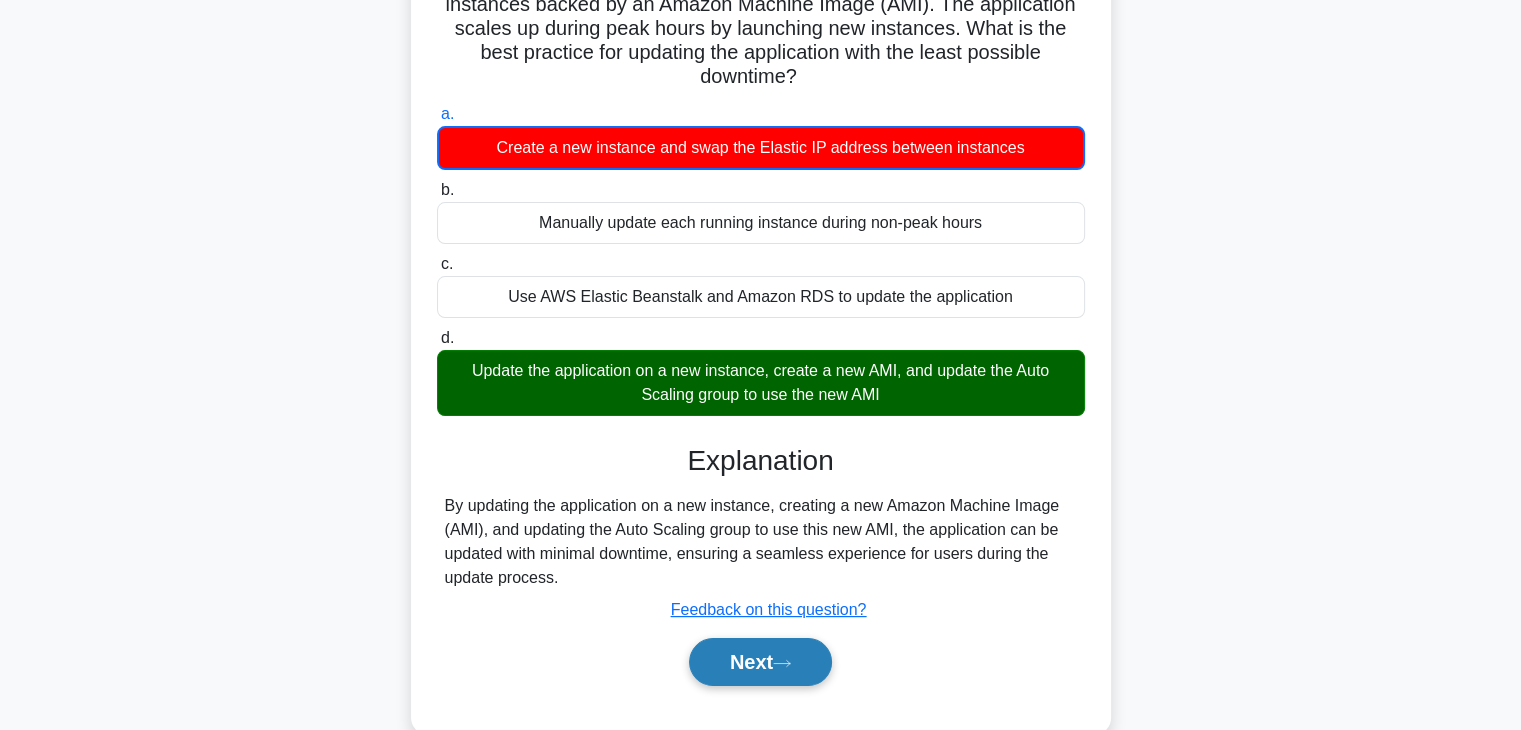 click on "Next" at bounding box center [760, 662] 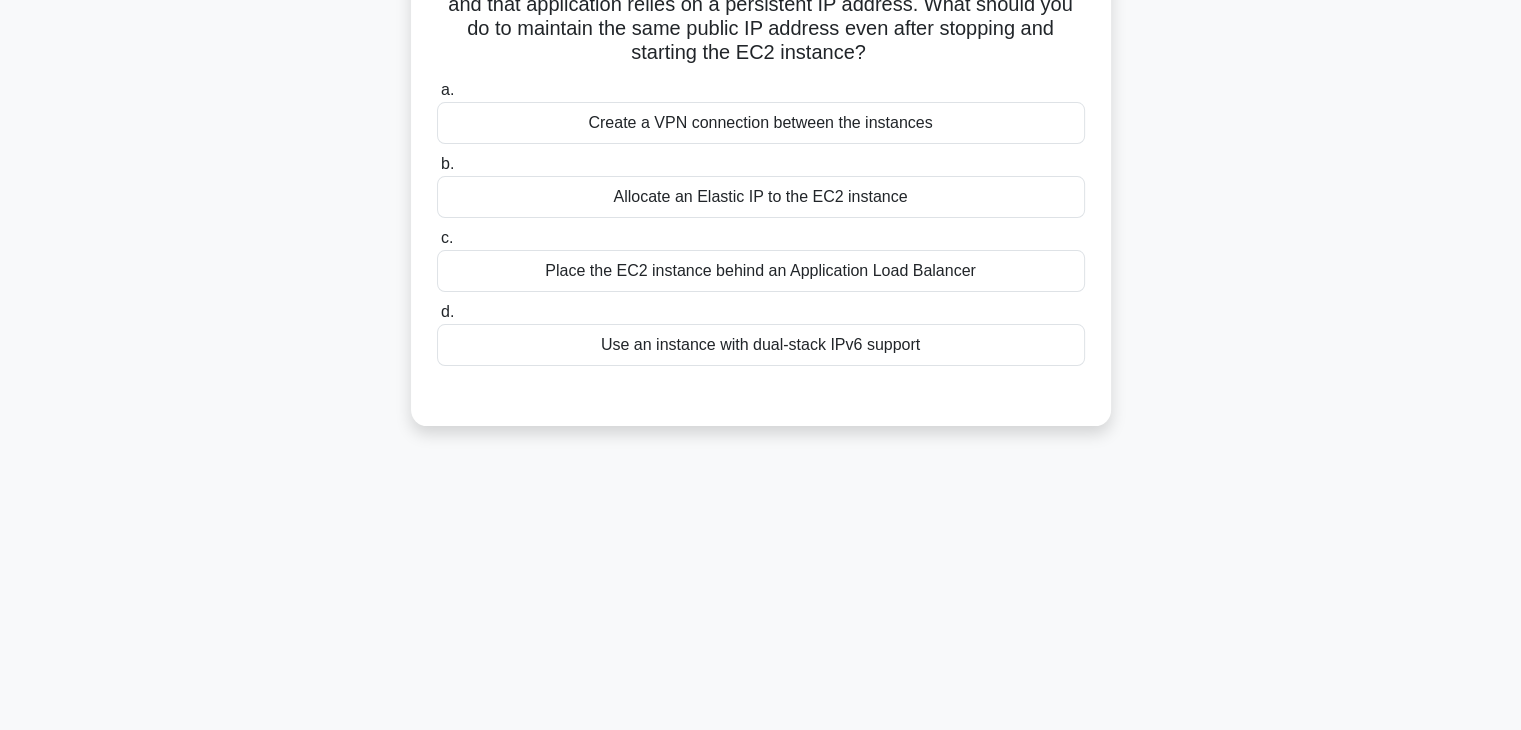 scroll, scrollTop: 0, scrollLeft: 0, axis: both 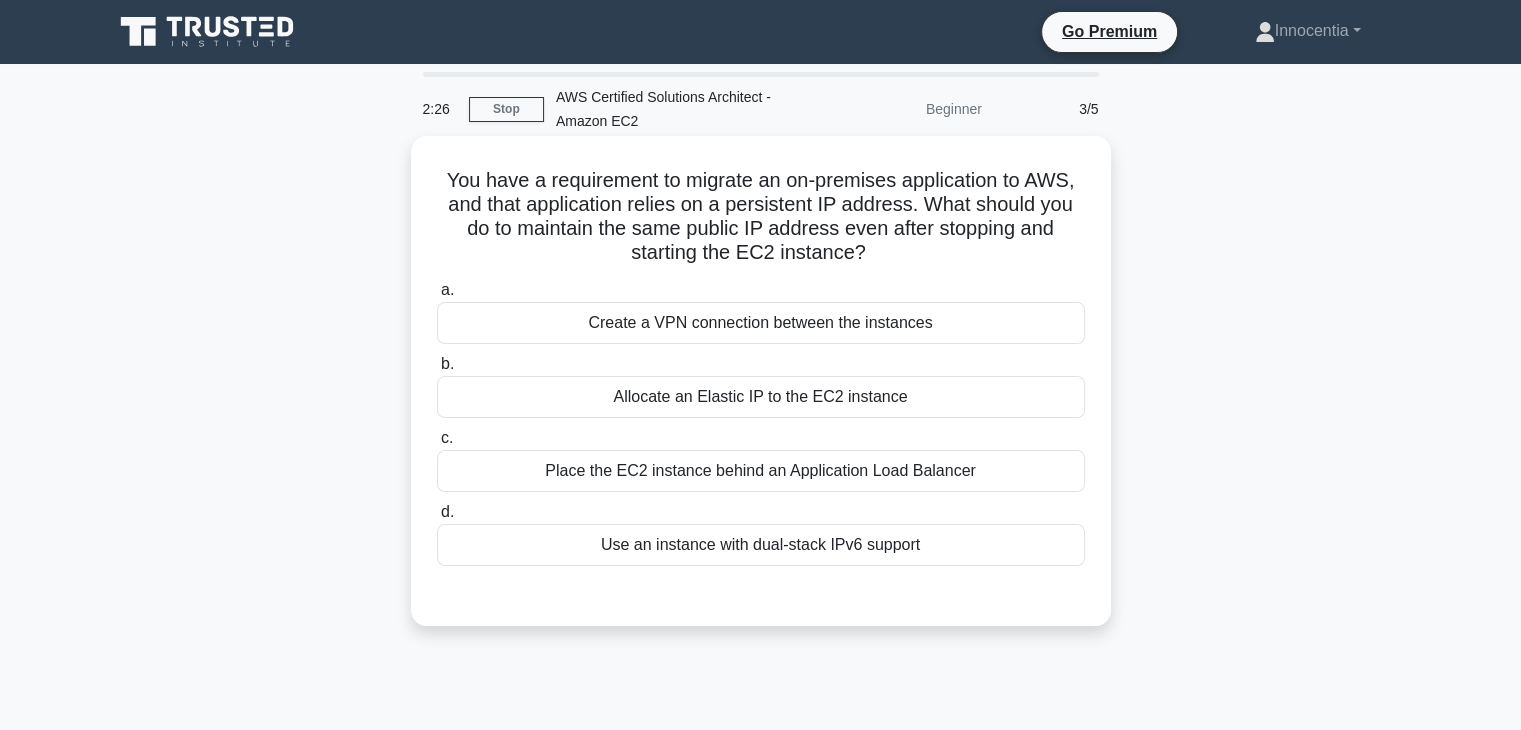 click on "Allocate an Elastic IP to the EC2 instance" at bounding box center (761, 397) 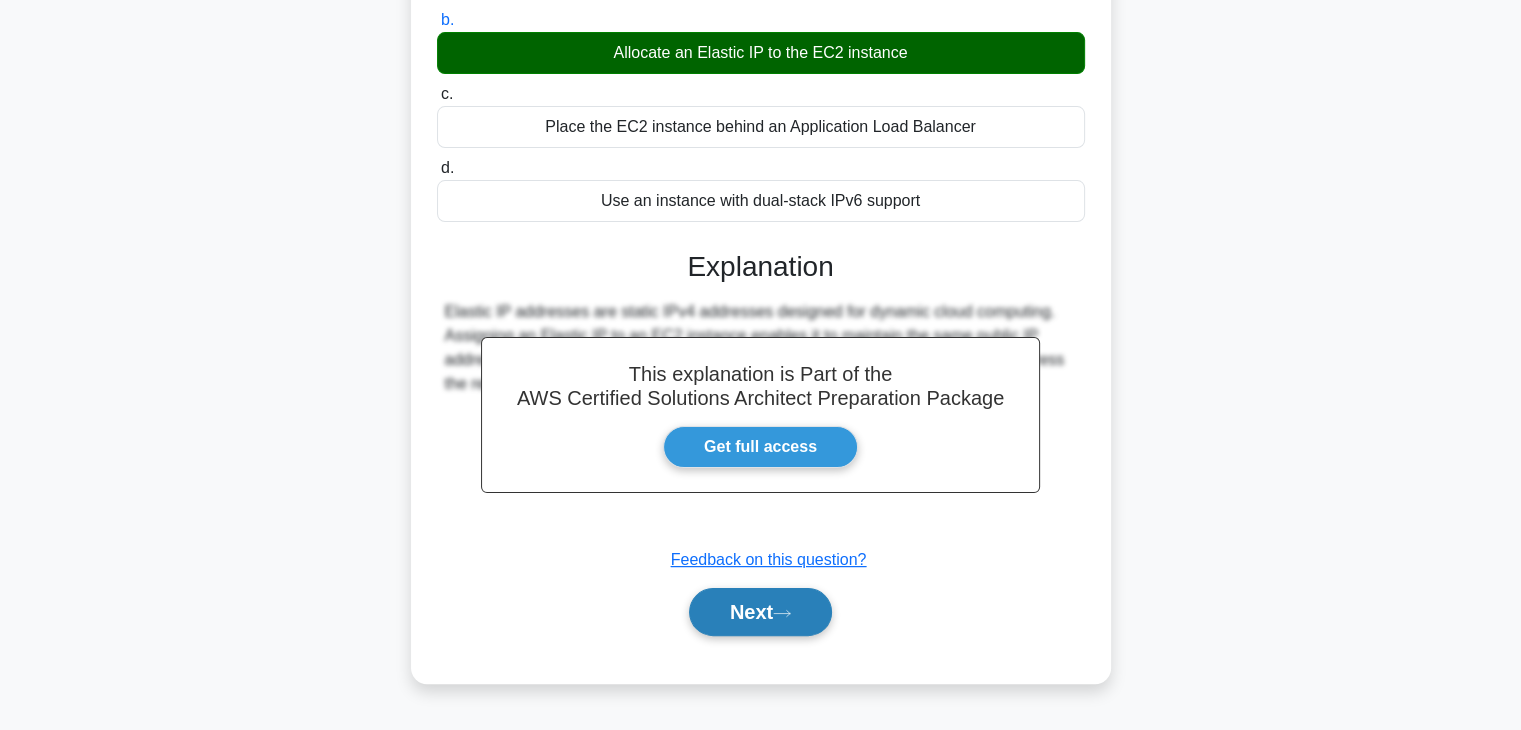 scroll, scrollTop: 351, scrollLeft: 0, axis: vertical 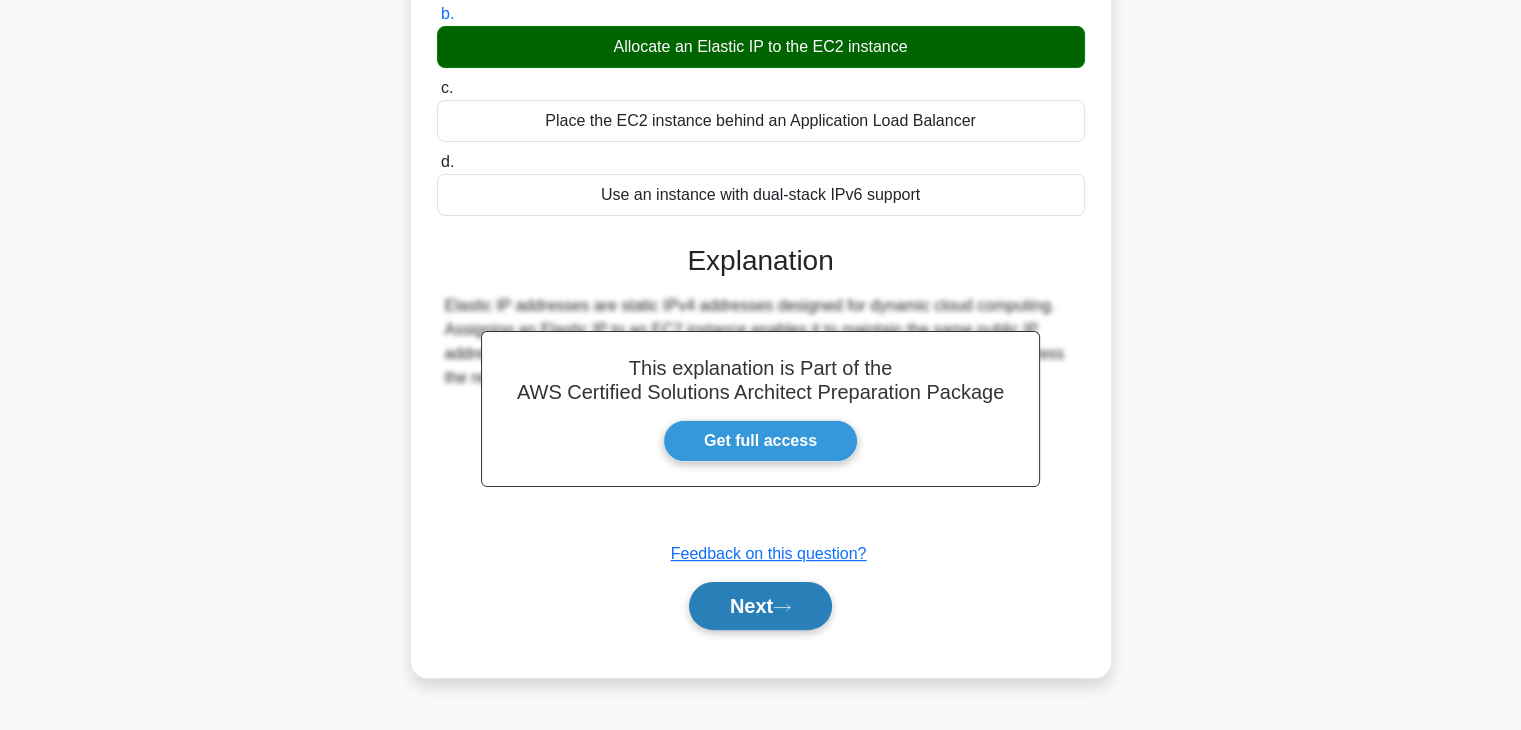 click 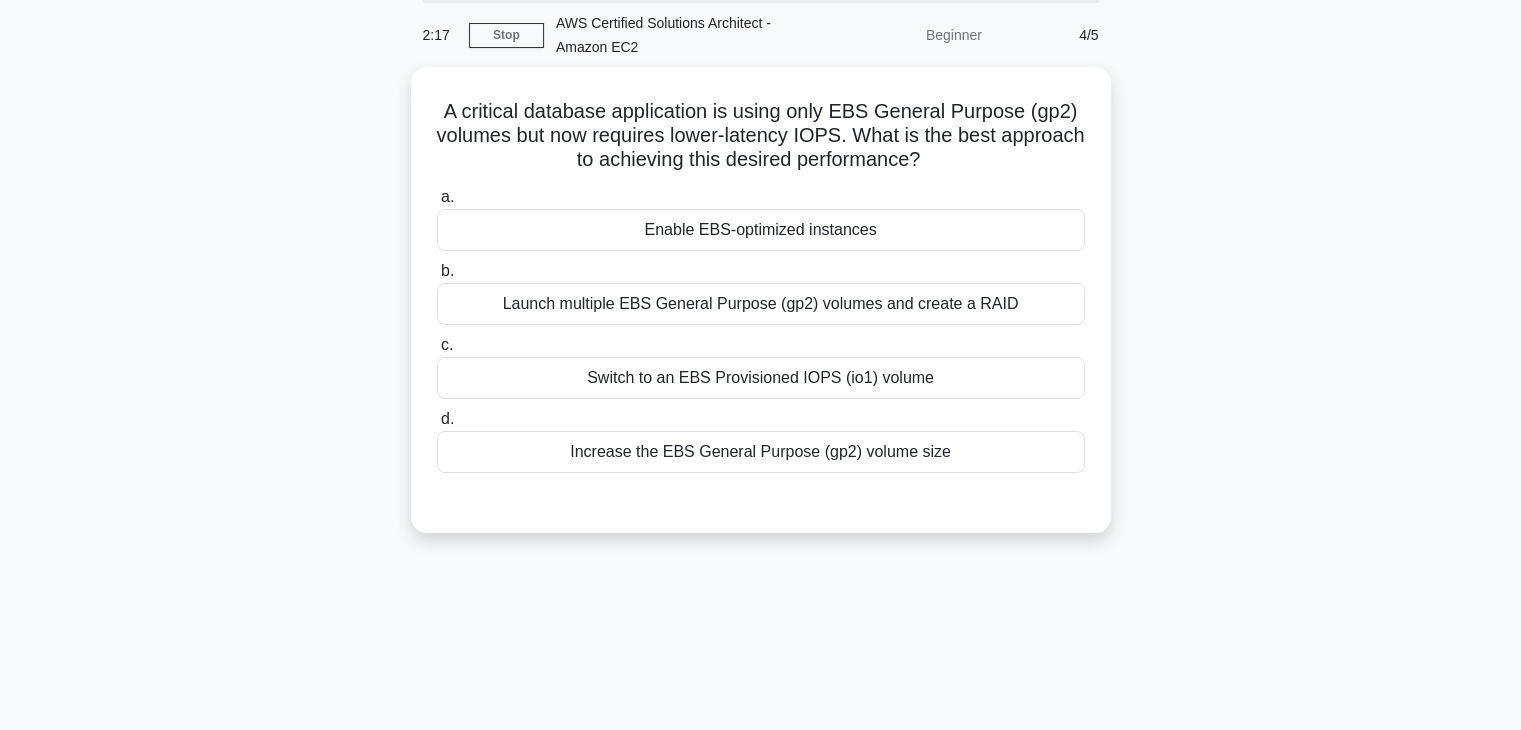 scroll, scrollTop: 51, scrollLeft: 0, axis: vertical 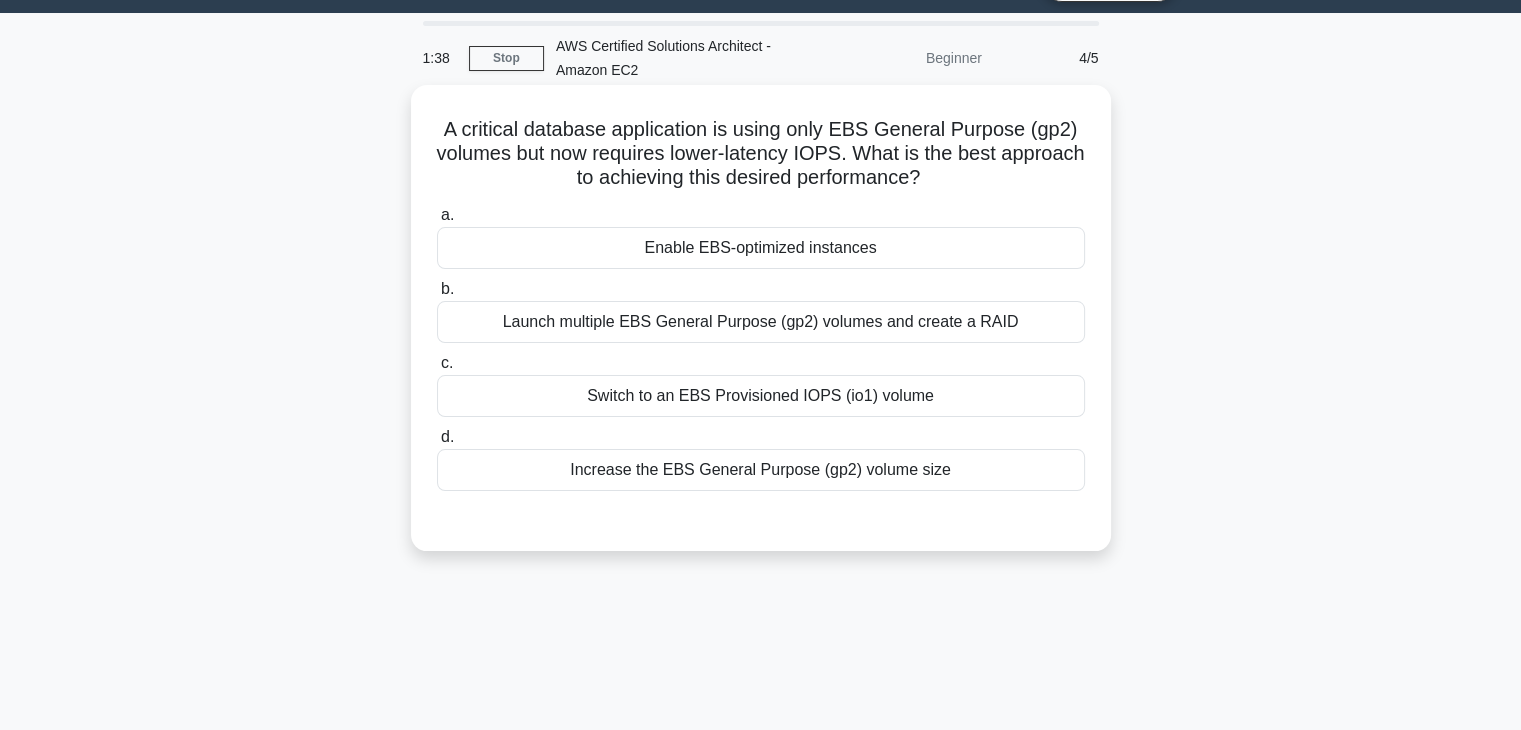 click on "Switch to an EBS Provisioned IOPS (io1) volume" at bounding box center [761, 396] 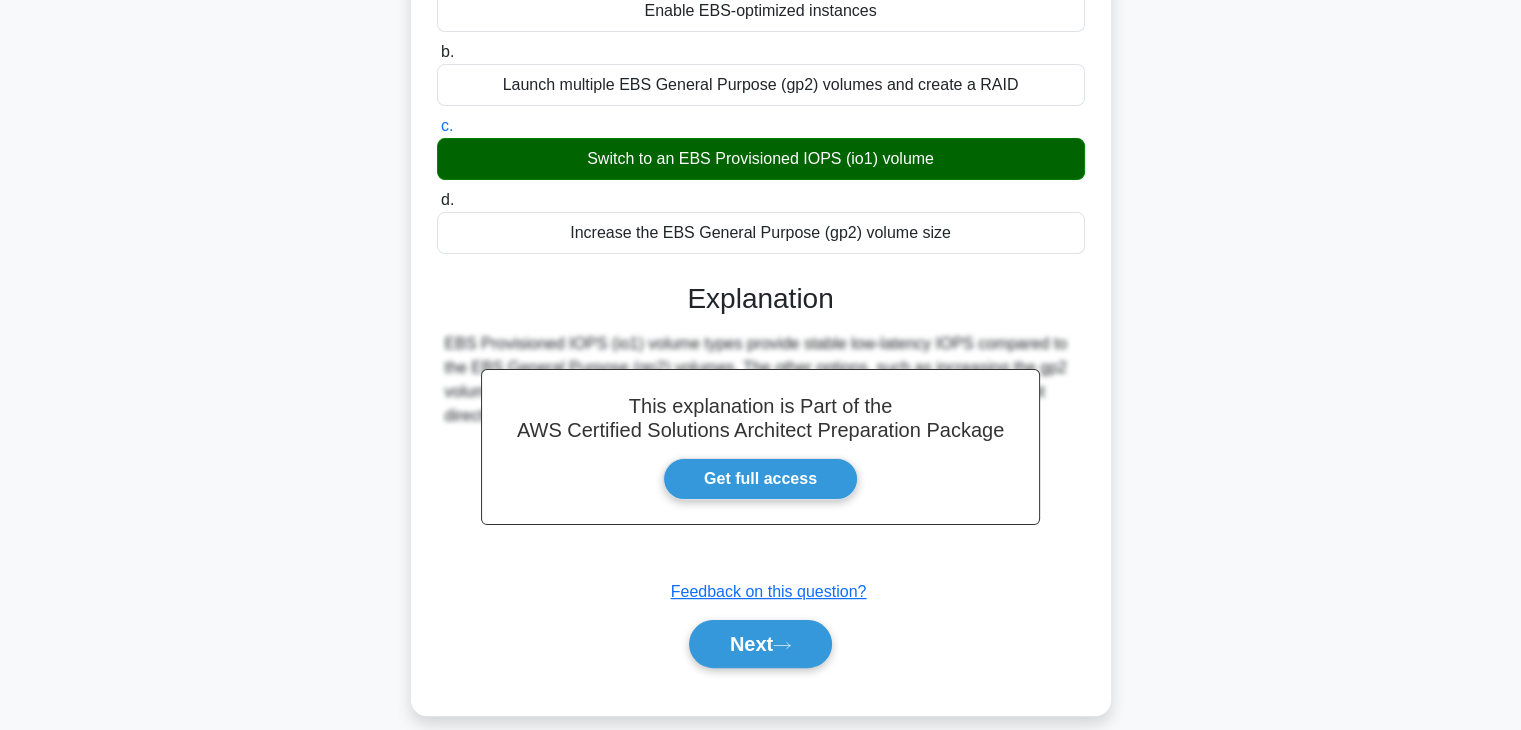 scroll, scrollTop: 351, scrollLeft: 0, axis: vertical 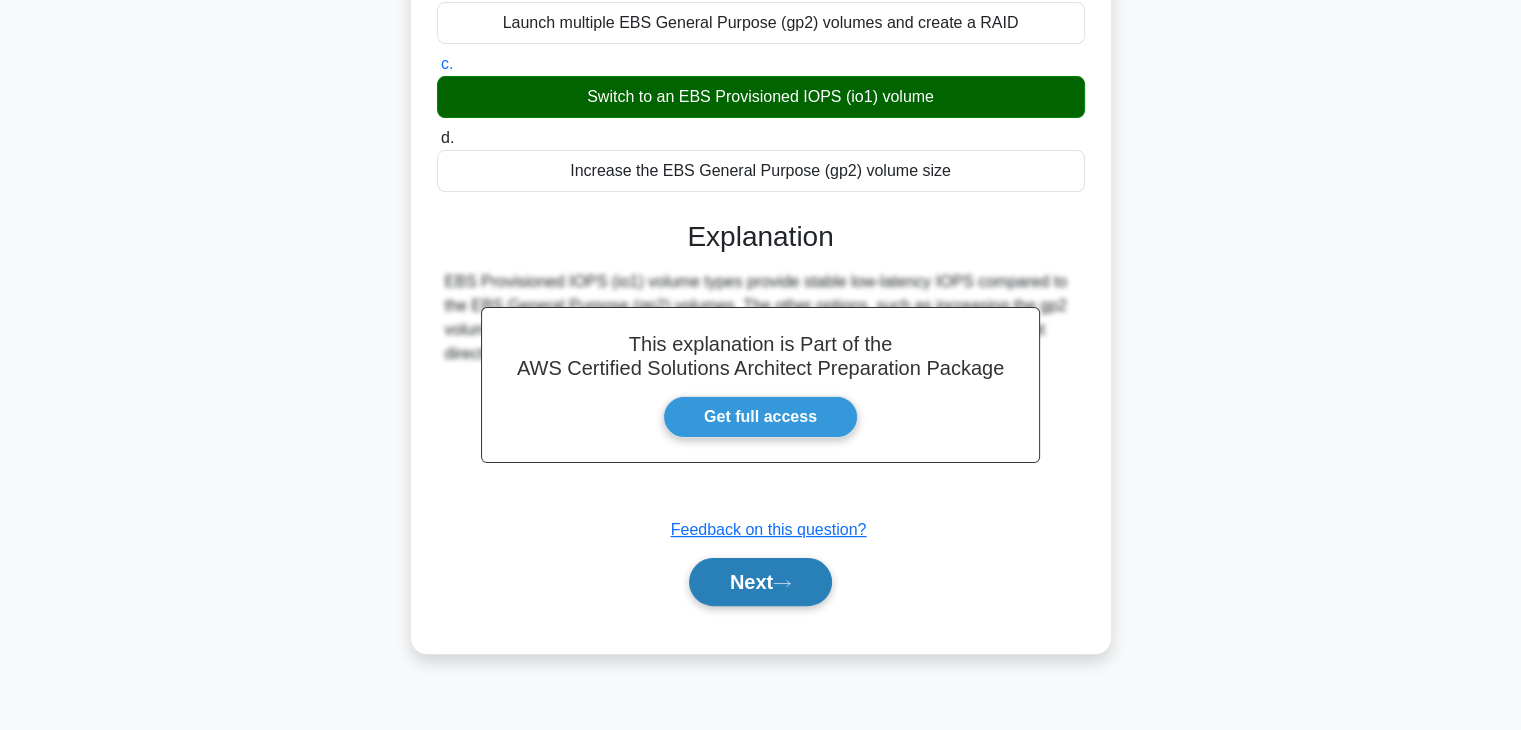 click on "Next" at bounding box center (760, 582) 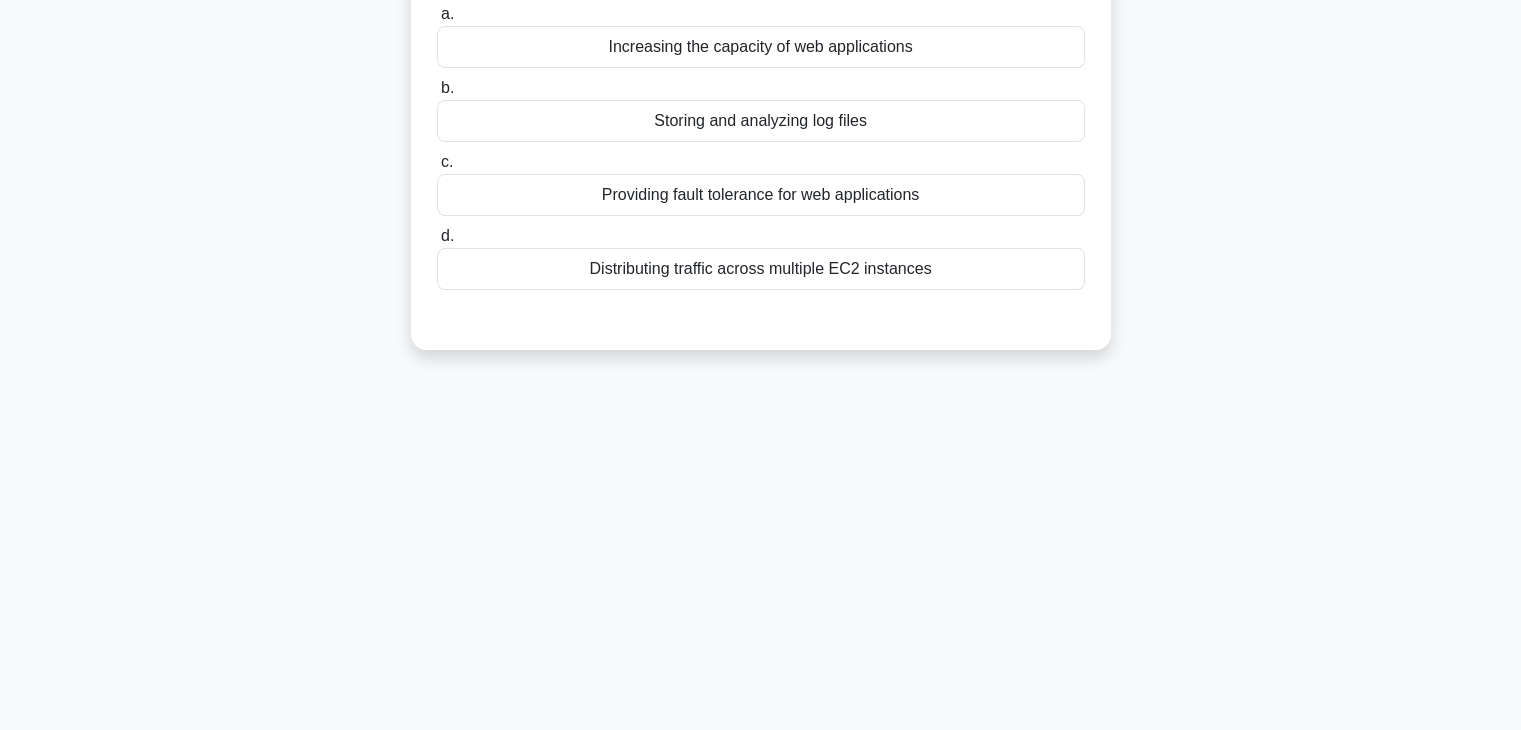 scroll, scrollTop: 51, scrollLeft: 0, axis: vertical 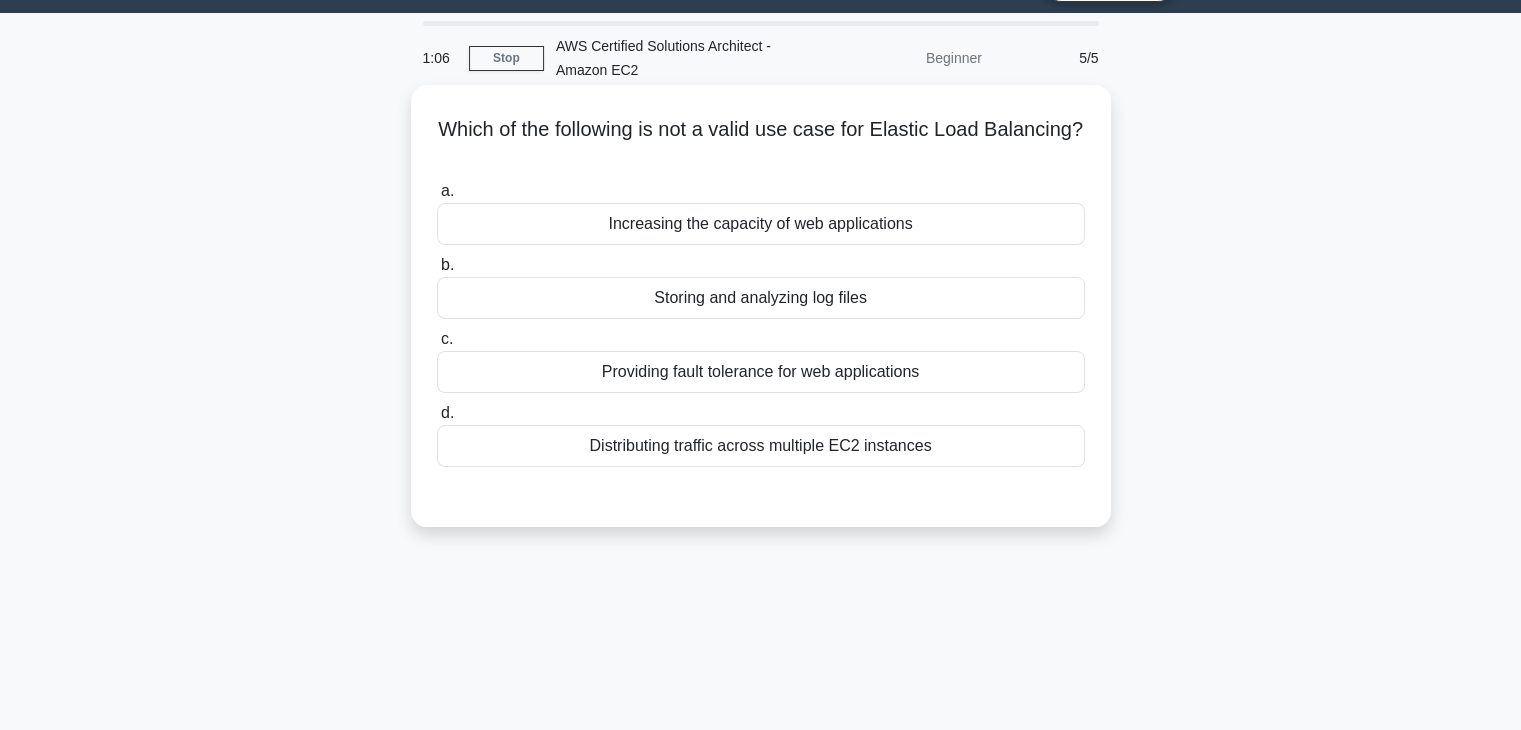 click on "Storing and analyzing log files" at bounding box center (761, 298) 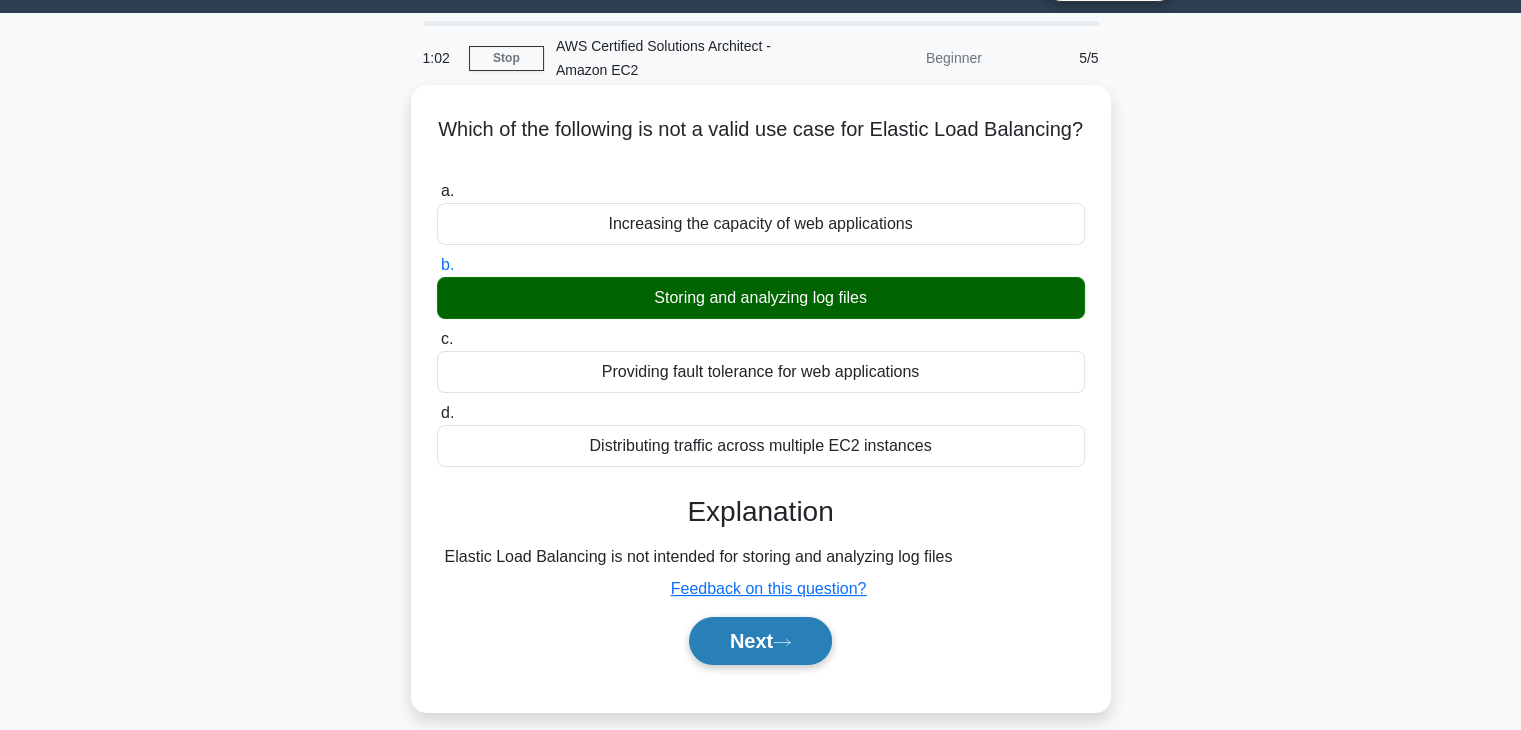 click on "Next" at bounding box center [760, 641] 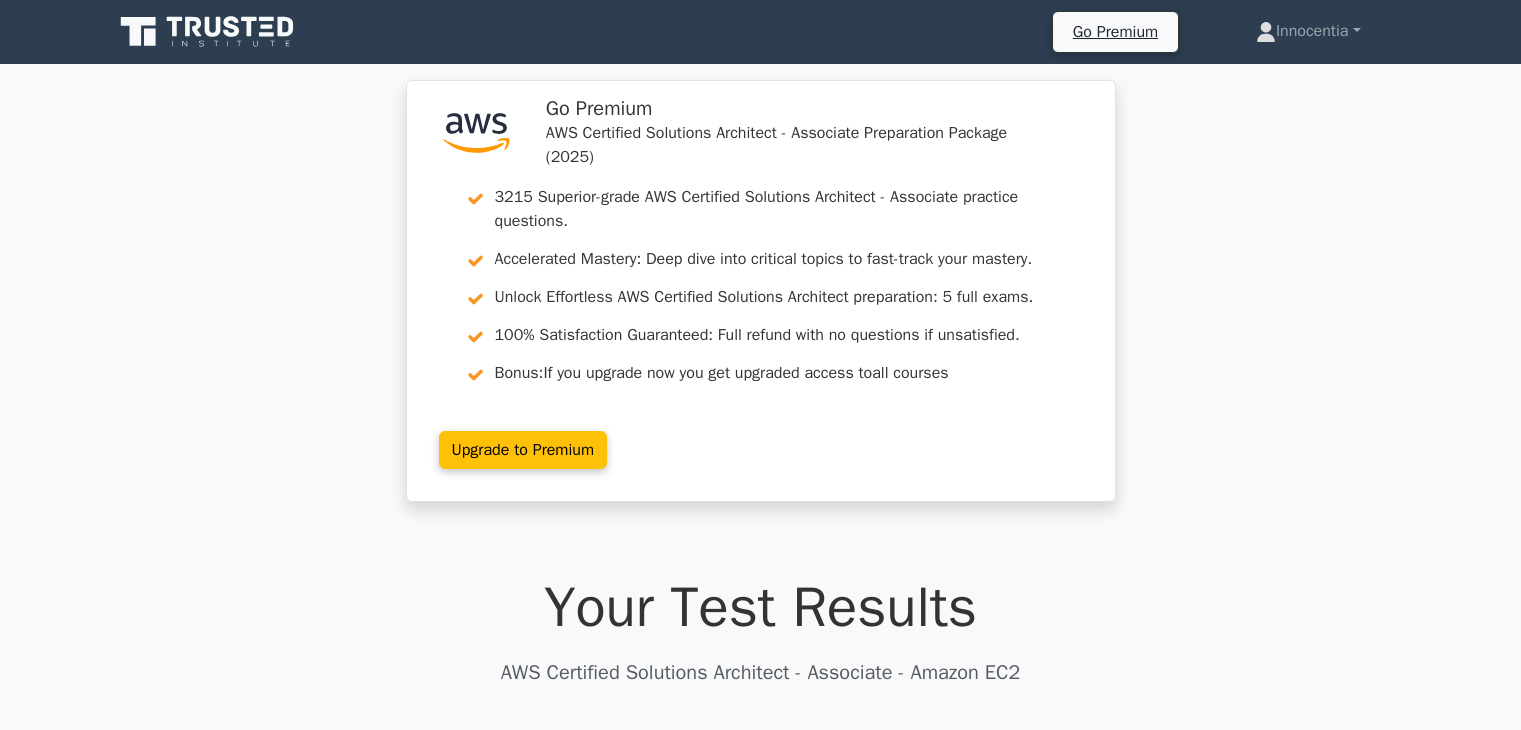 scroll, scrollTop: 0, scrollLeft: 0, axis: both 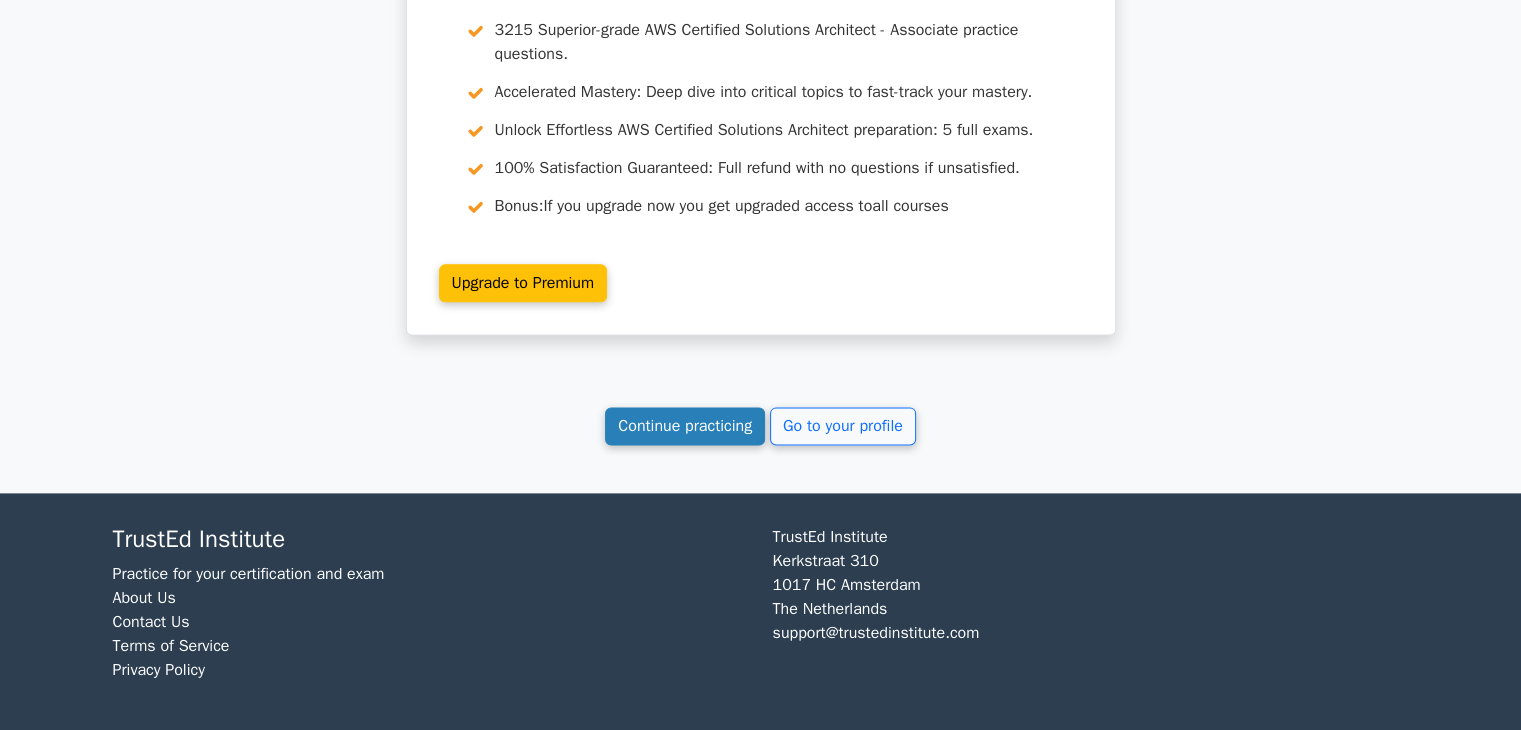 click on "Continue practicing" at bounding box center (685, 426) 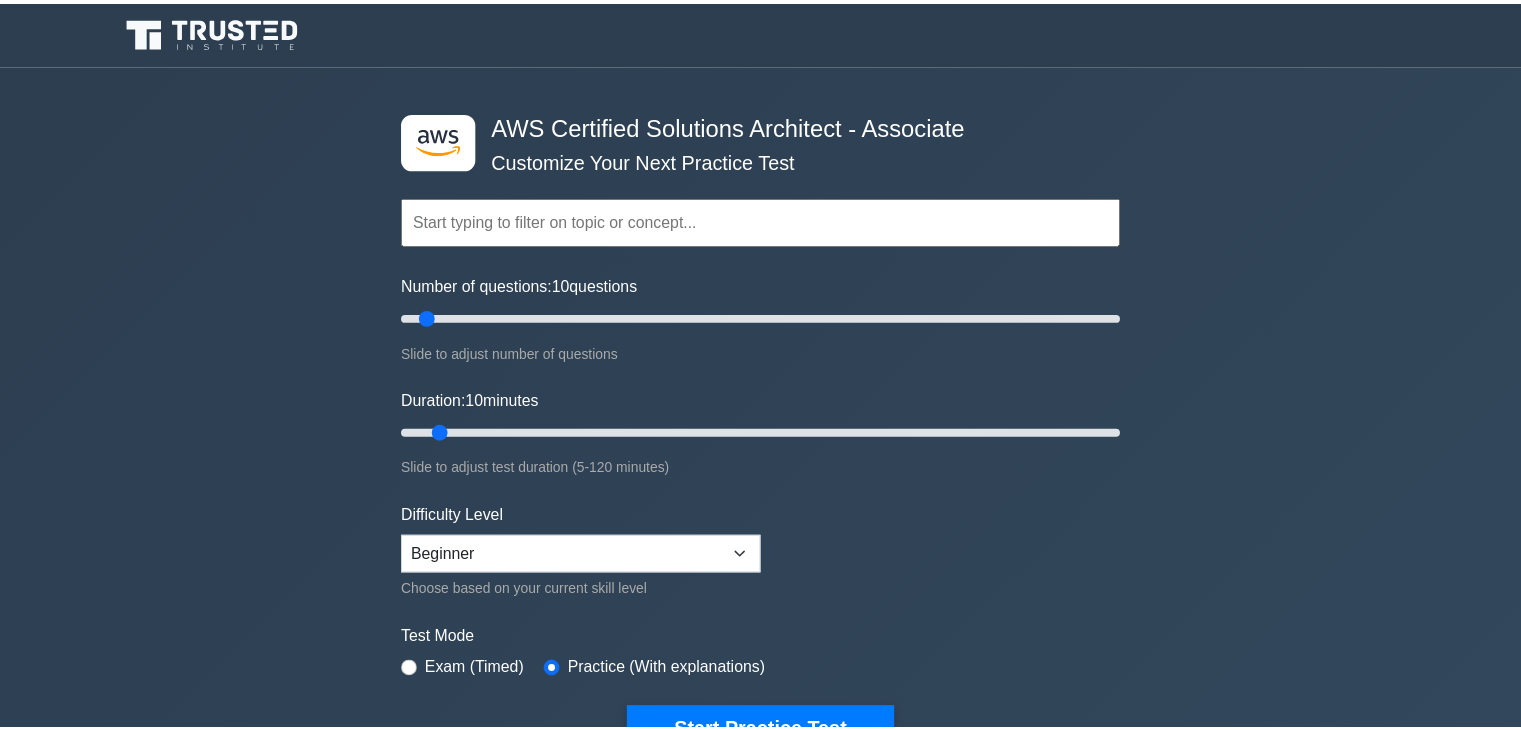 scroll, scrollTop: 0, scrollLeft: 0, axis: both 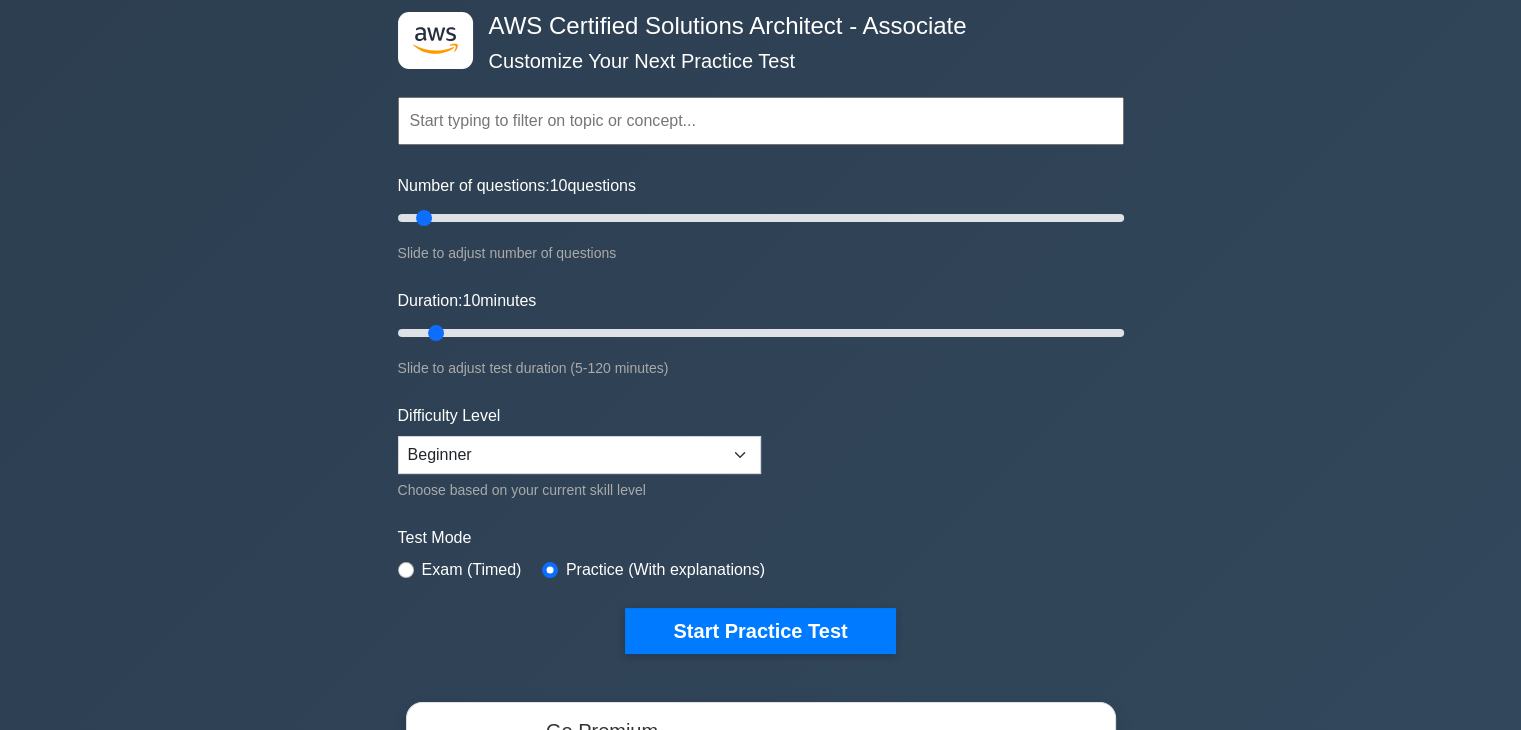 click at bounding box center [761, 121] 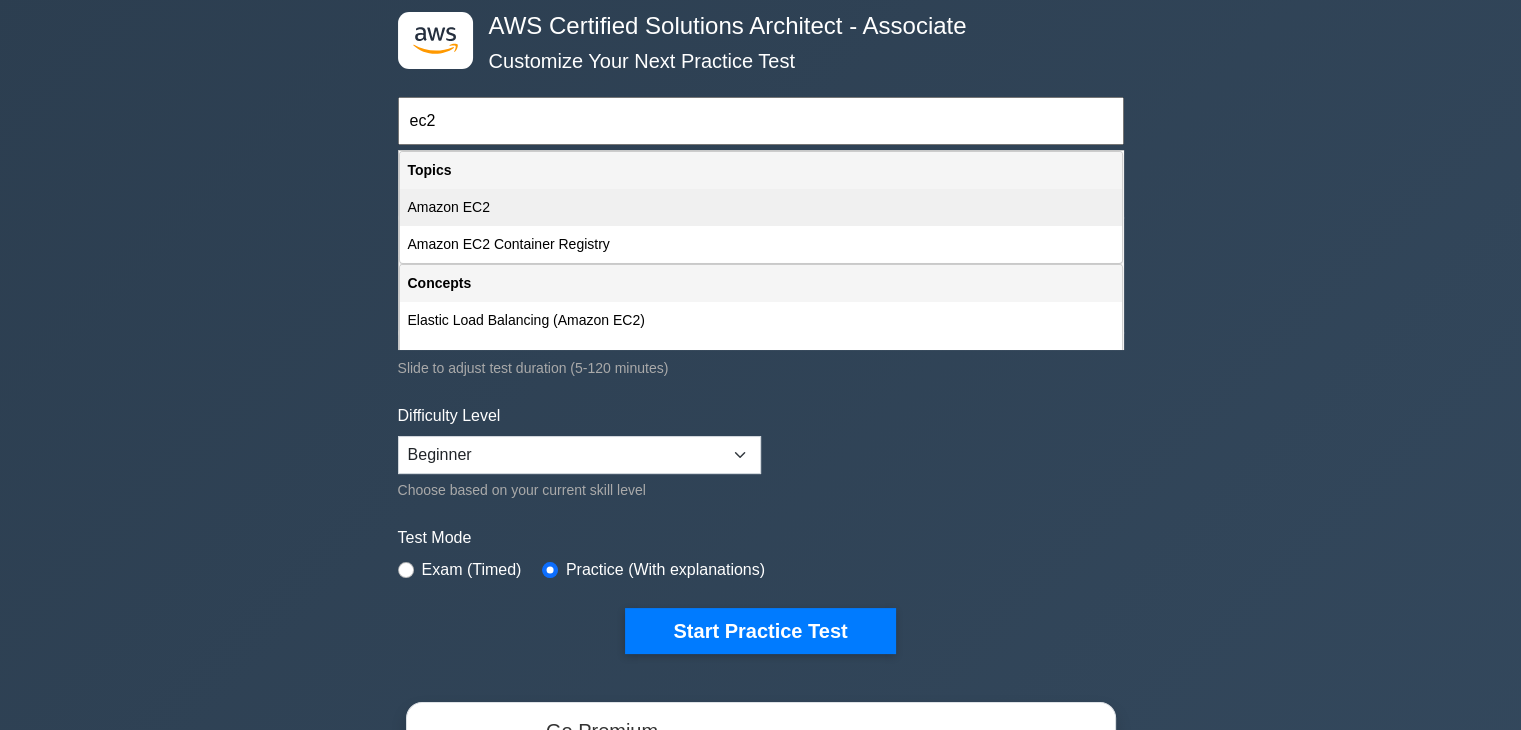 click on "Amazon EC2" at bounding box center (761, 207) 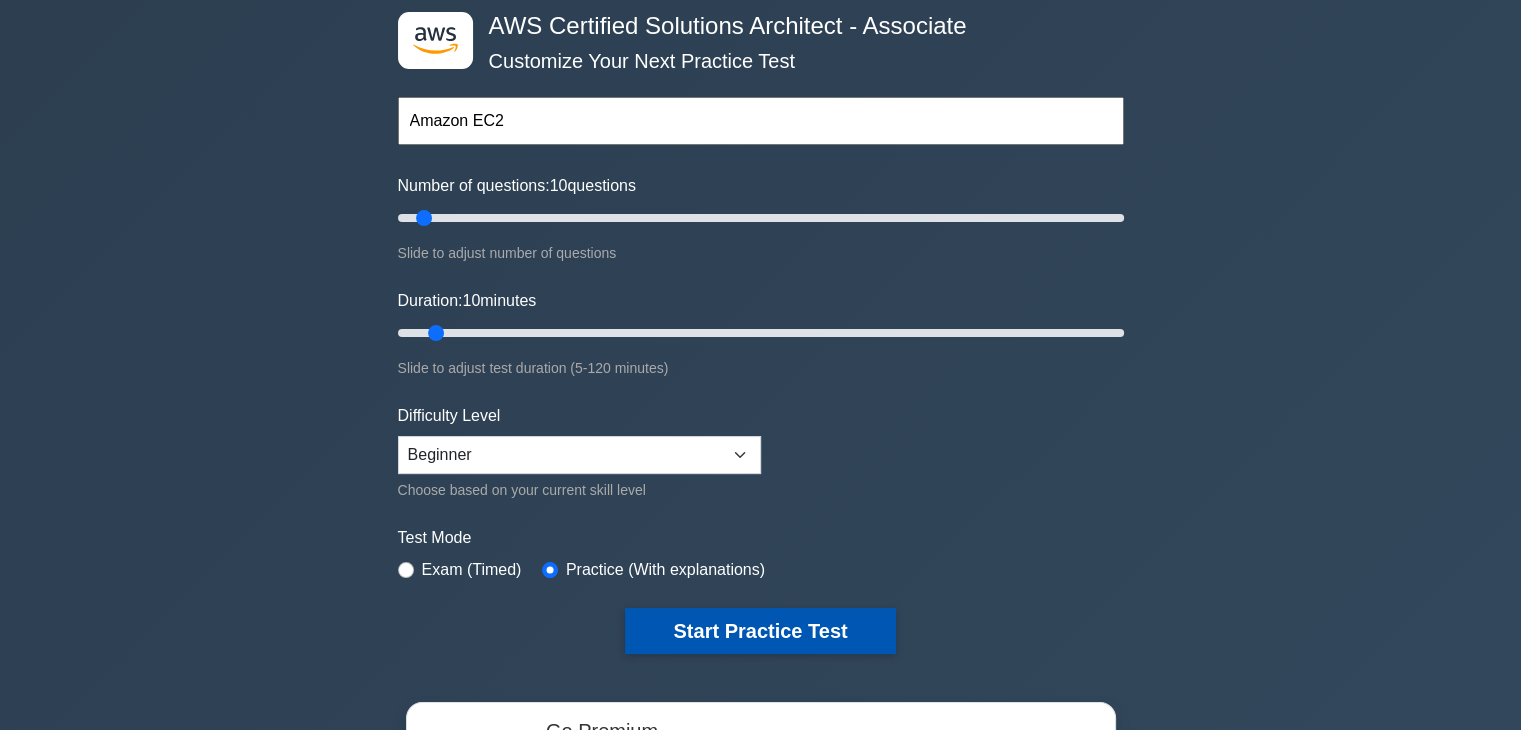 click on "Start Practice Test" at bounding box center (760, 631) 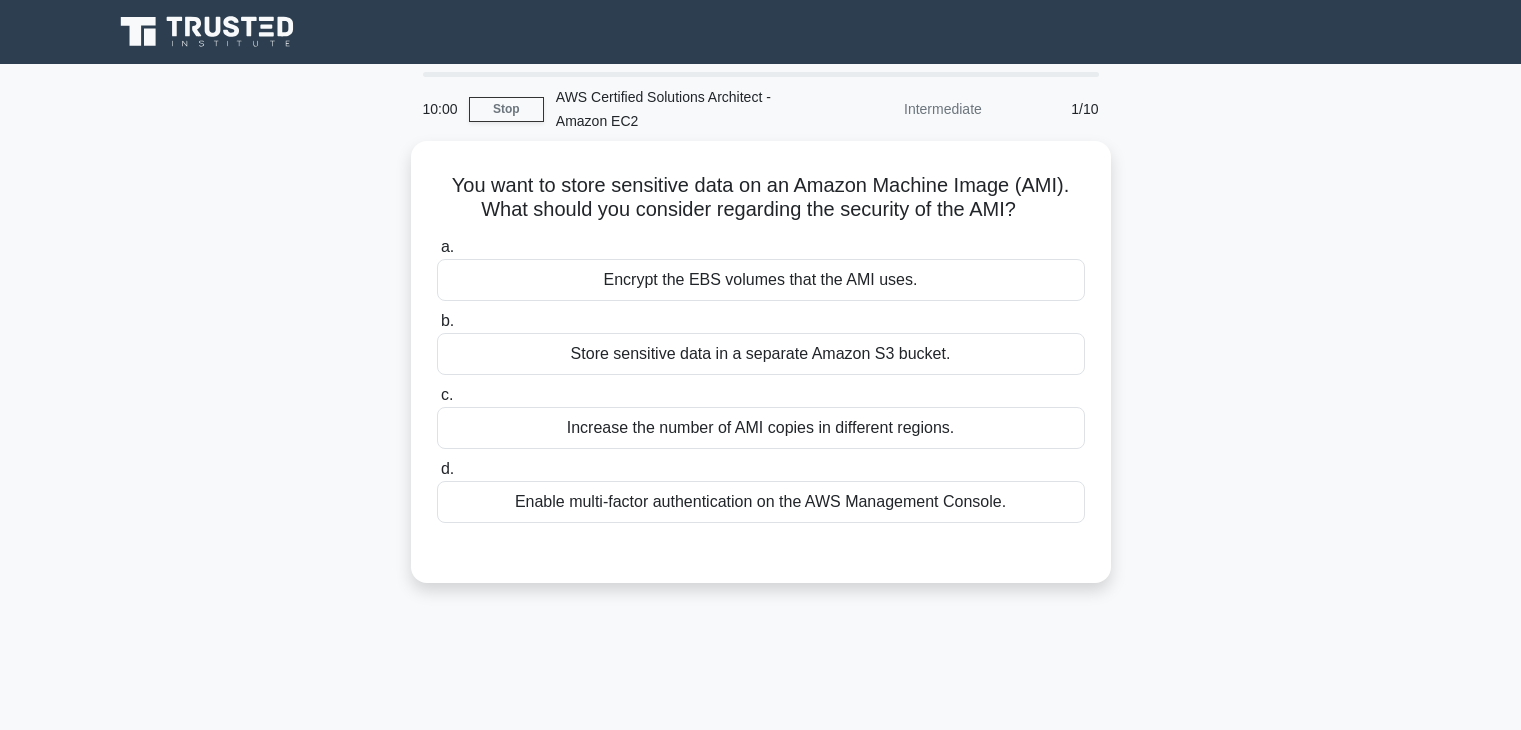 scroll, scrollTop: 0, scrollLeft: 0, axis: both 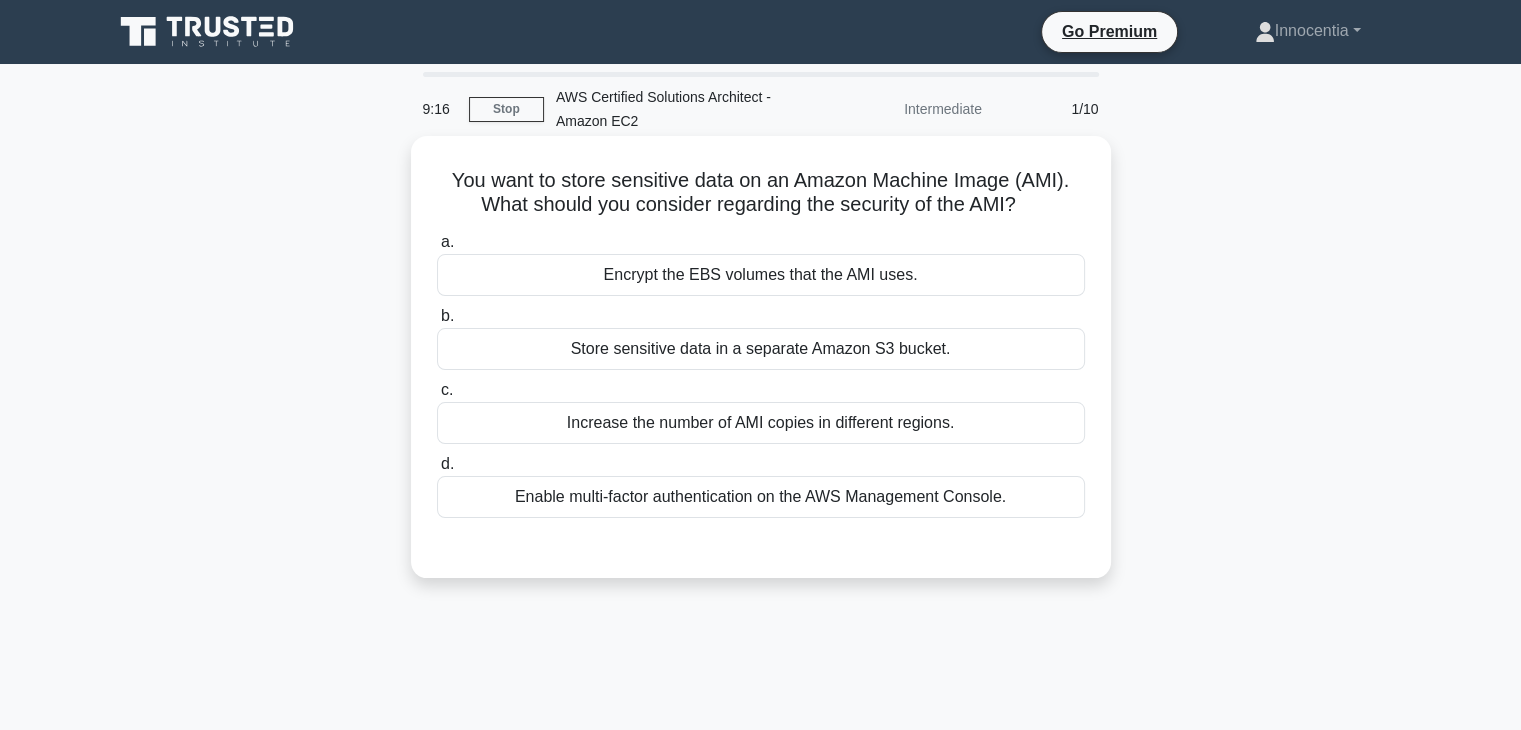 click on "Encrypt the EBS volumes that the AMI uses." at bounding box center [761, 275] 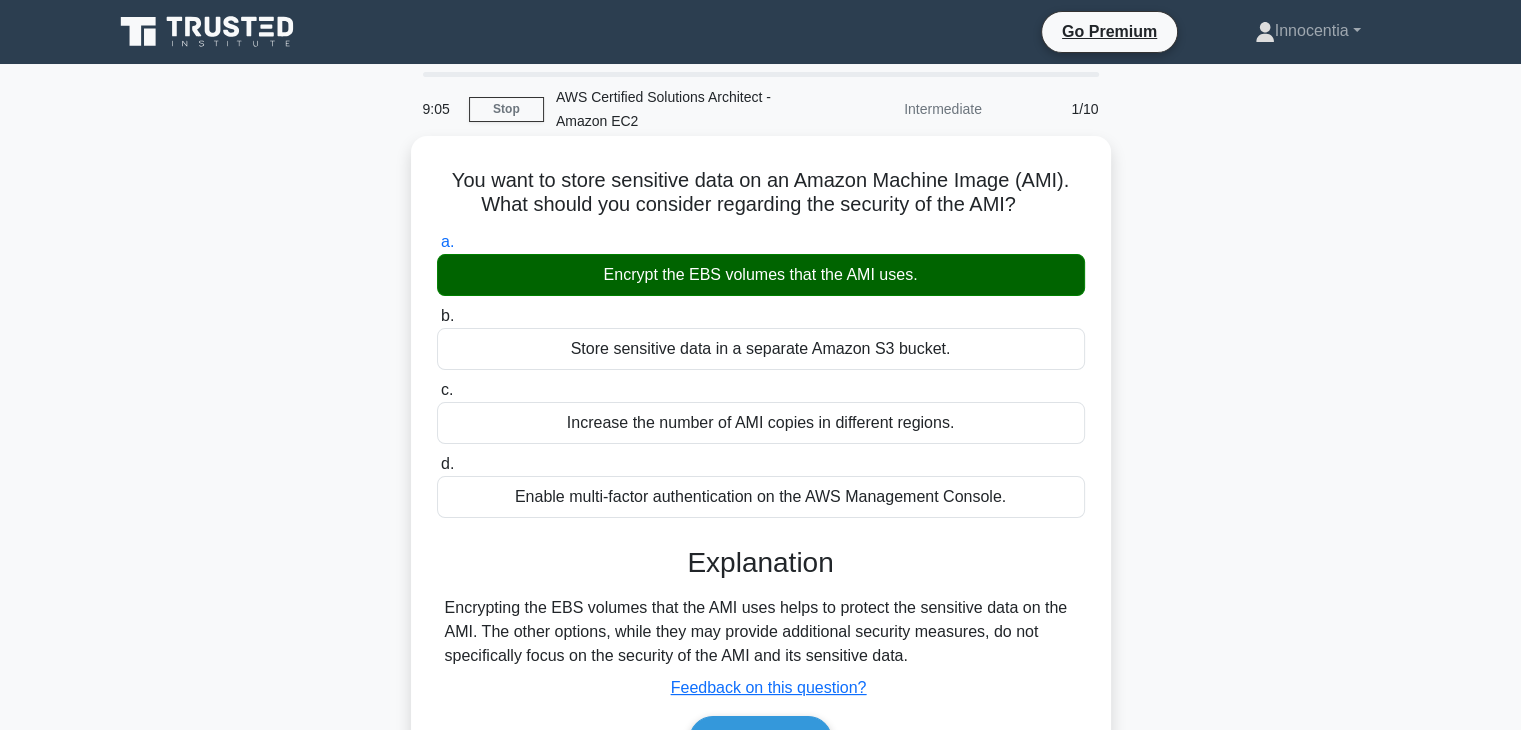 scroll, scrollTop: 200, scrollLeft: 0, axis: vertical 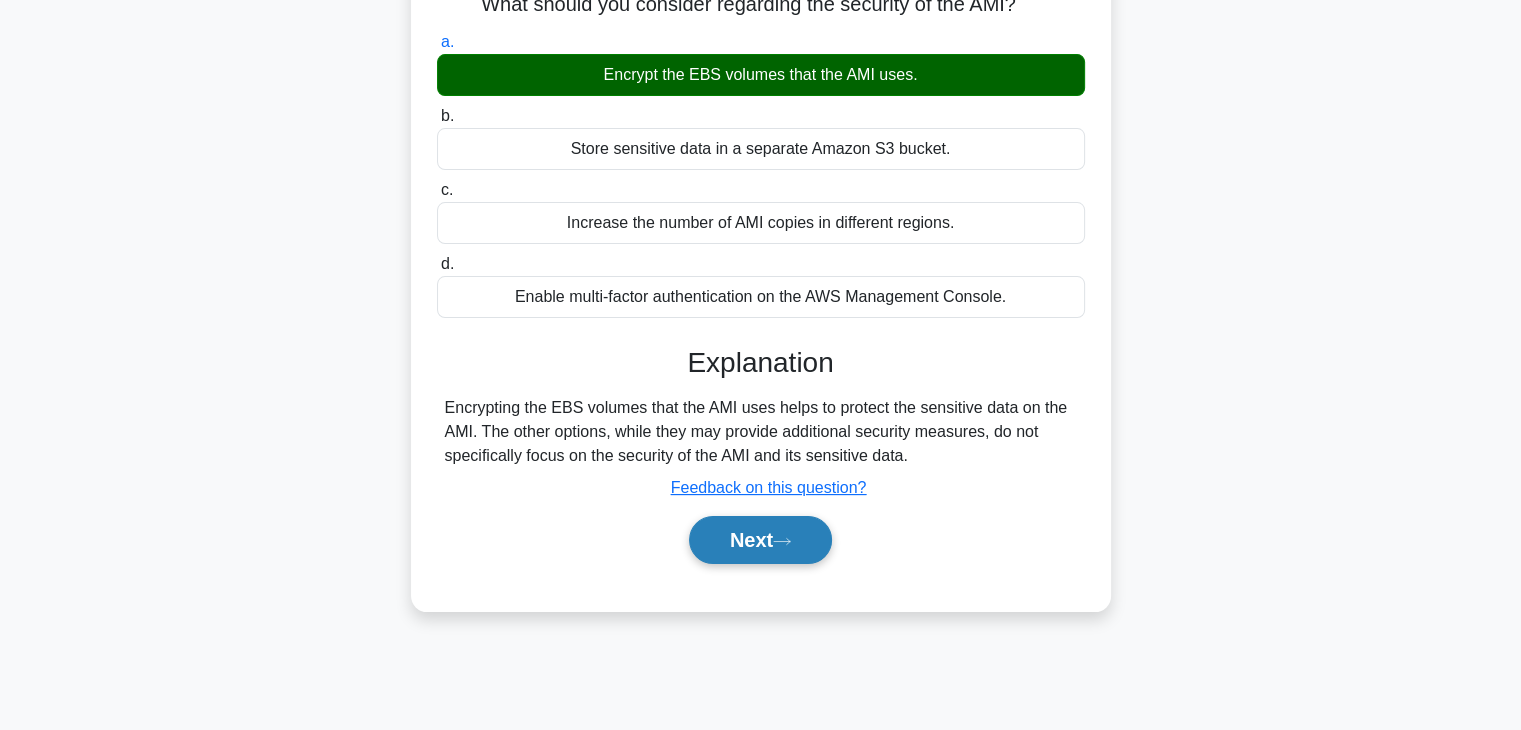 click on "Next" at bounding box center (760, 540) 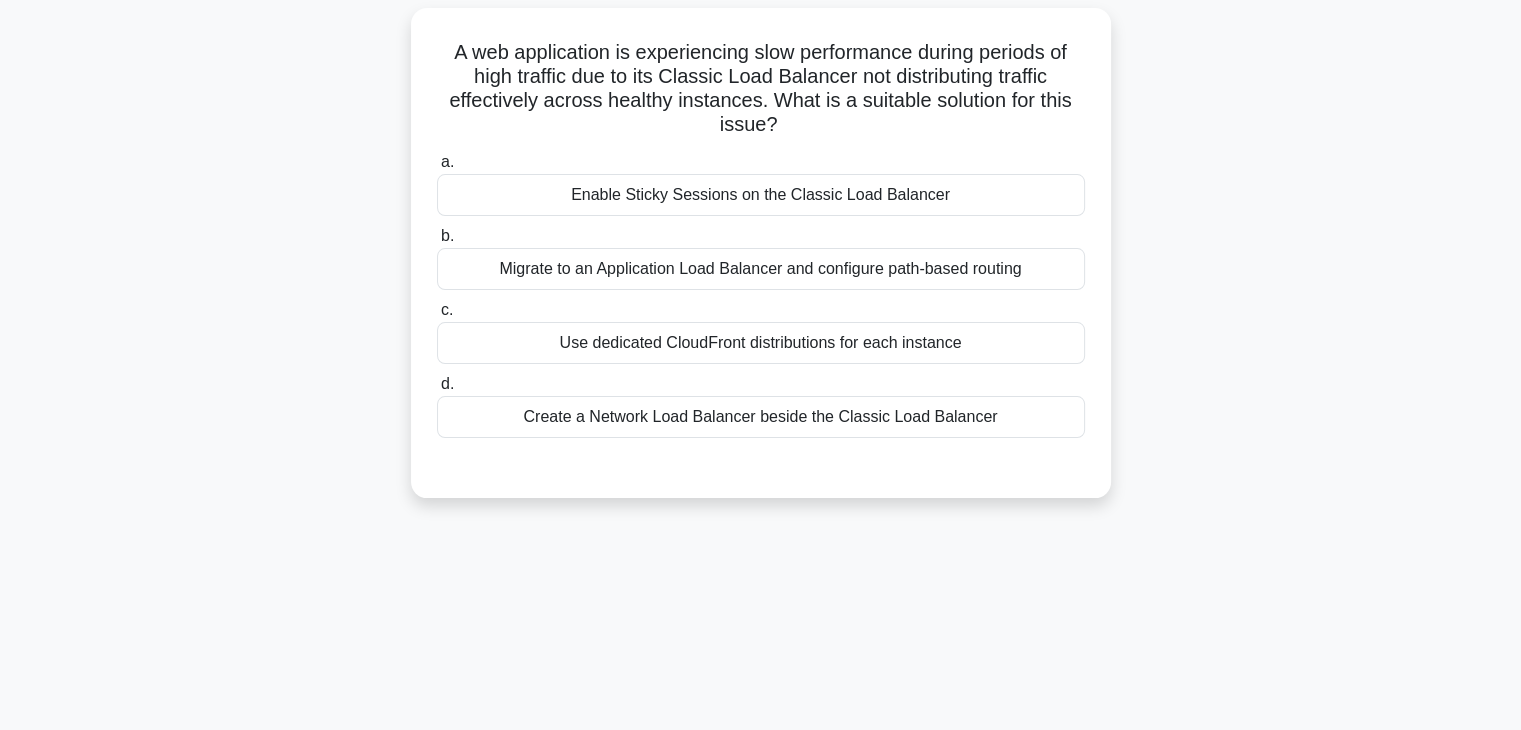 scroll, scrollTop: 100, scrollLeft: 0, axis: vertical 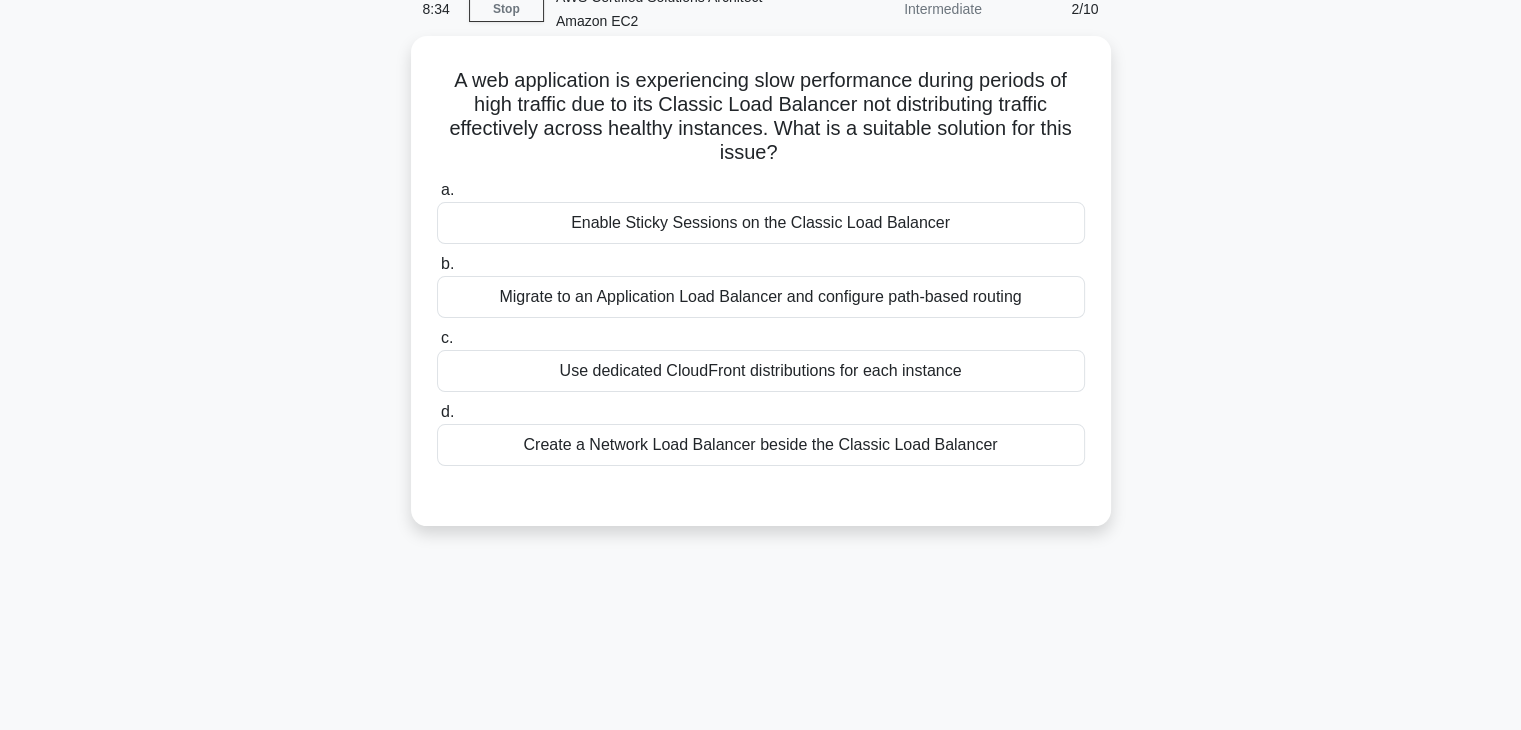 click on "Enable Sticky Sessions on the Classic Load Balancer" at bounding box center (761, 223) 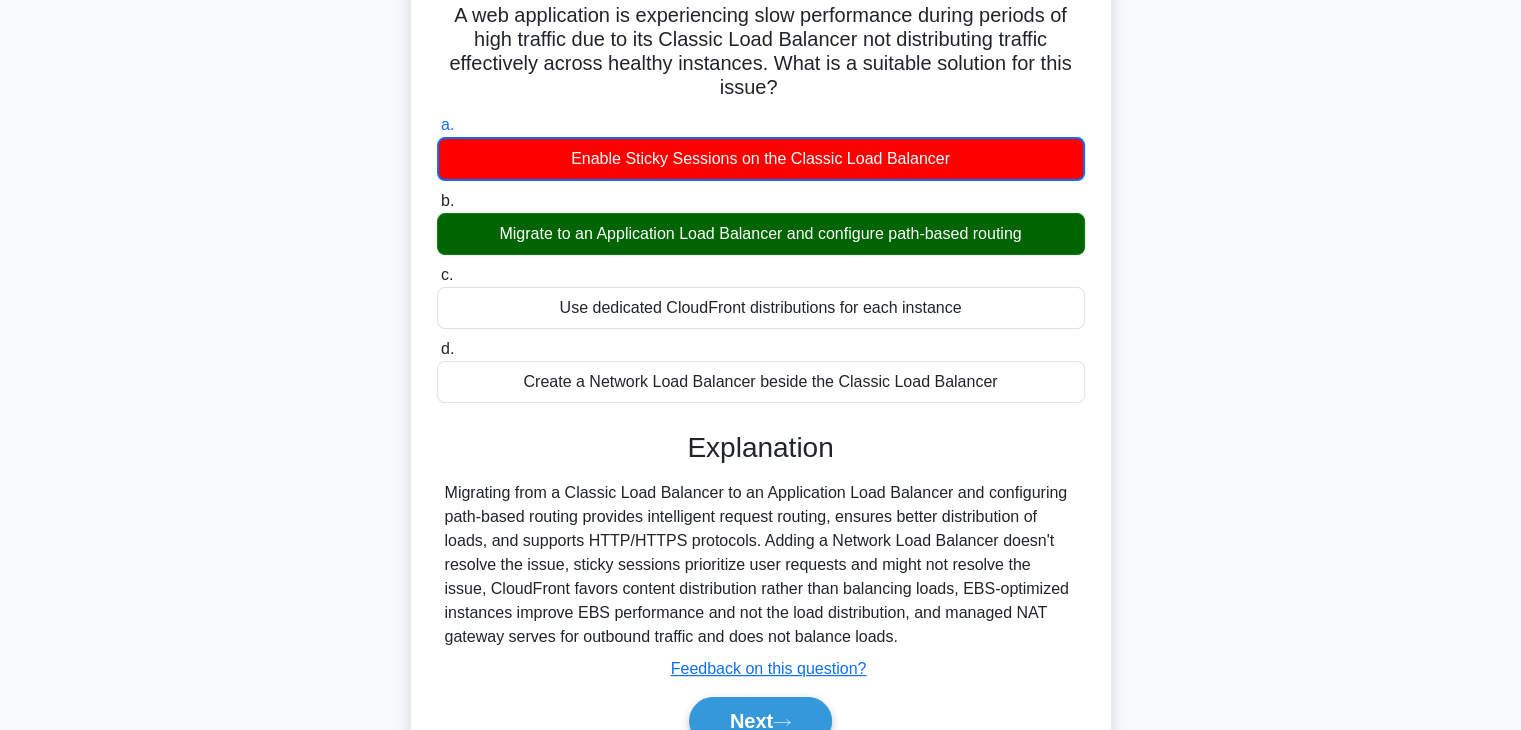 scroll, scrollTop: 200, scrollLeft: 0, axis: vertical 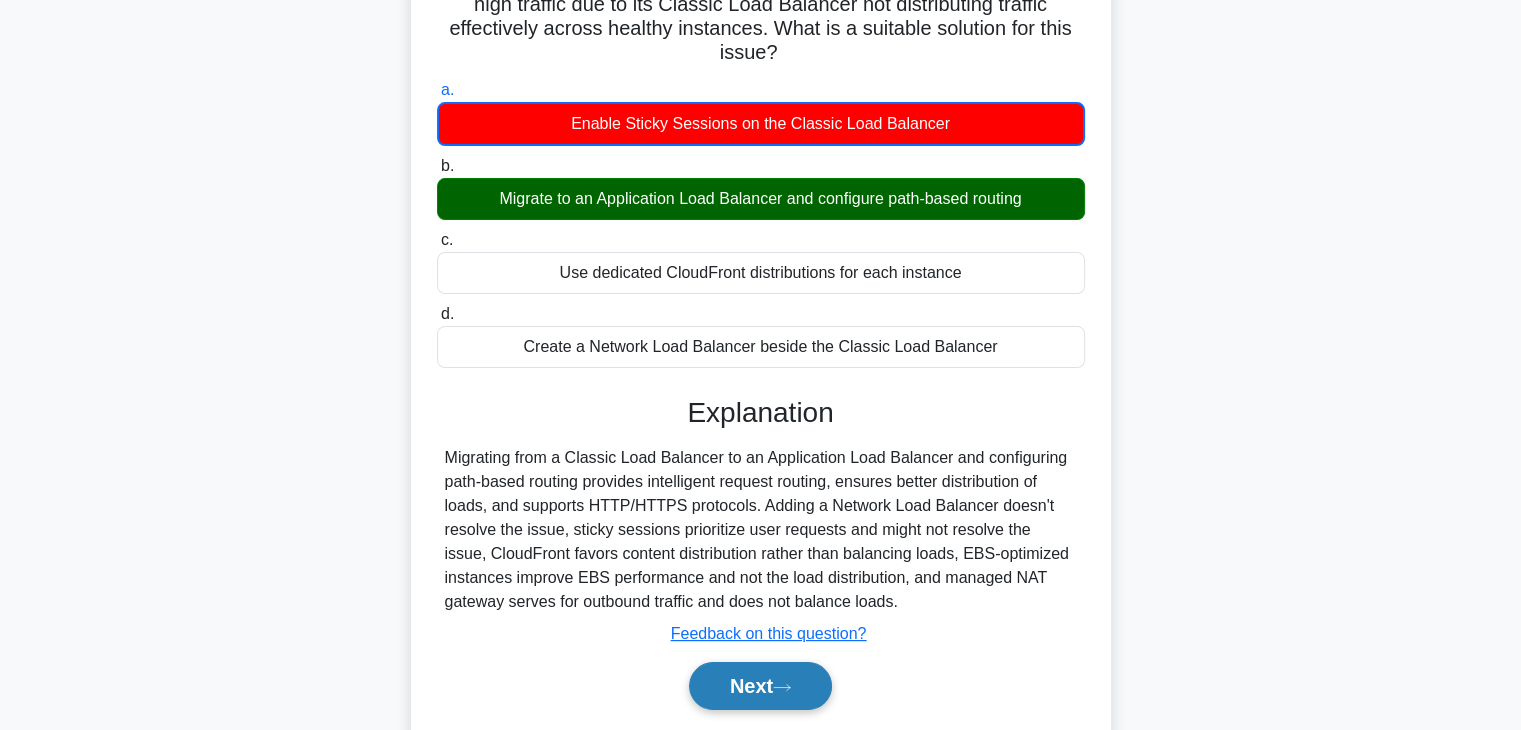 click on "Next" at bounding box center [760, 686] 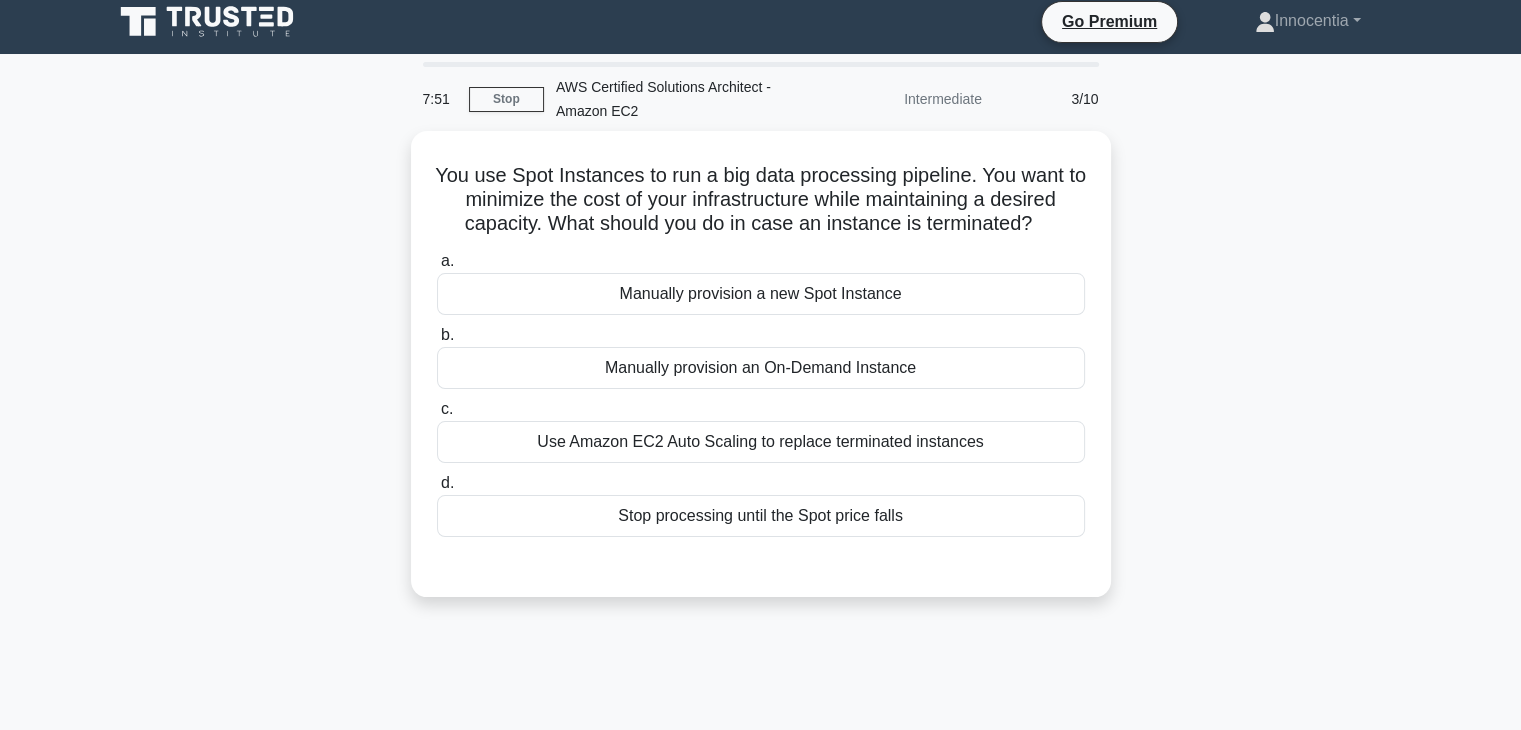 scroll, scrollTop: 0, scrollLeft: 0, axis: both 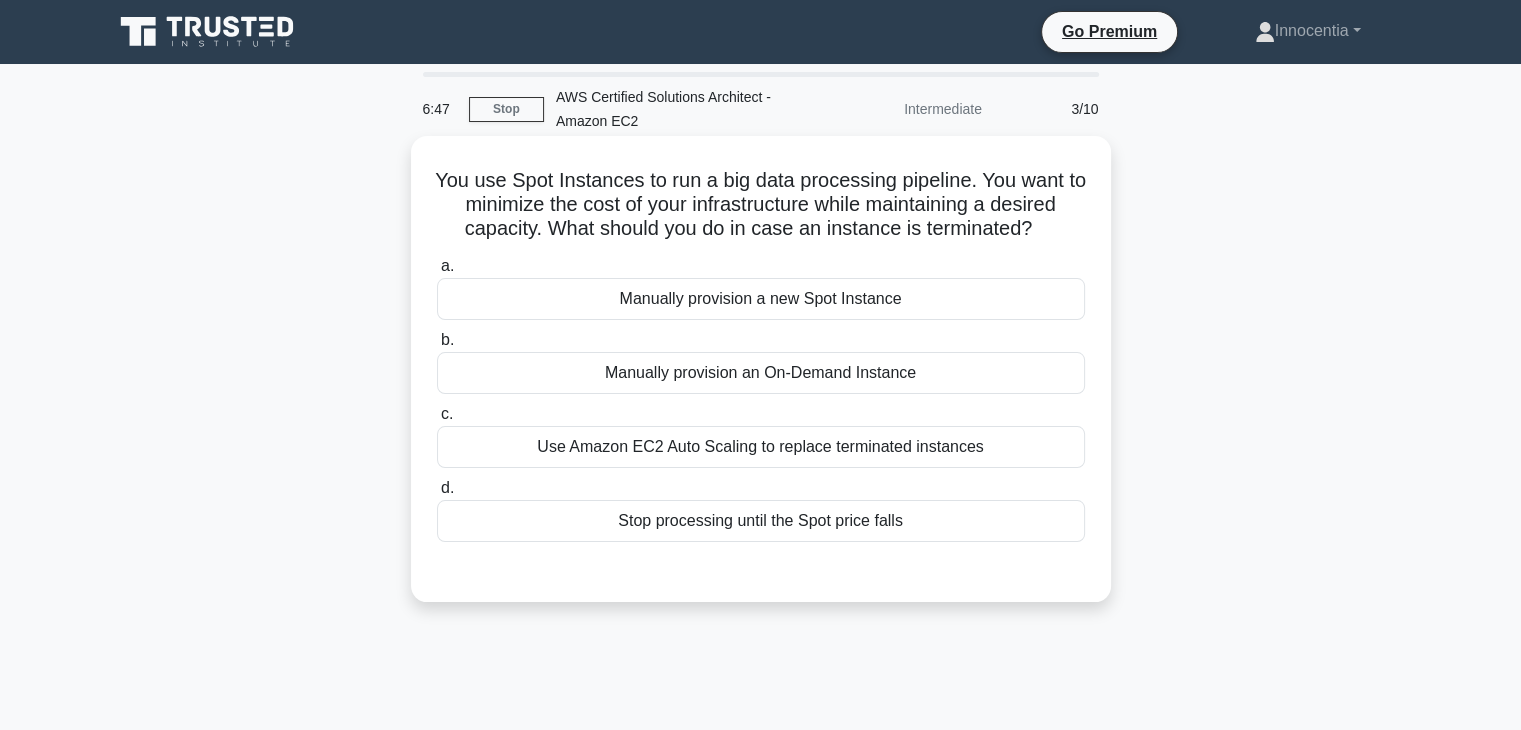 click on "Use Amazon EC2 Auto Scaling to replace terminated instances" at bounding box center (761, 447) 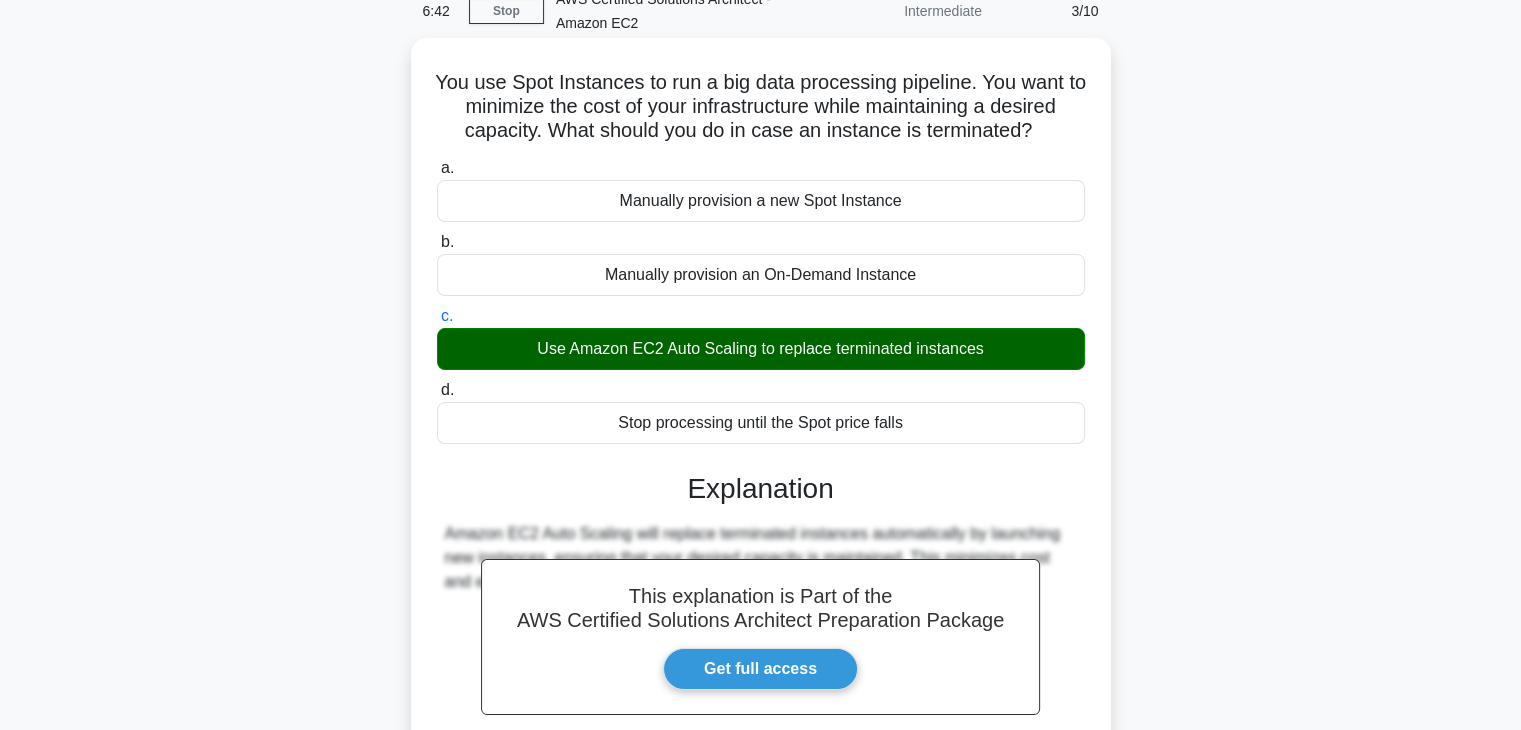 scroll, scrollTop: 351, scrollLeft: 0, axis: vertical 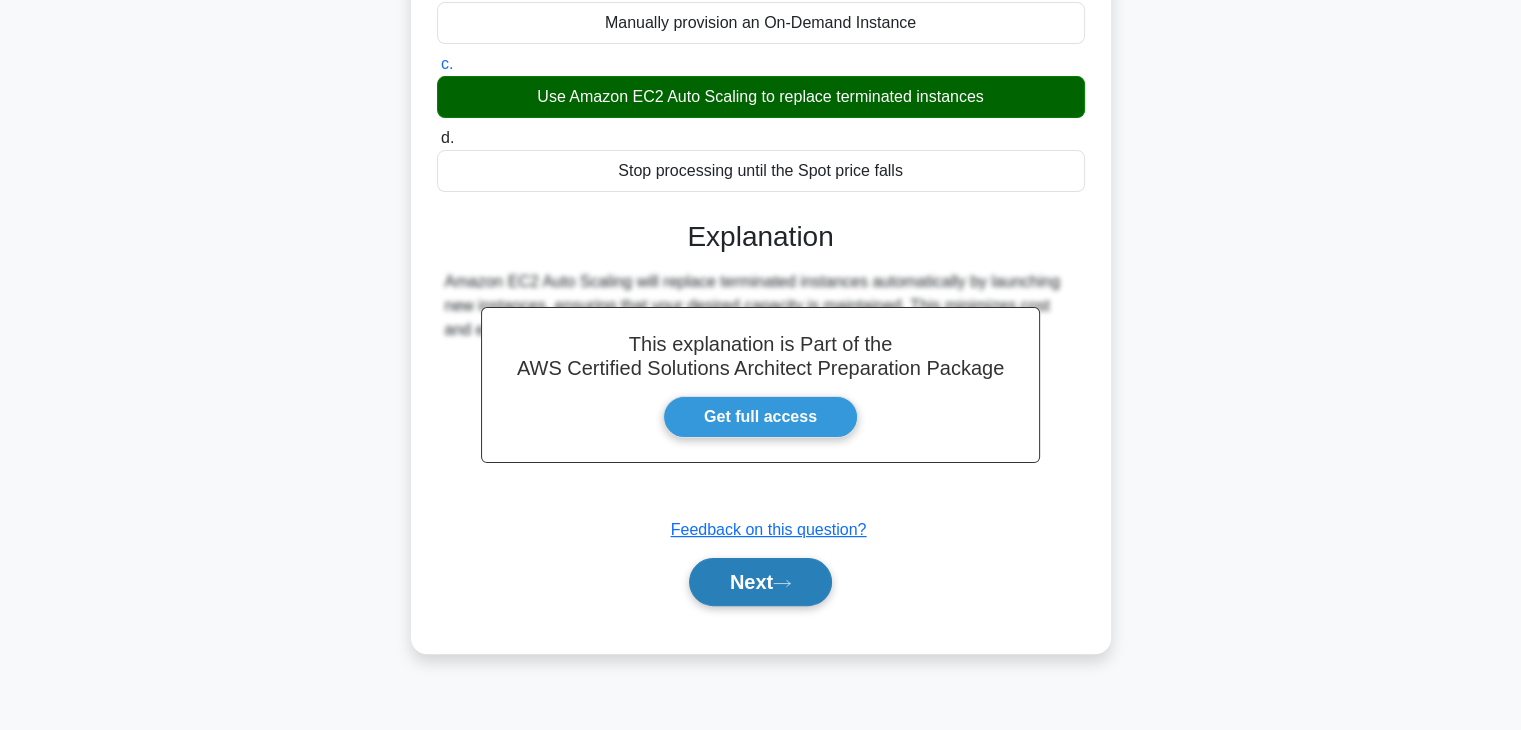 click on "Next" at bounding box center [760, 582] 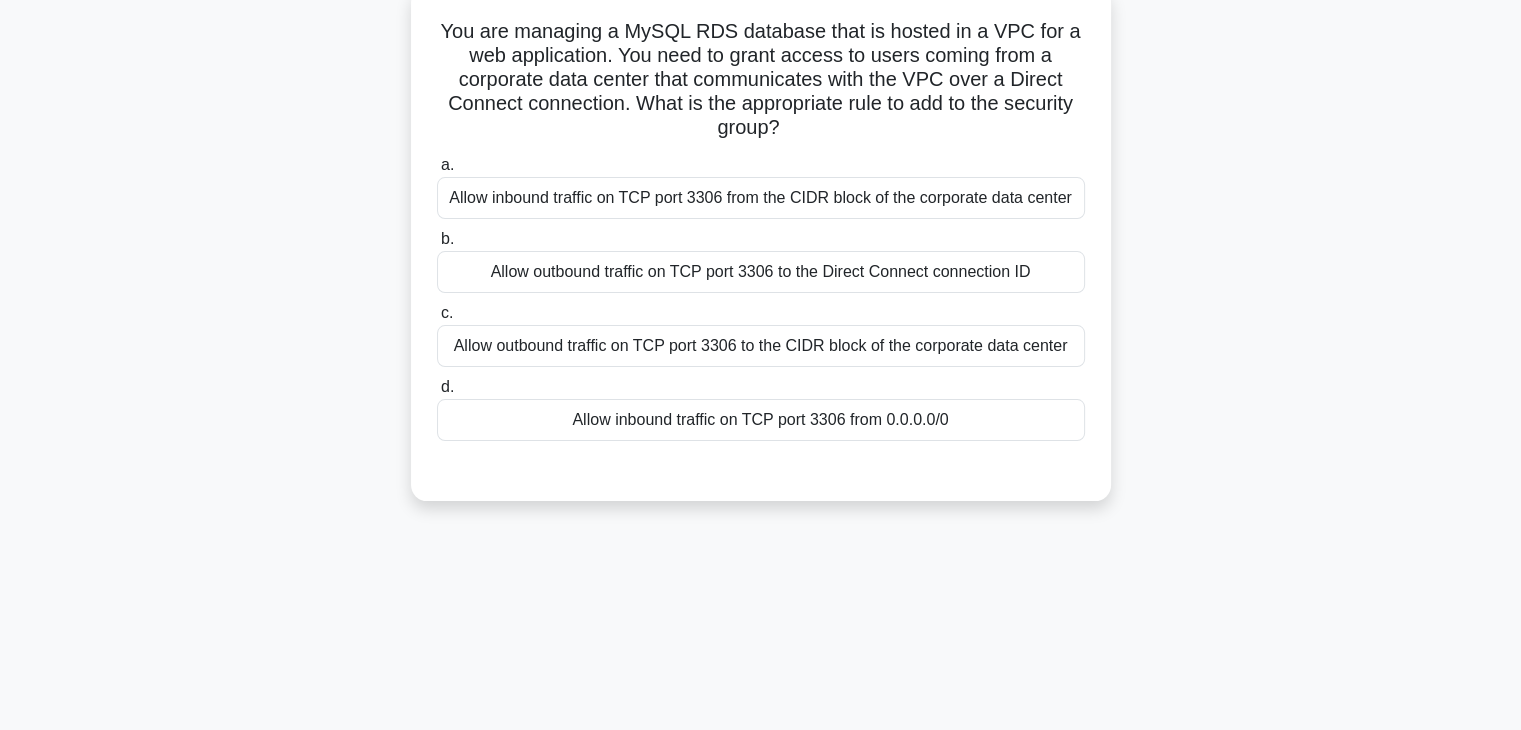 scroll, scrollTop: 151, scrollLeft: 0, axis: vertical 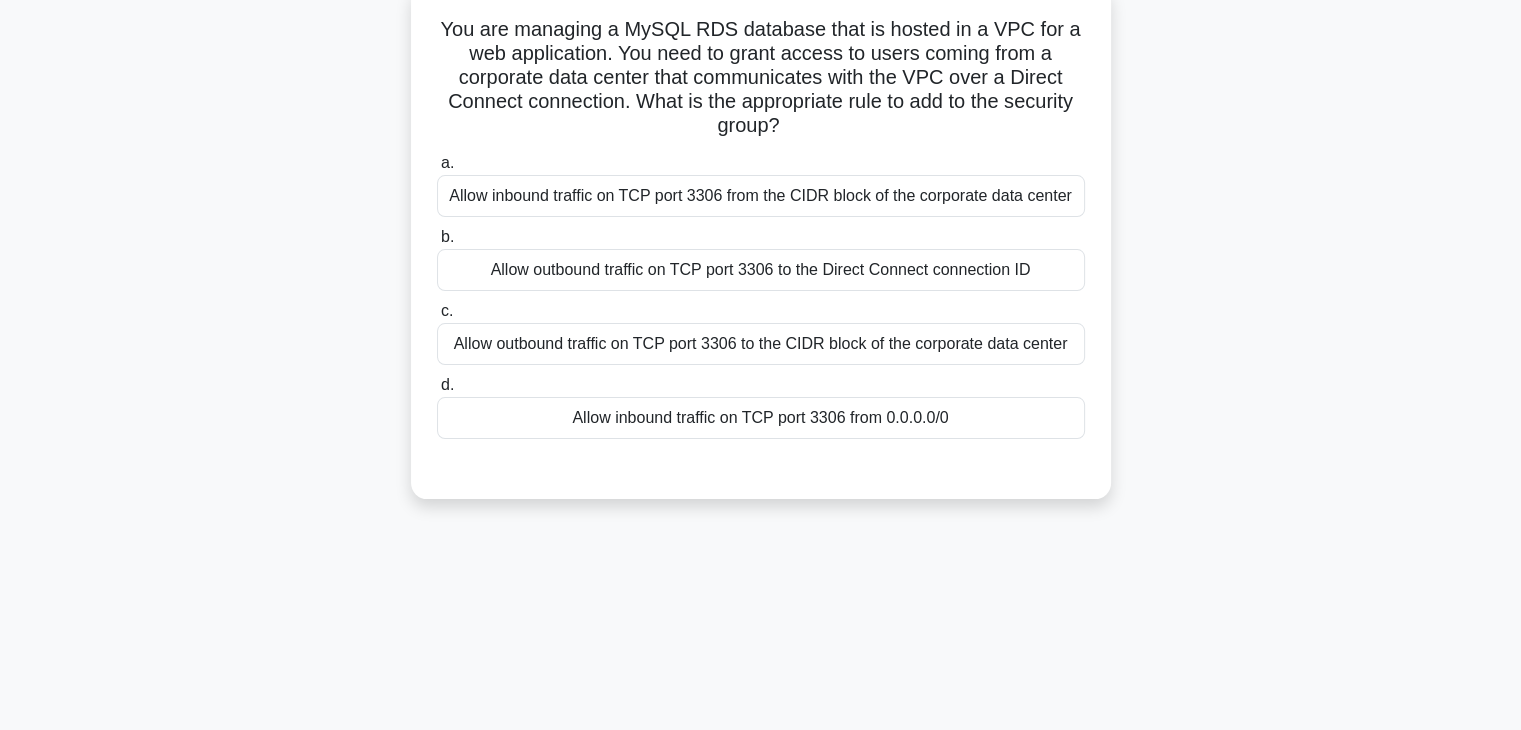 click on "Allow inbound traffic on TCP port 3306 from the CIDR block of the corporate data center" at bounding box center [761, 196] 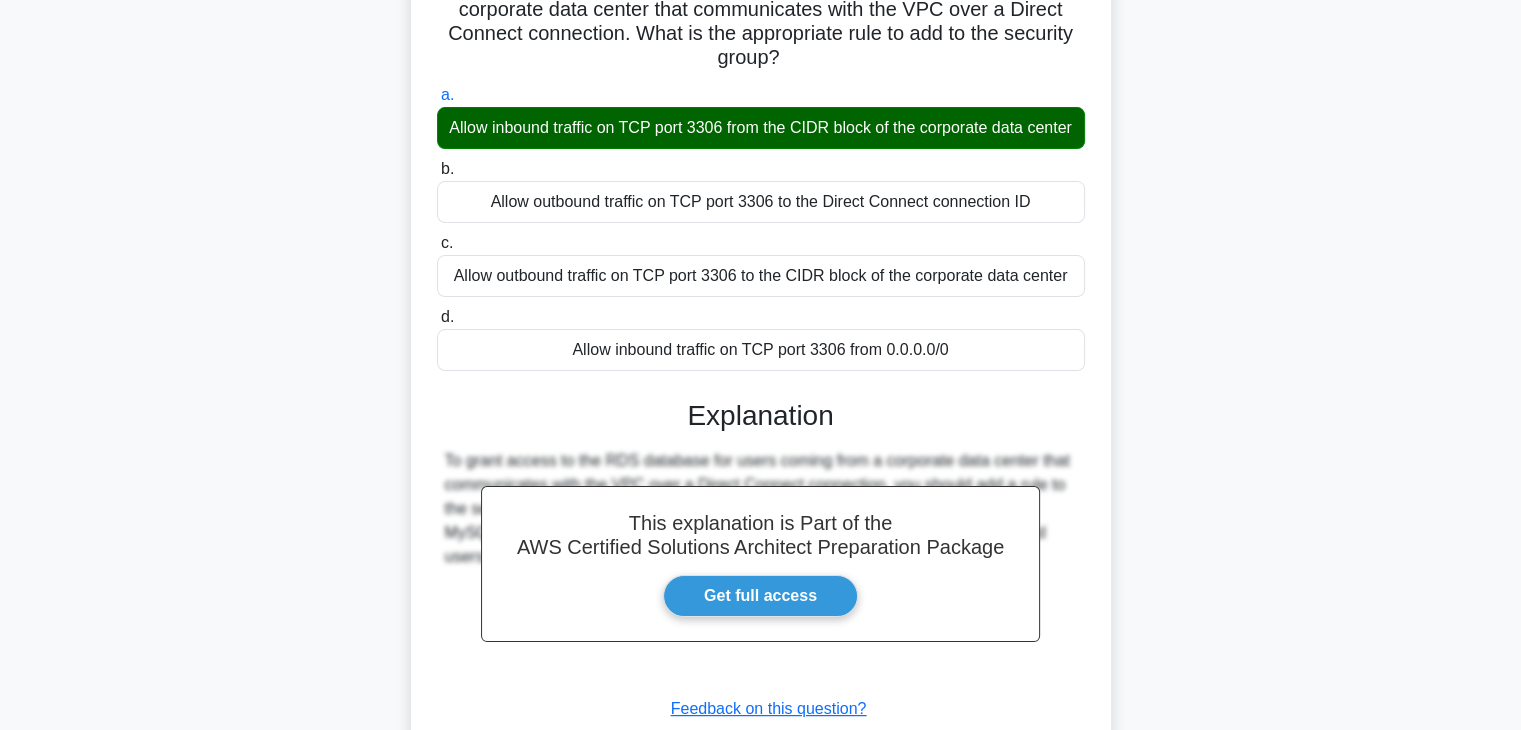 scroll, scrollTop: 351, scrollLeft: 0, axis: vertical 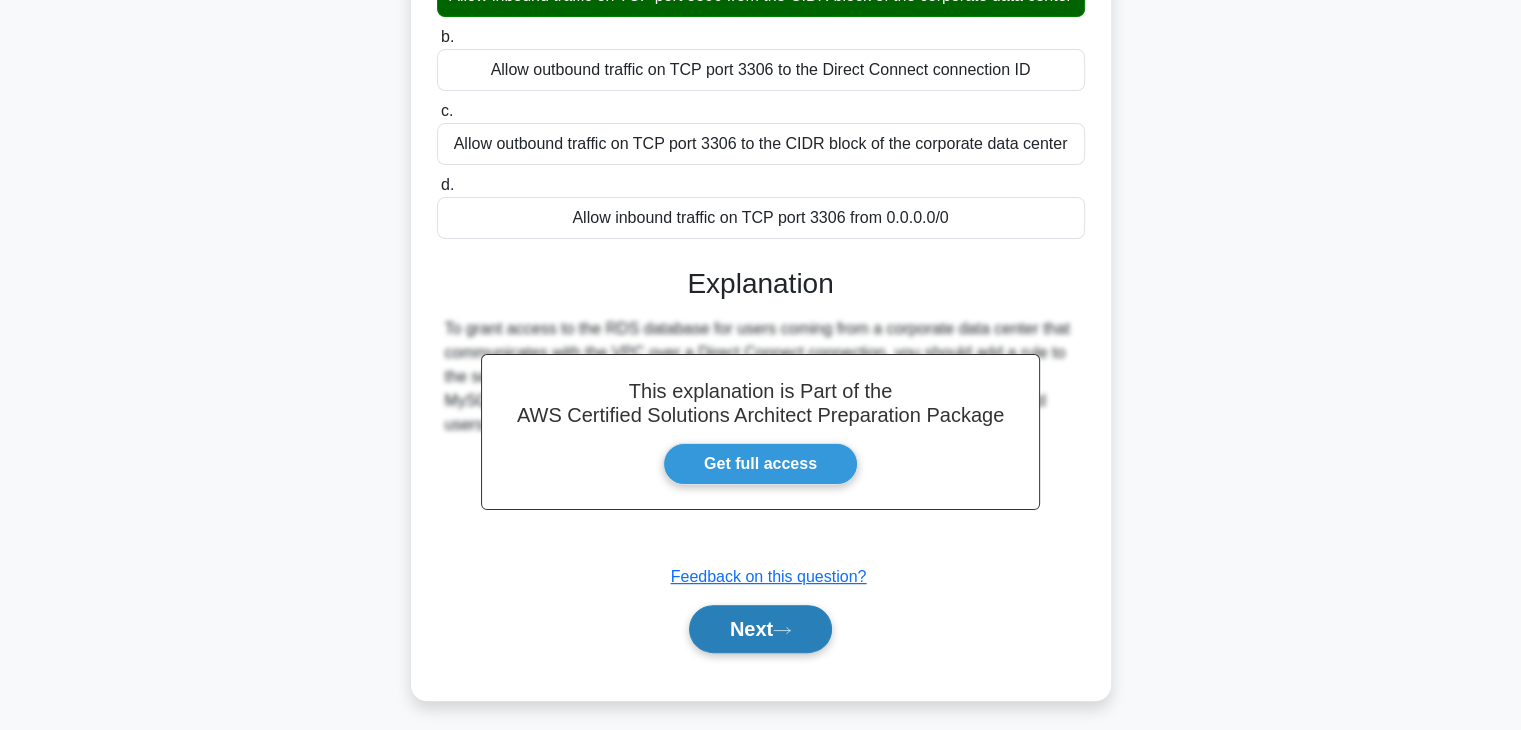 click on "Next" at bounding box center (760, 629) 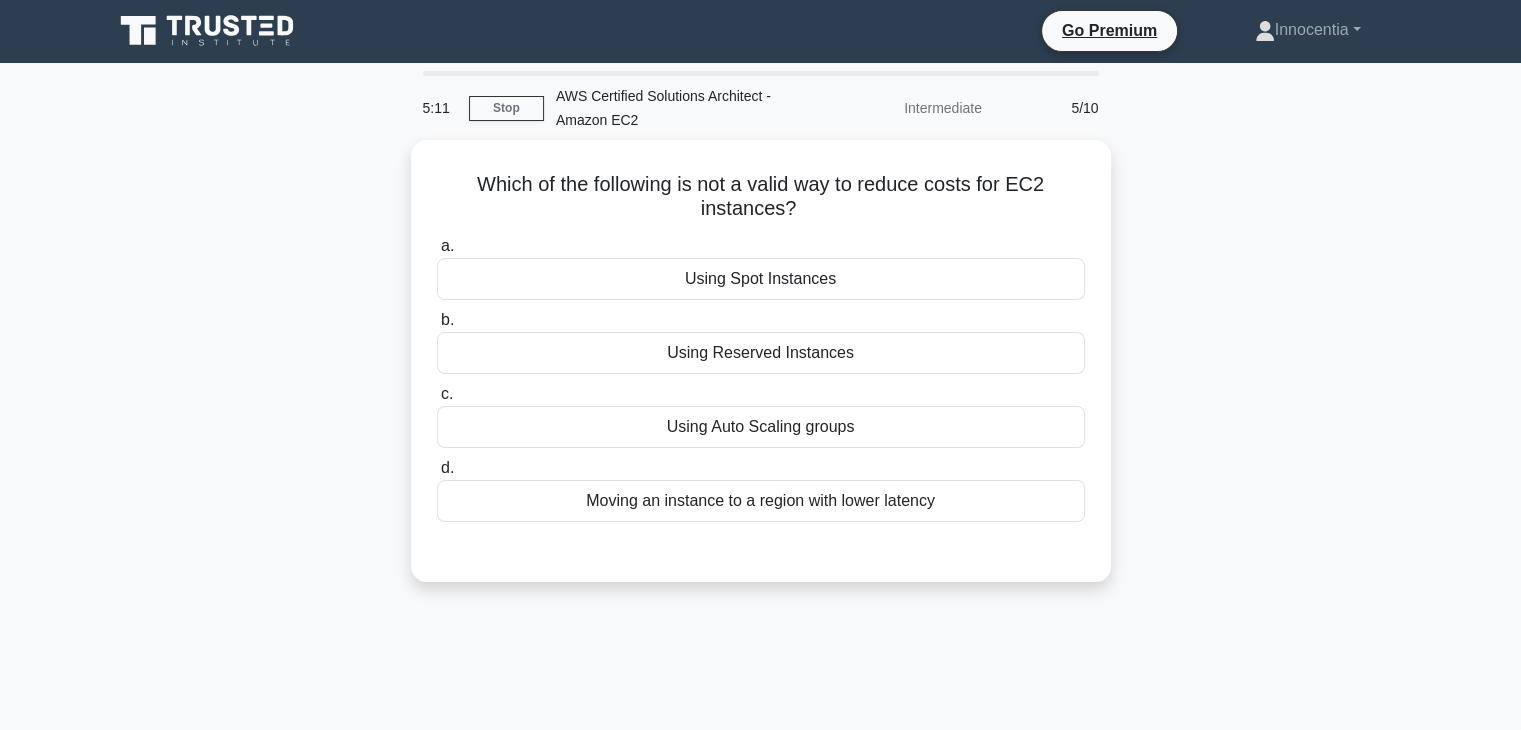 scroll, scrollTop: 0, scrollLeft: 0, axis: both 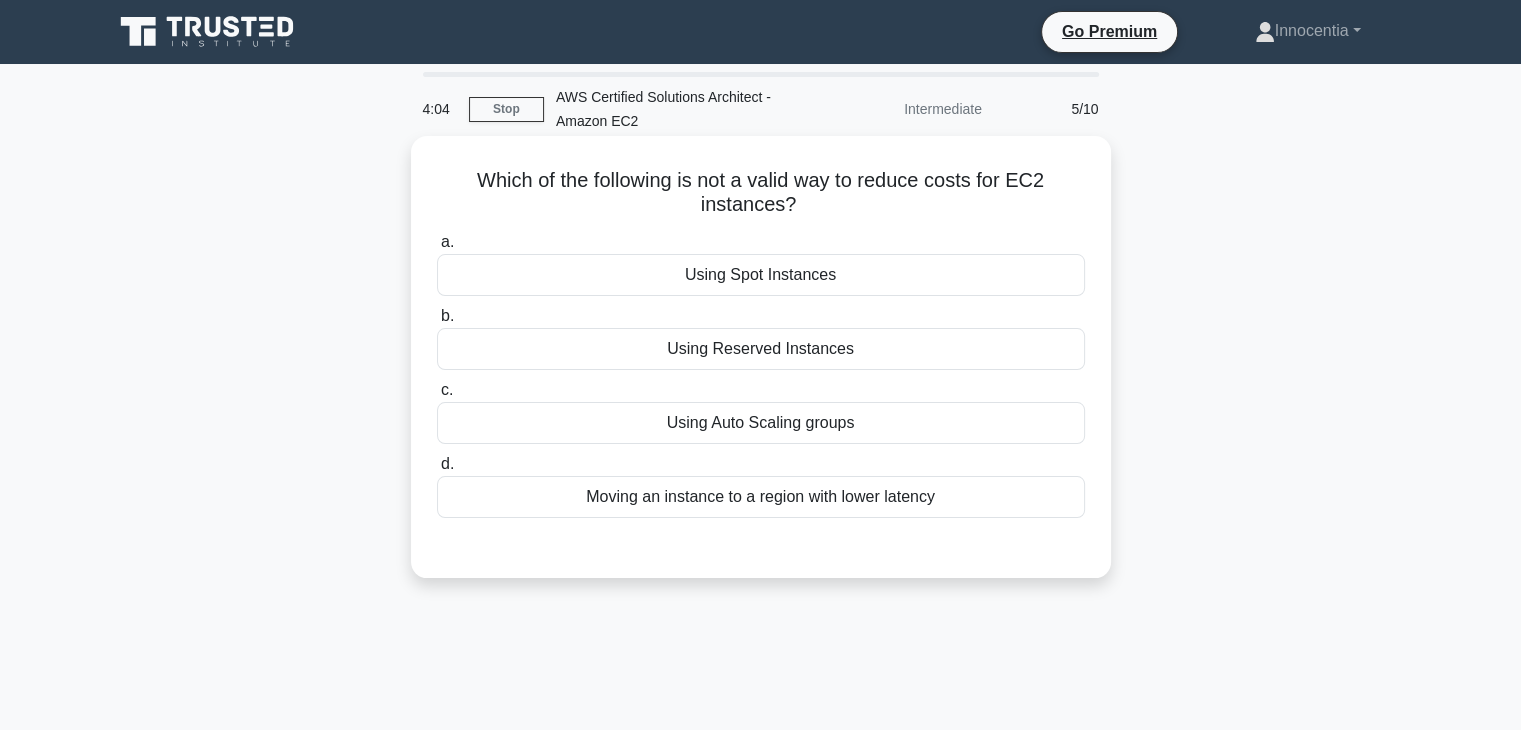 click on "Using Auto Scaling groups" at bounding box center (761, 423) 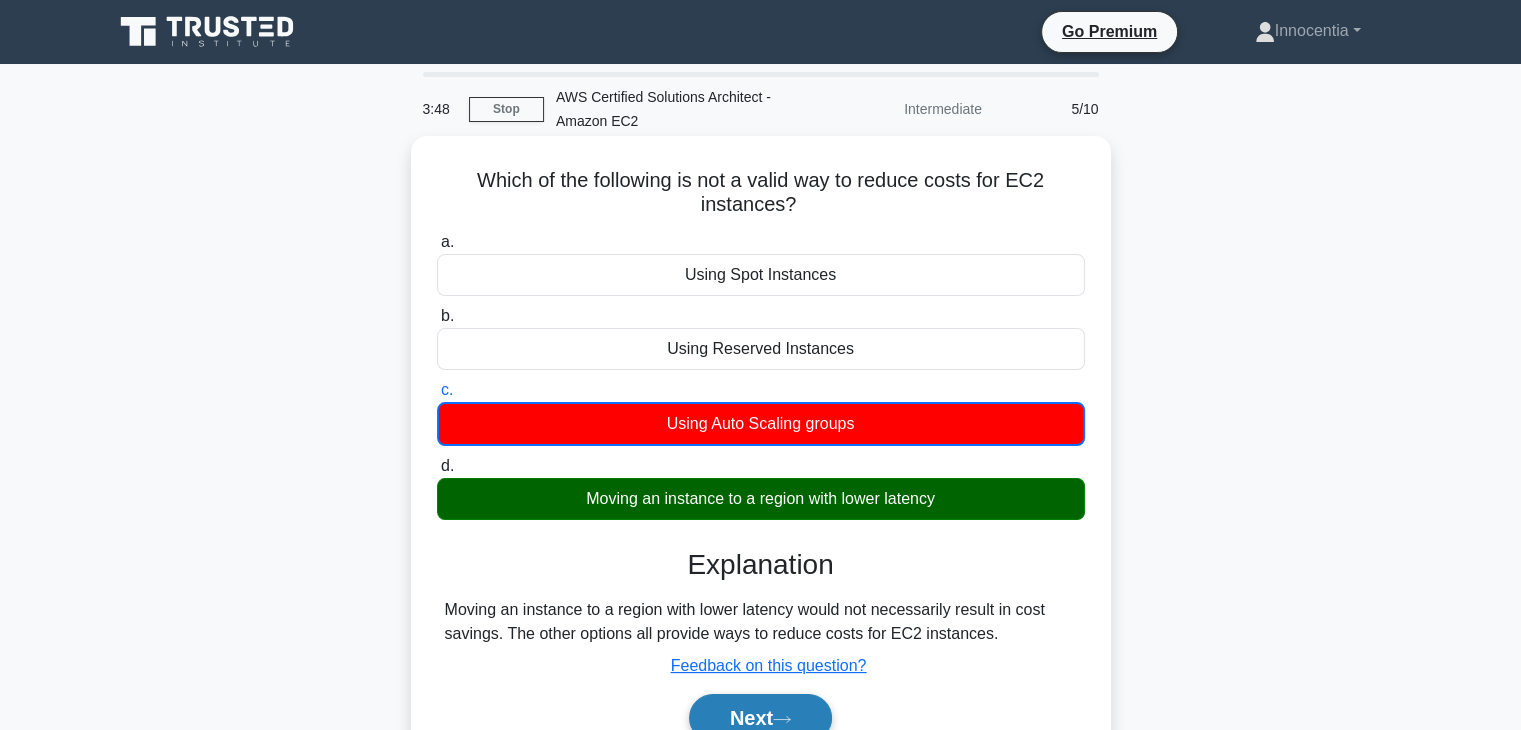 click on "Next" at bounding box center [760, 718] 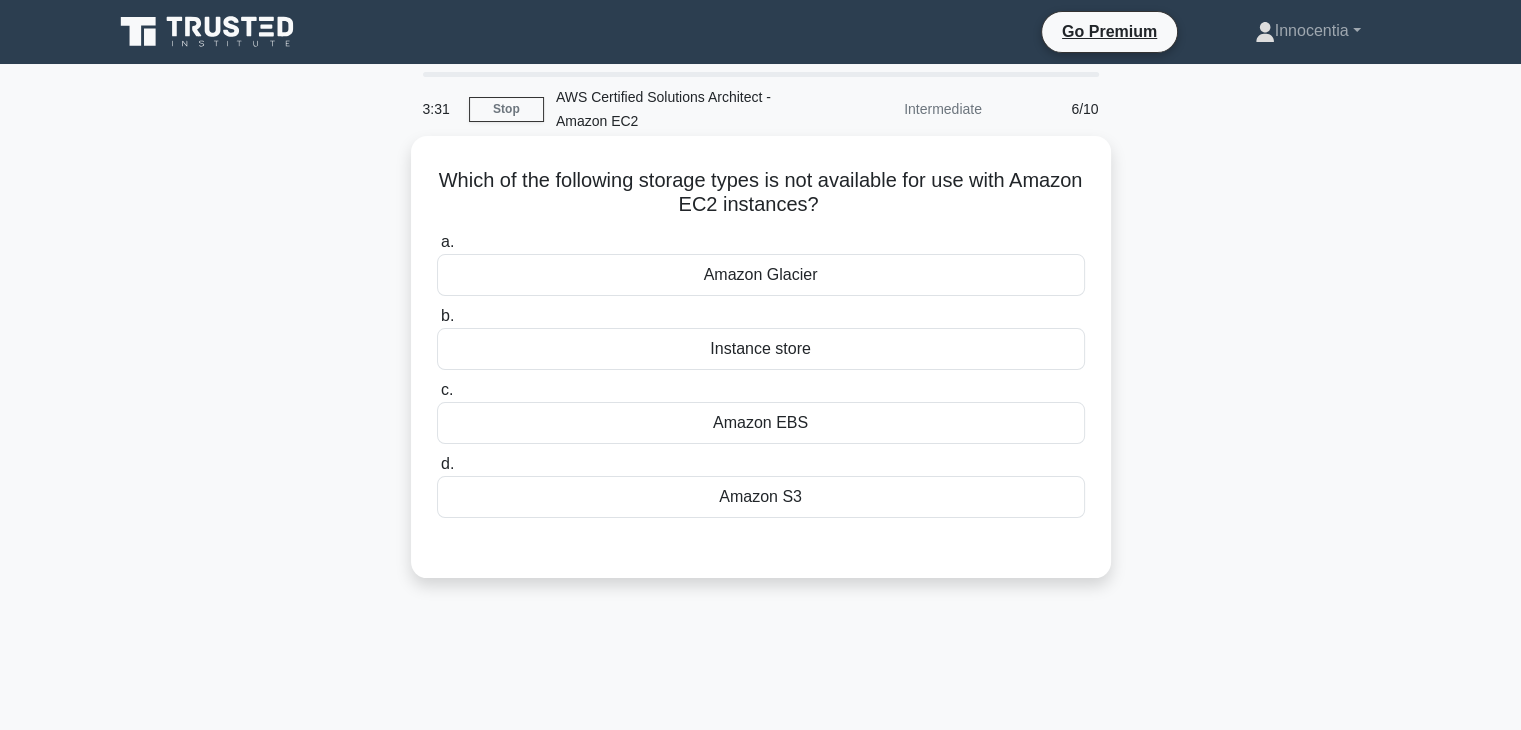 click on "Amazon Glacier" at bounding box center [761, 275] 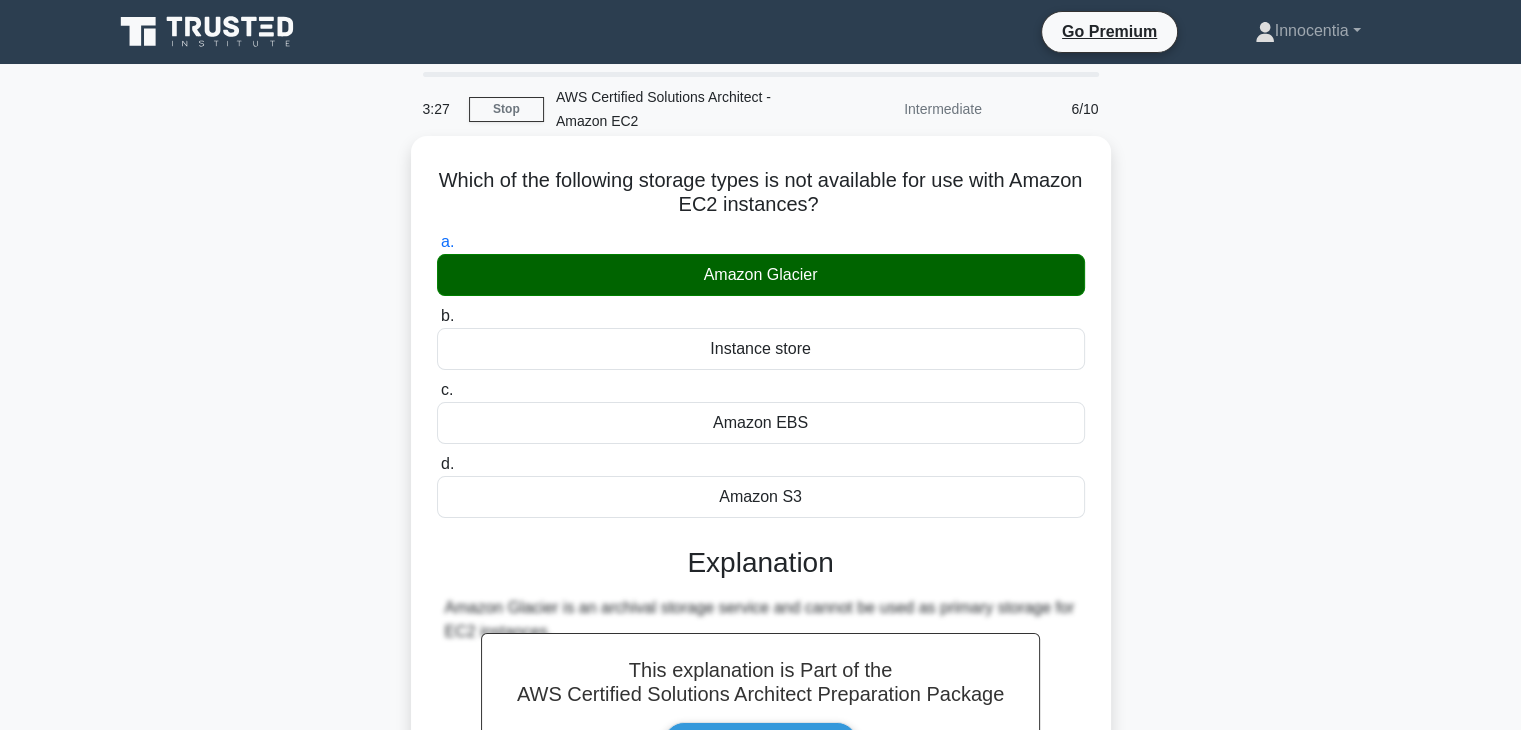 scroll, scrollTop: 200, scrollLeft: 0, axis: vertical 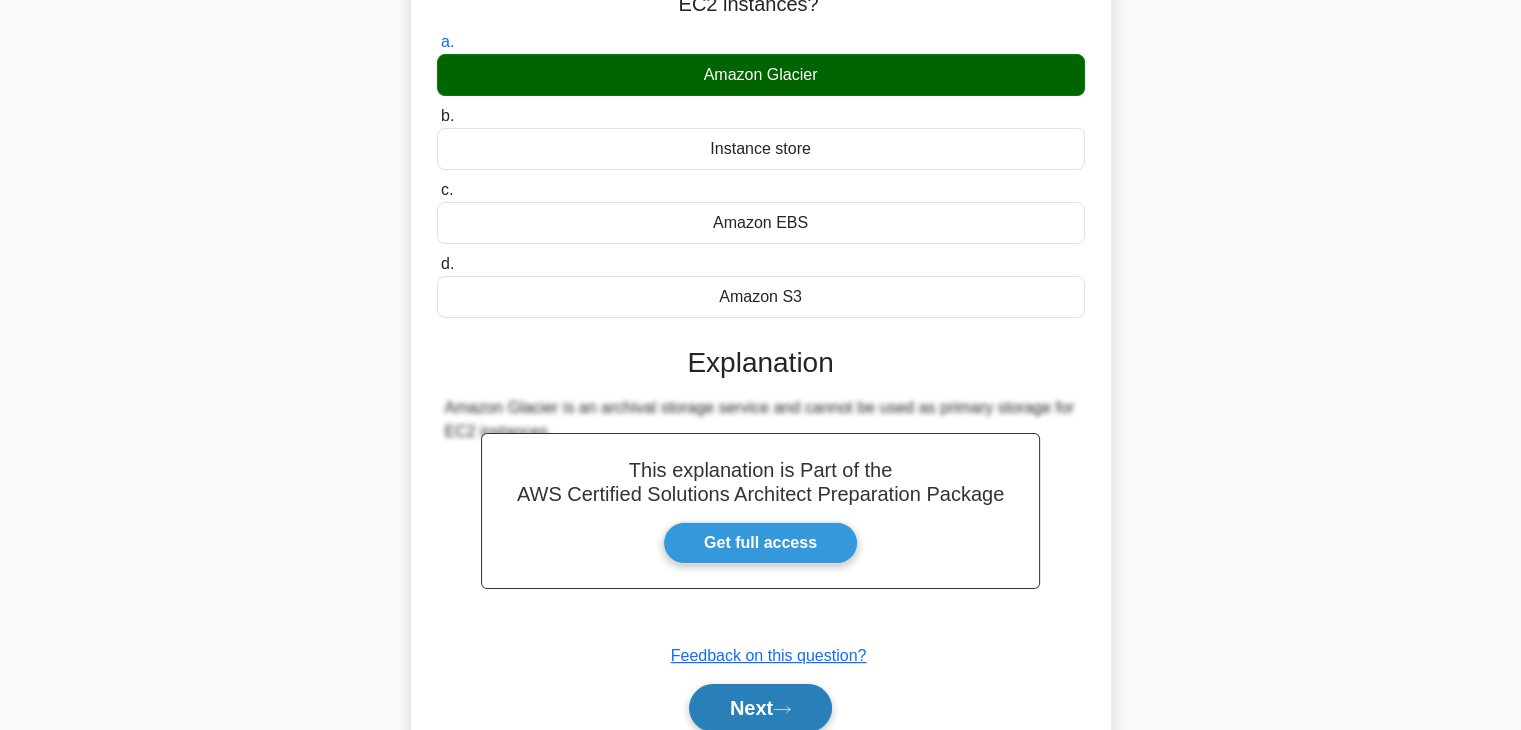 click on "Next" at bounding box center [760, 708] 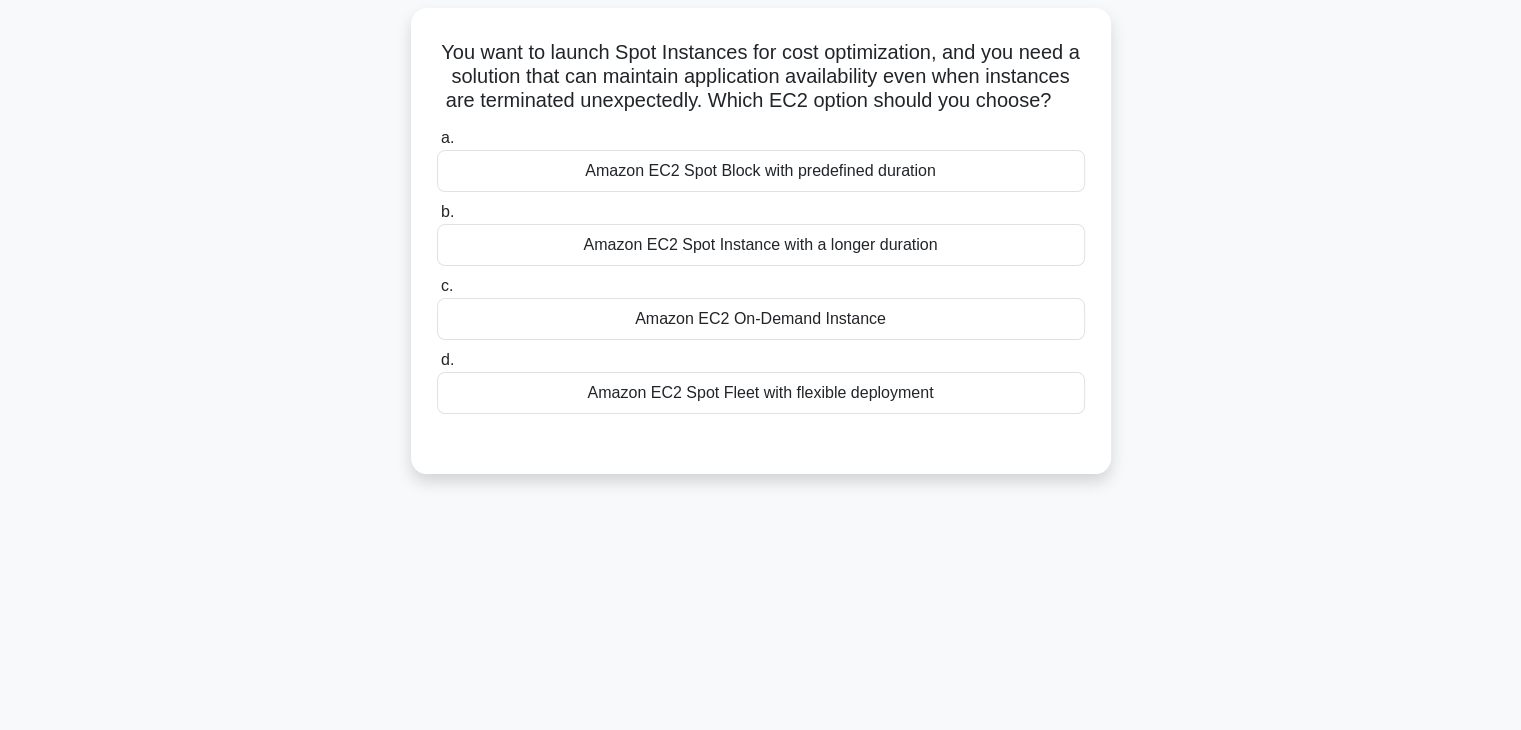 scroll, scrollTop: 0, scrollLeft: 0, axis: both 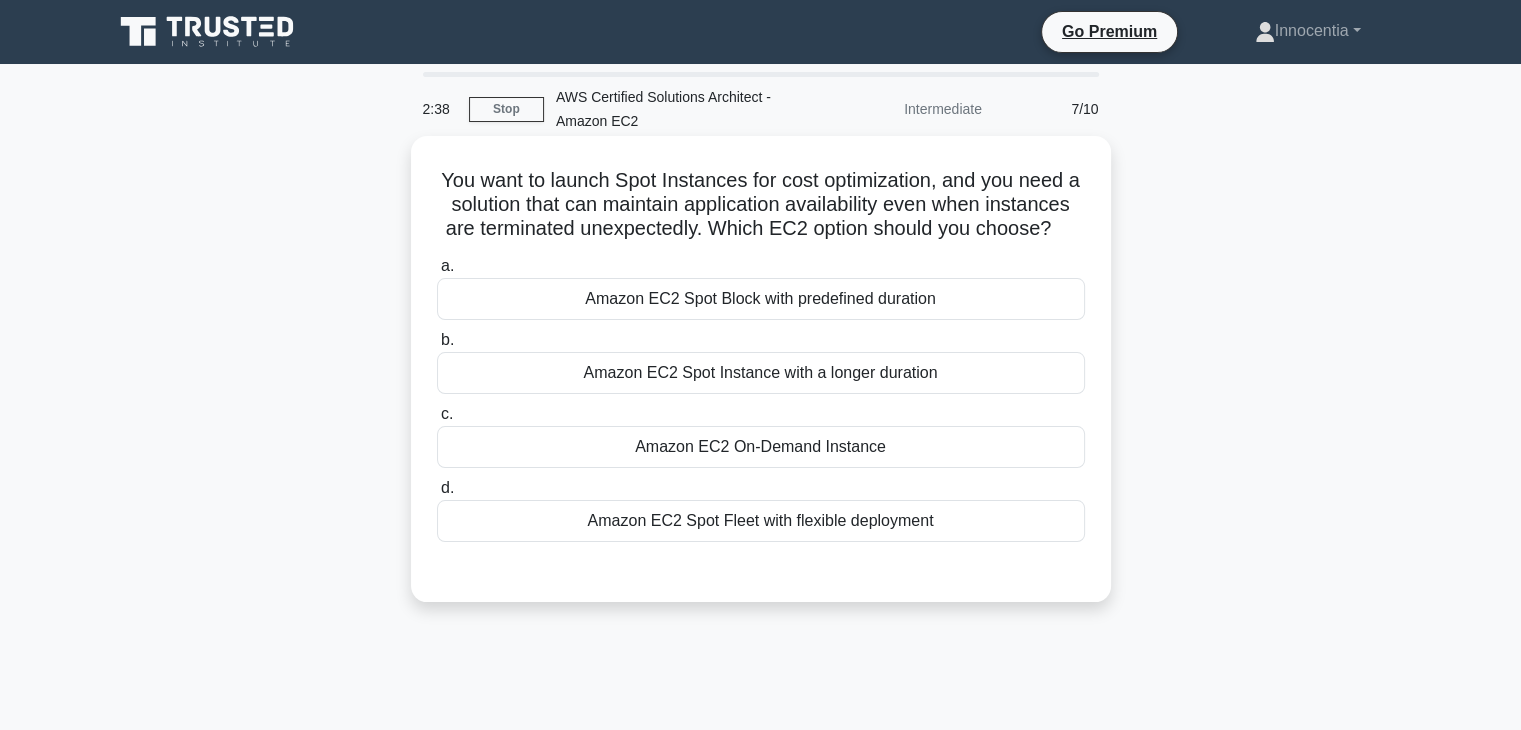 click on "Amazon EC2 Spot Instance with a longer duration" at bounding box center (761, 373) 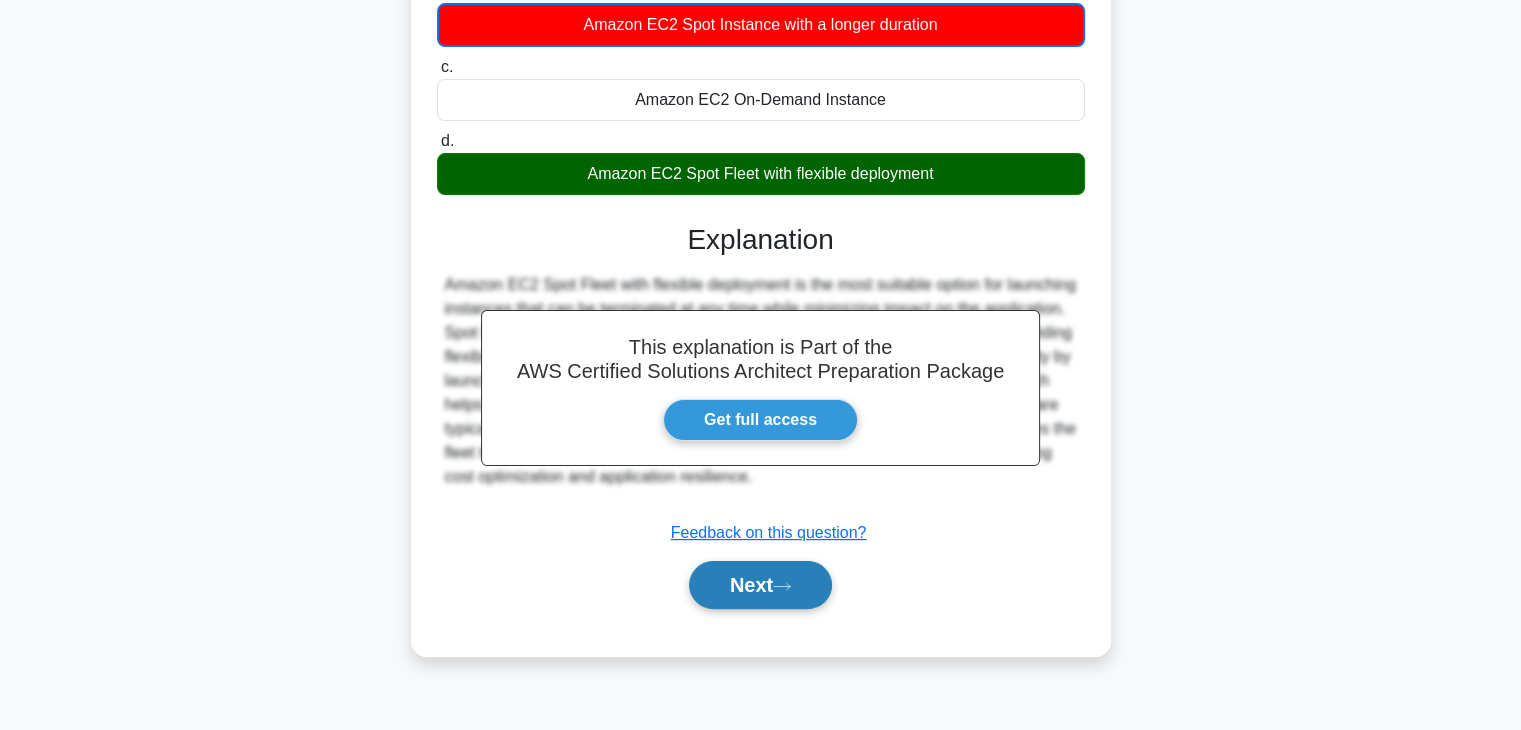 scroll, scrollTop: 351, scrollLeft: 0, axis: vertical 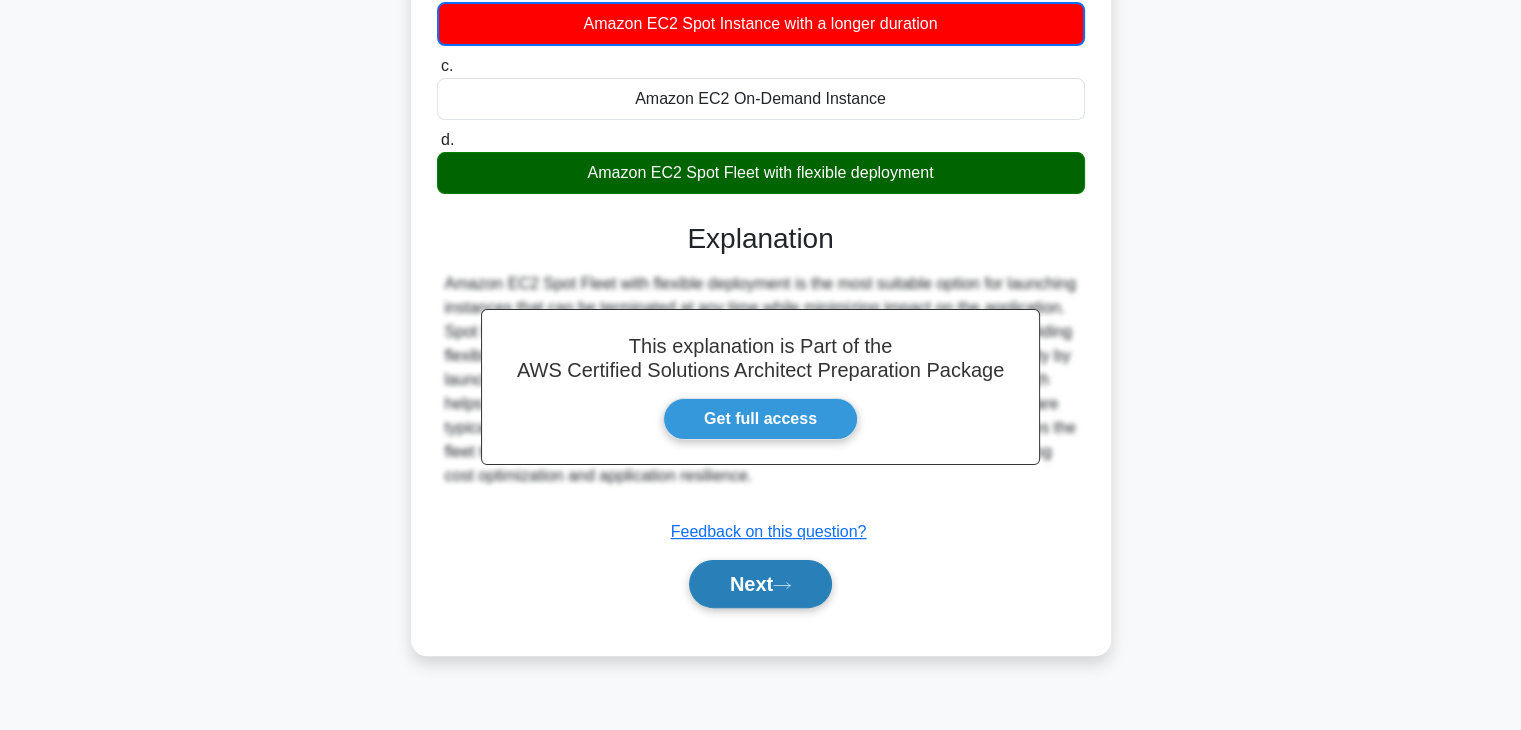 click on "Next" at bounding box center [760, 584] 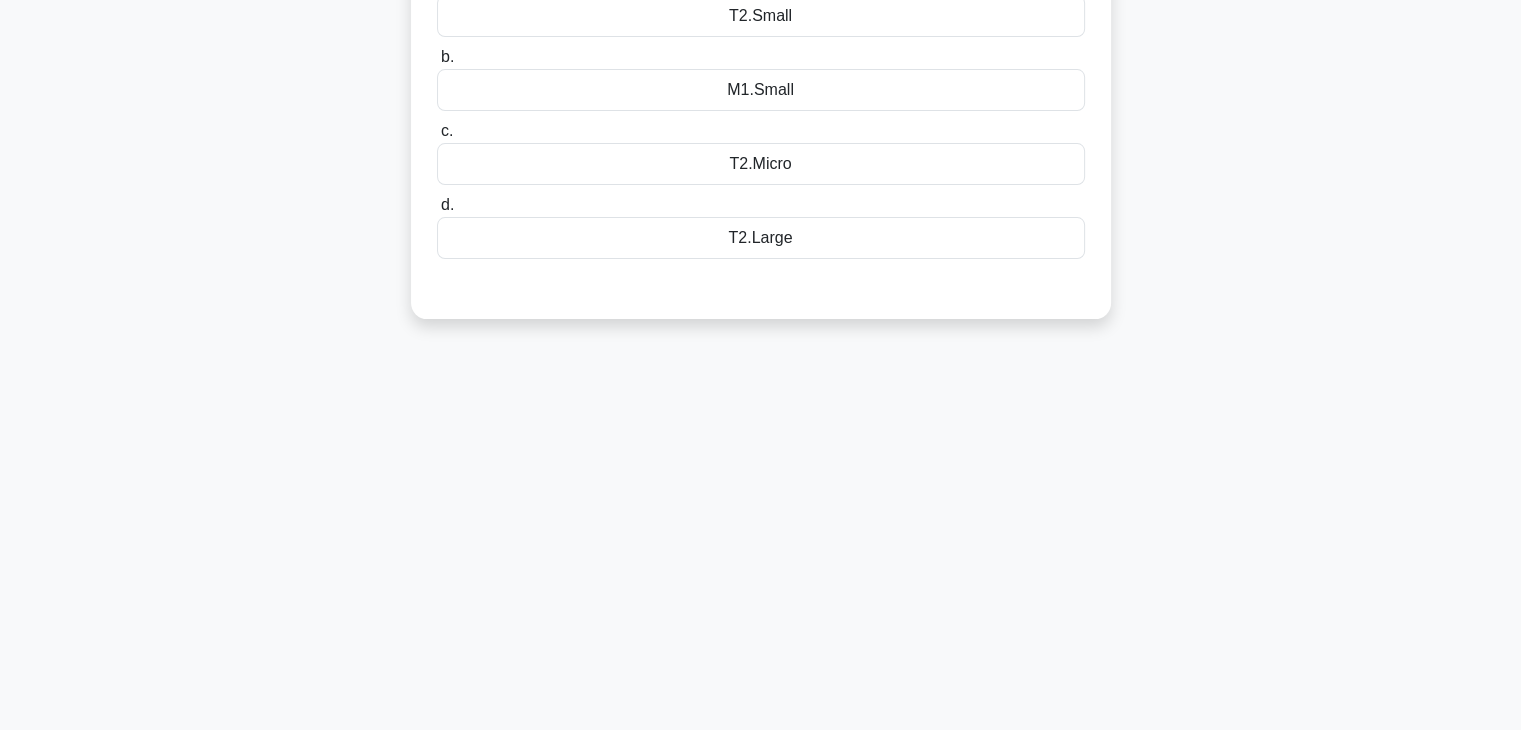 scroll, scrollTop: 51, scrollLeft: 0, axis: vertical 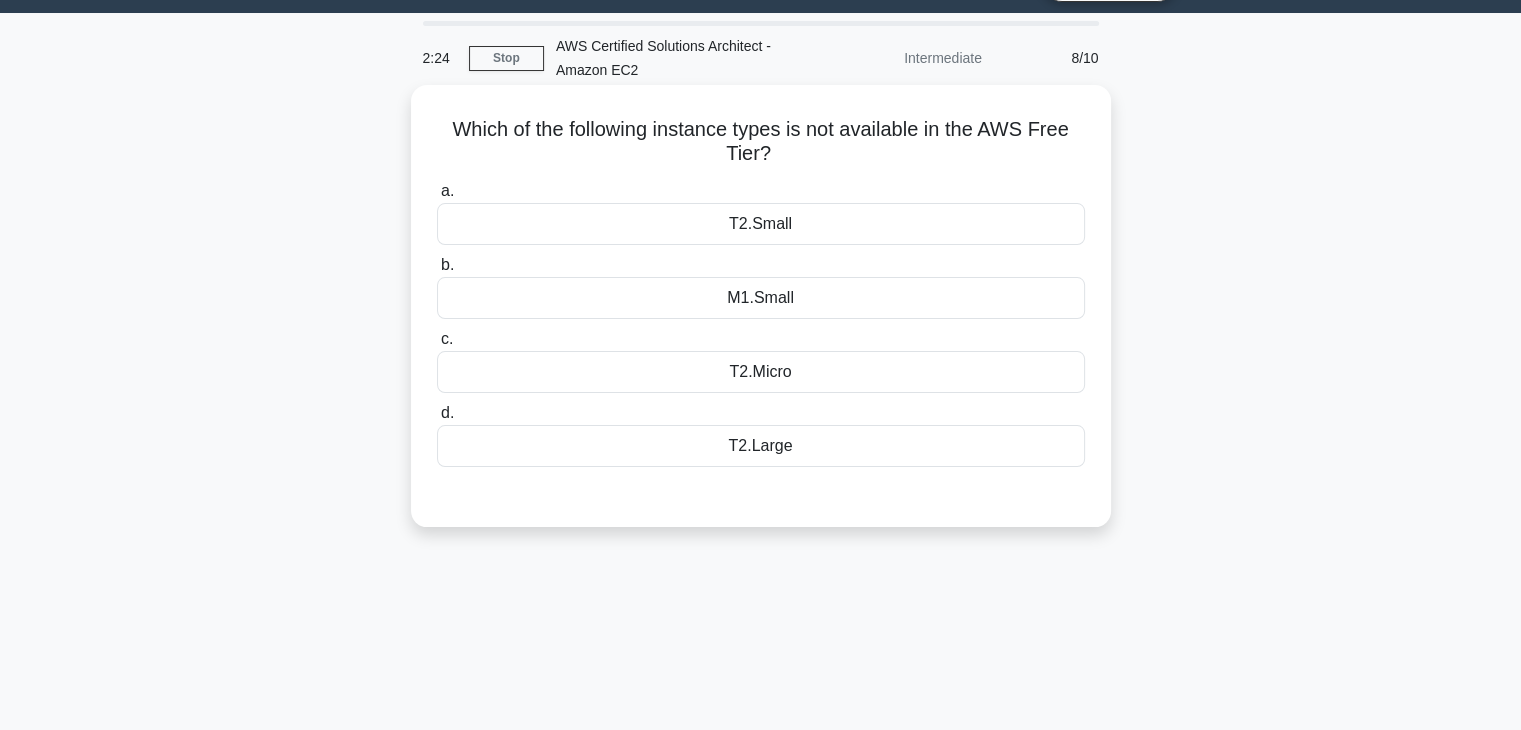 click on "T2.Large" at bounding box center [761, 446] 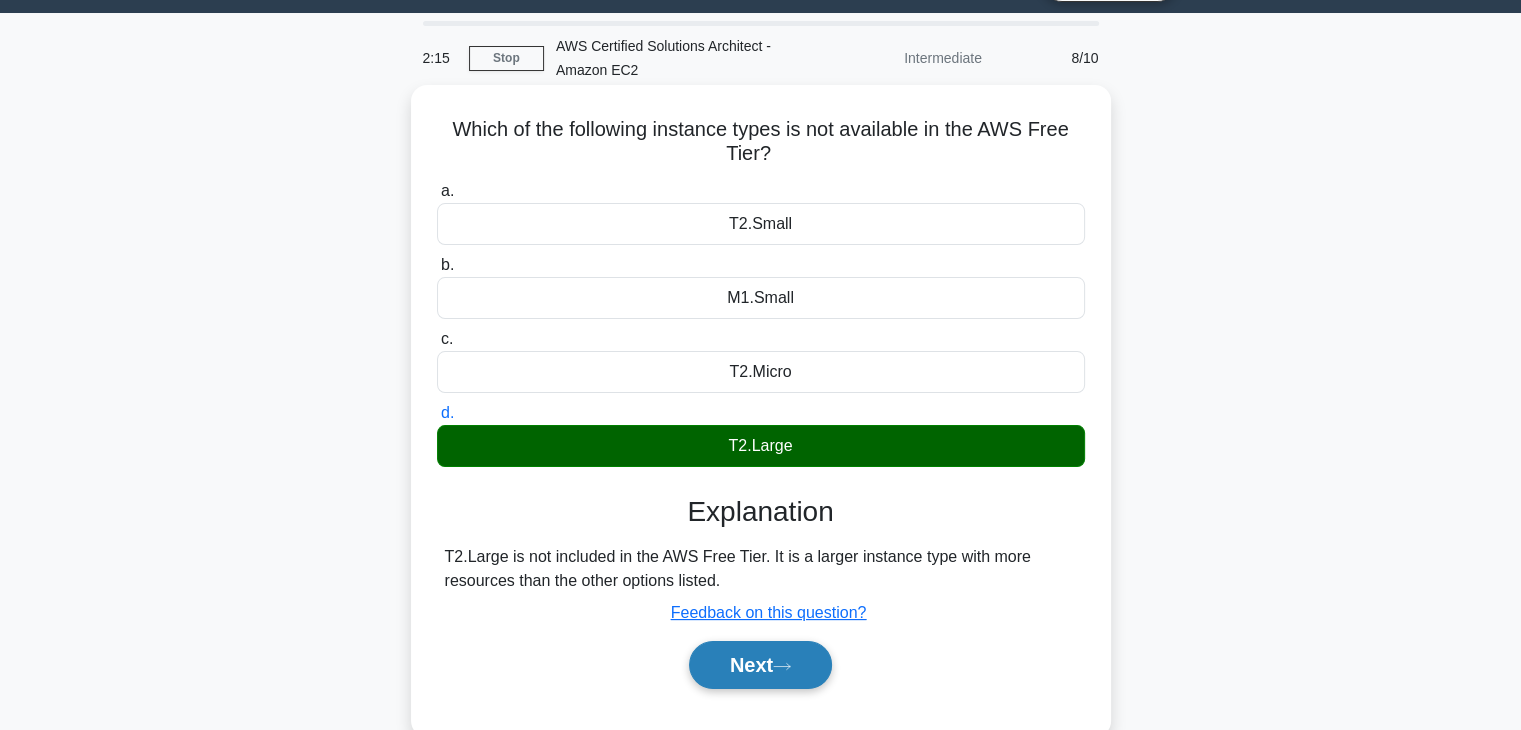 click on "Next" at bounding box center (760, 665) 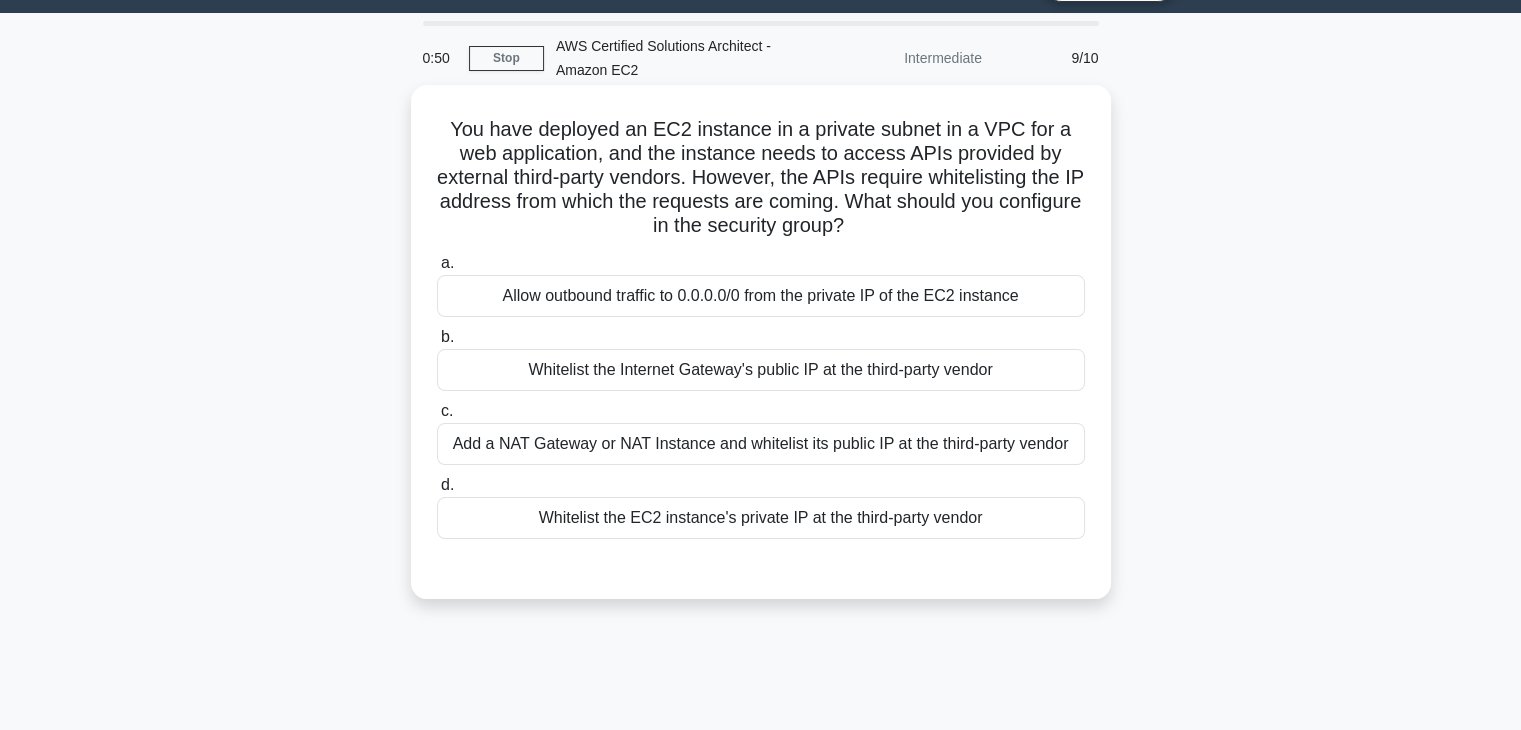 click on "Allow outbound traffic to 0.0.0.0/0 from the private IP of the EC2 instance" at bounding box center [761, 296] 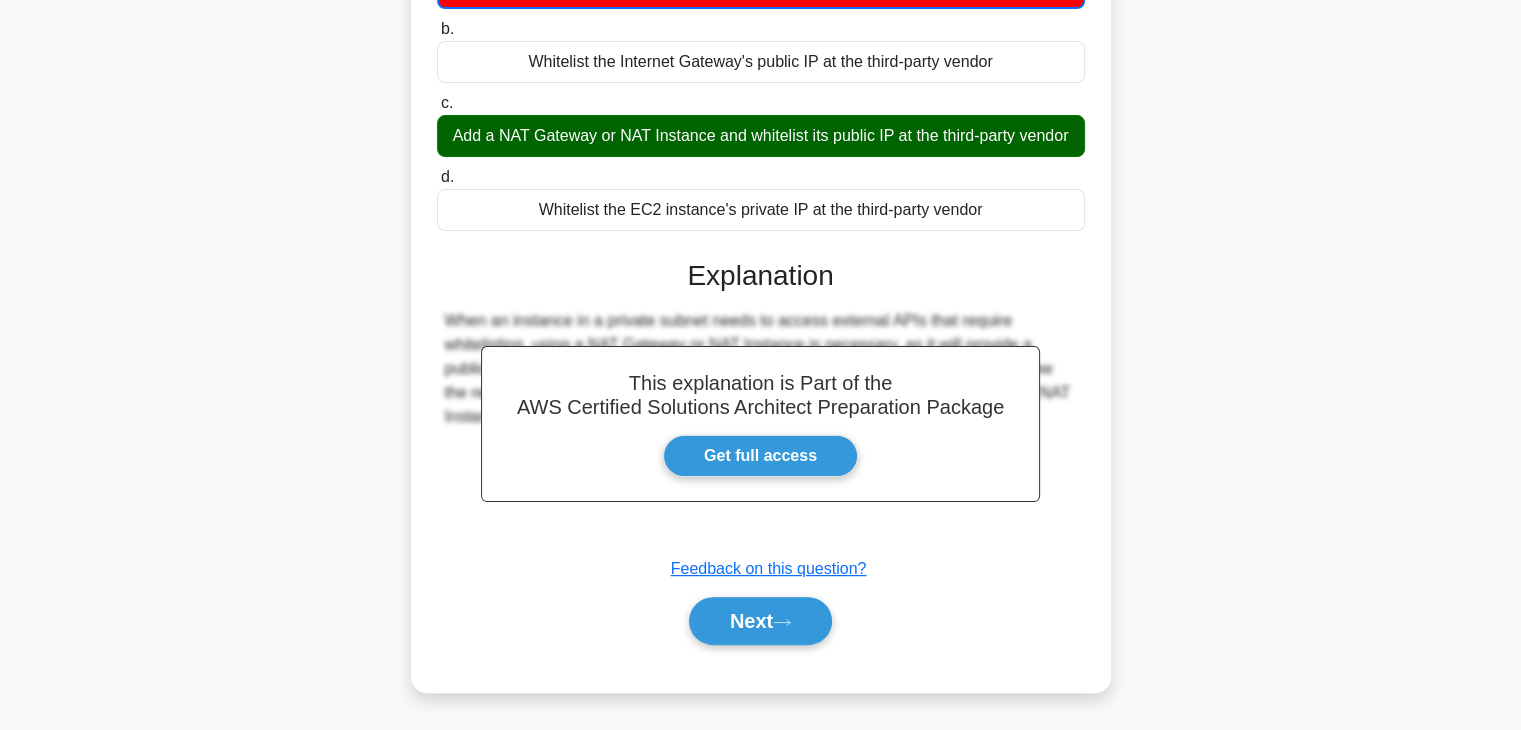 scroll, scrollTop: 384, scrollLeft: 0, axis: vertical 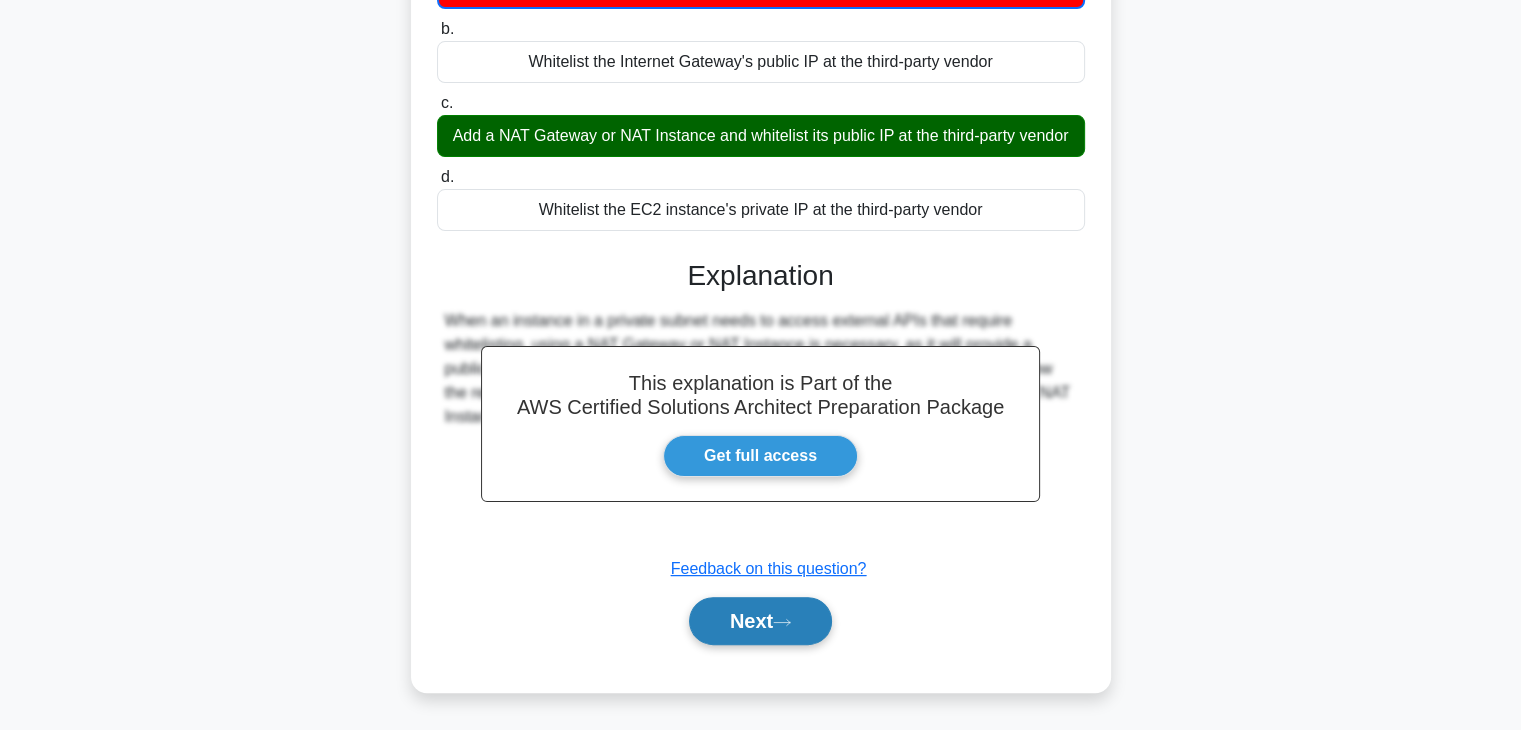 click on "Next" at bounding box center [760, 621] 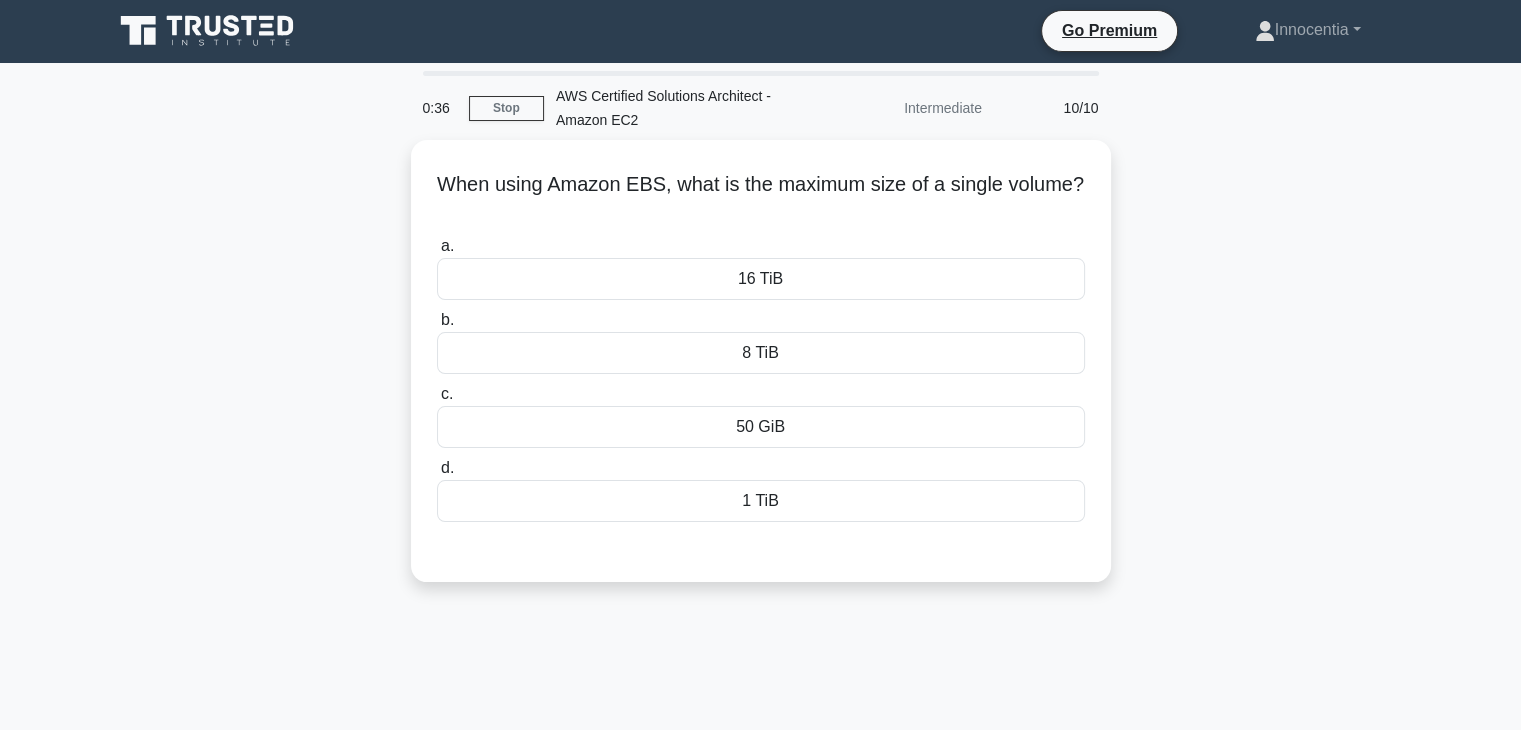 scroll, scrollTop: 0, scrollLeft: 0, axis: both 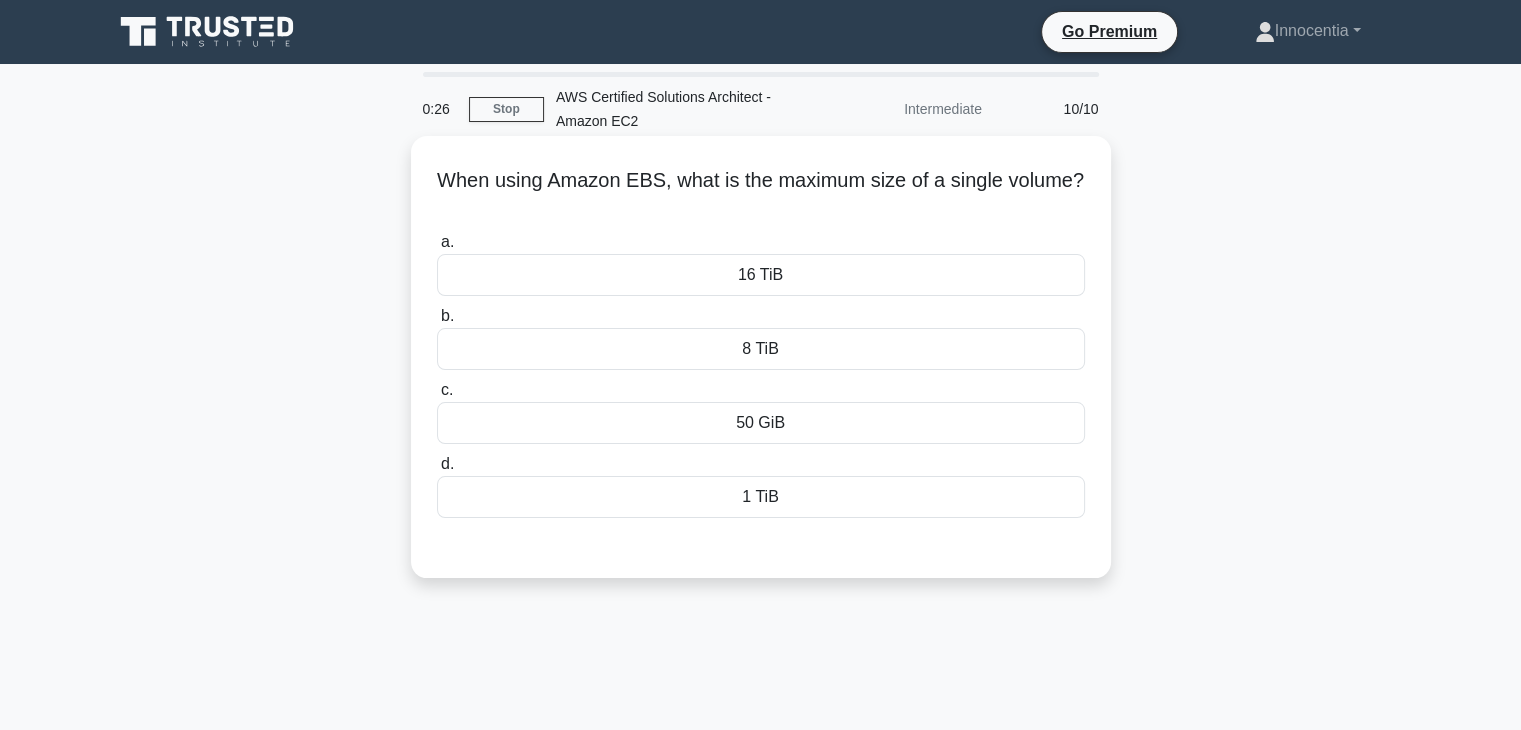 click on "50 GiB" at bounding box center (761, 423) 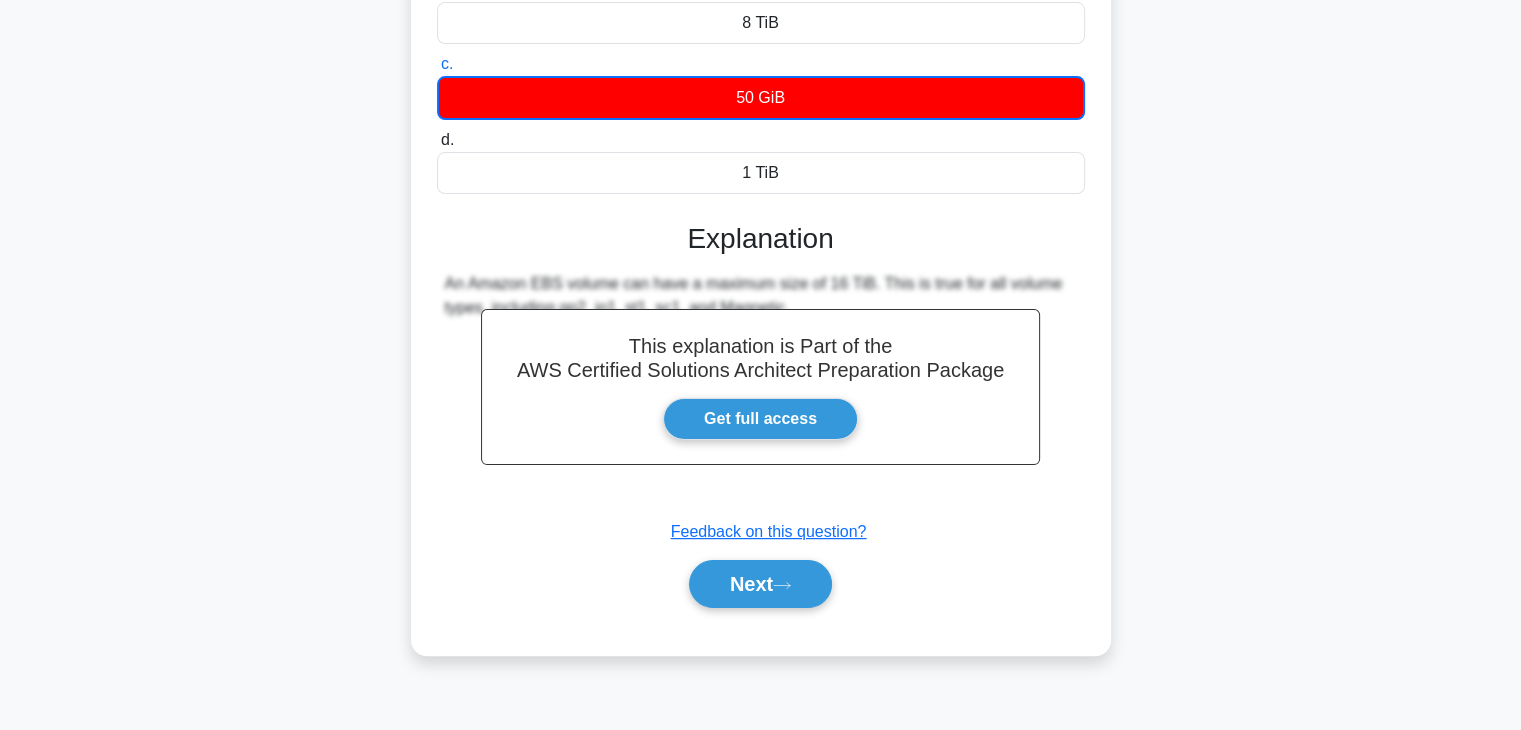 scroll, scrollTop: 351, scrollLeft: 0, axis: vertical 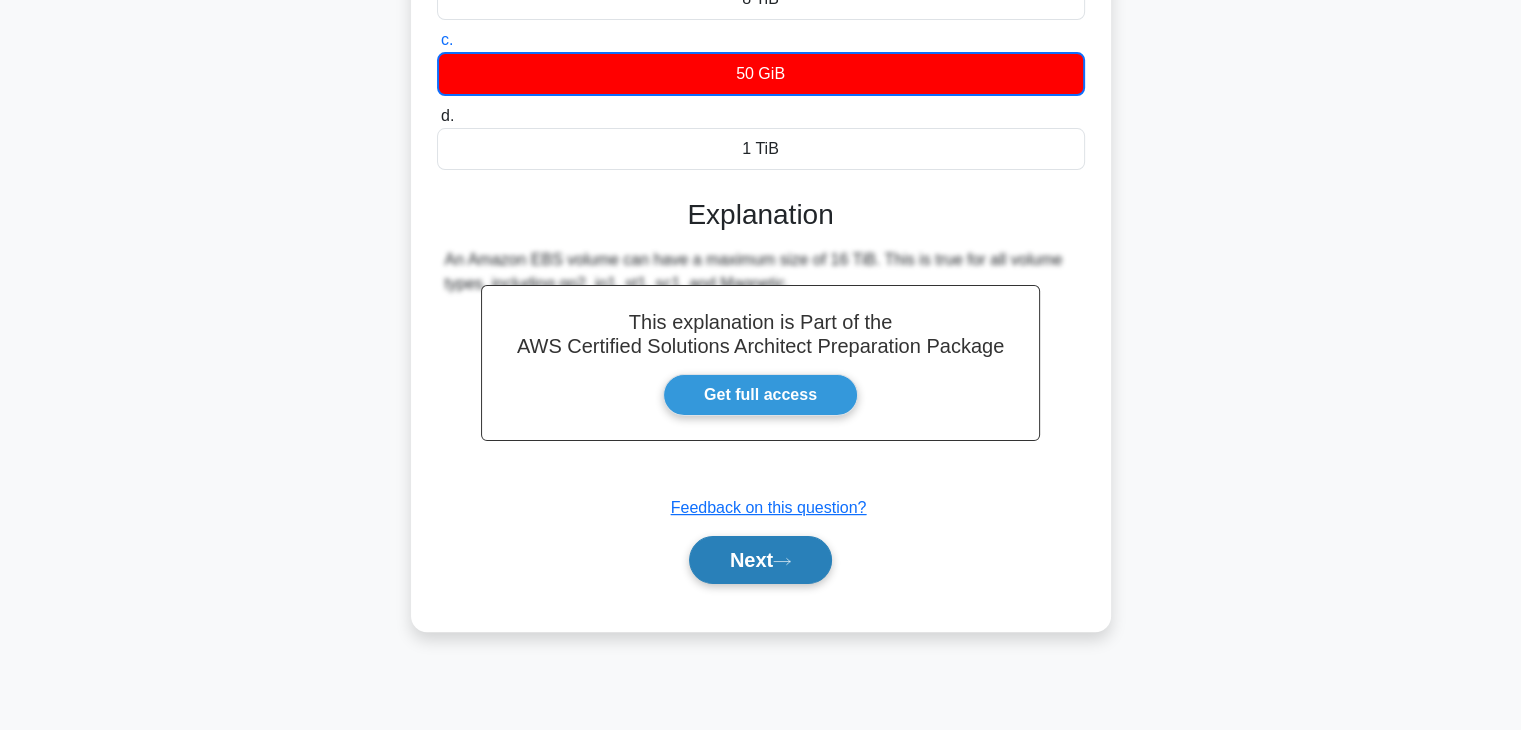 click on "Next" at bounding box center [760, 560] 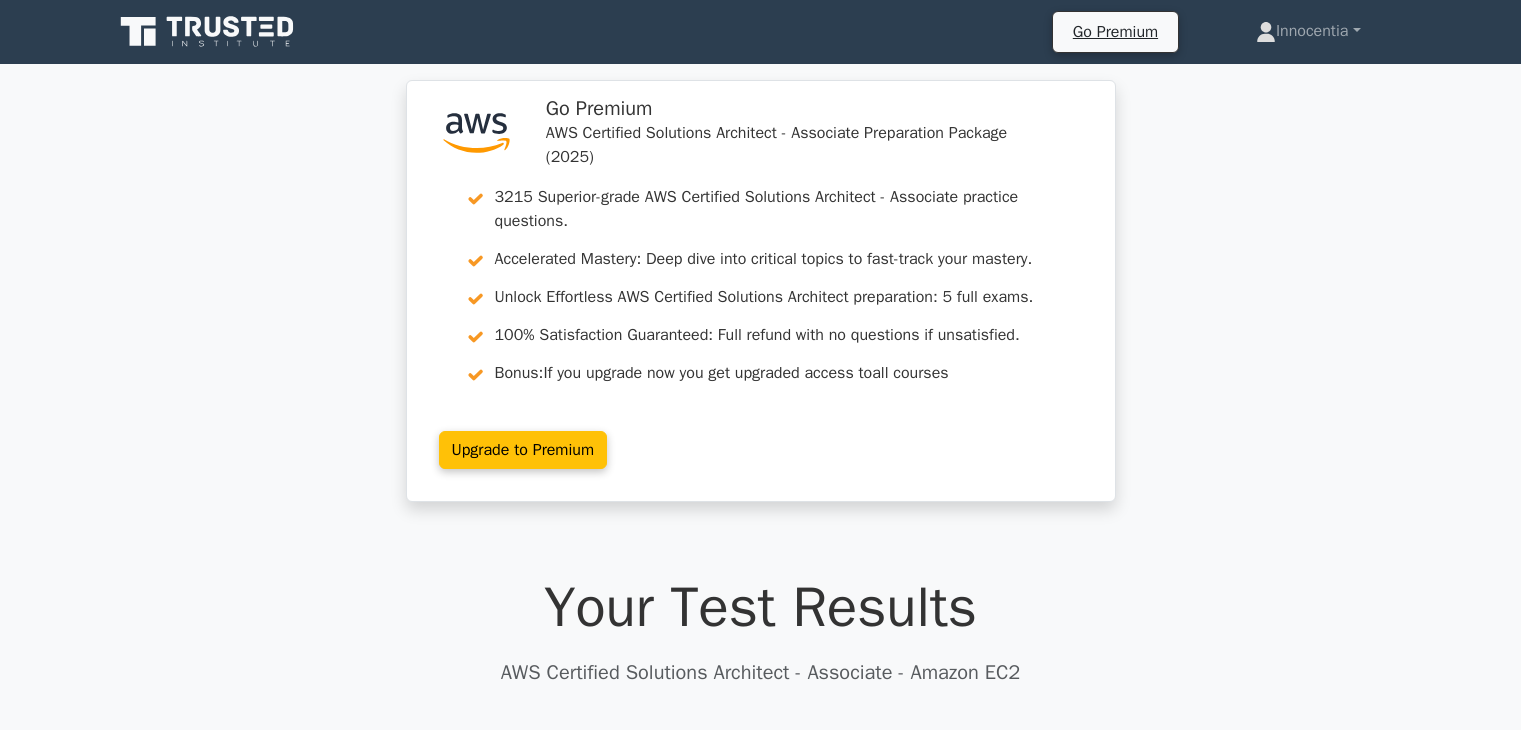 scroll, scrollTop: 0, scrollLeft: 0, axis: both 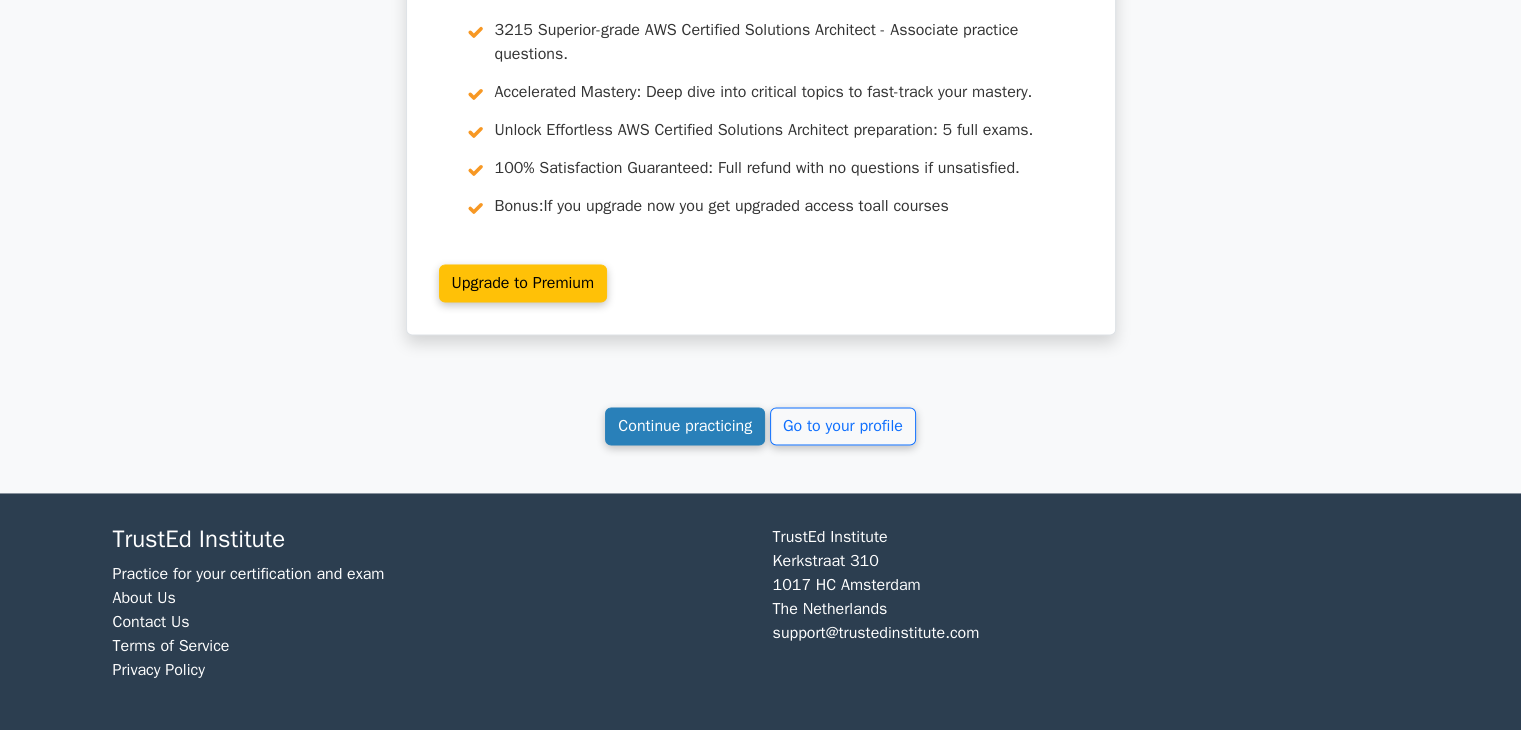 click on "Continue practicing" at bounding box center [685, 426] 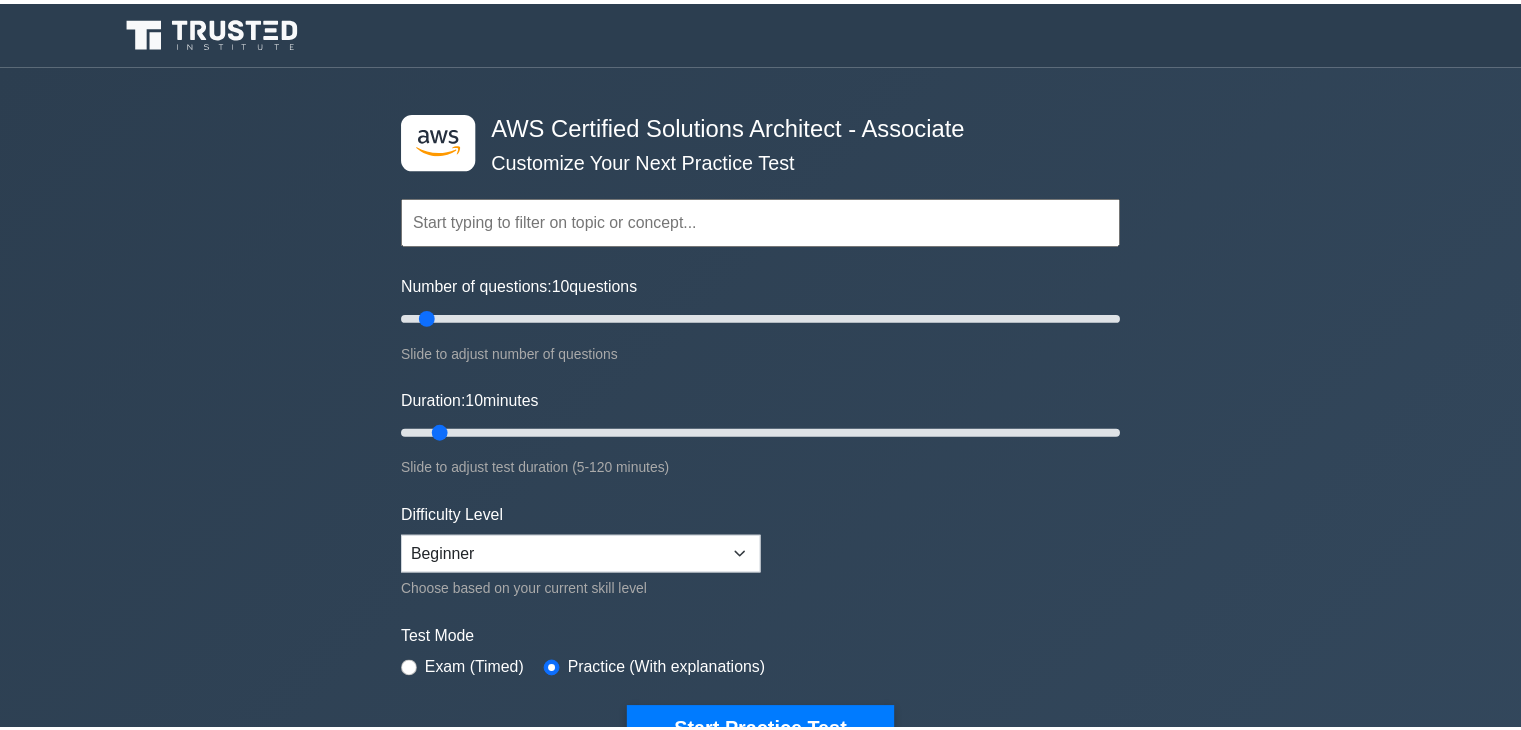 scroll, scrollTop: 0, scrollLeft: 0, axis: both 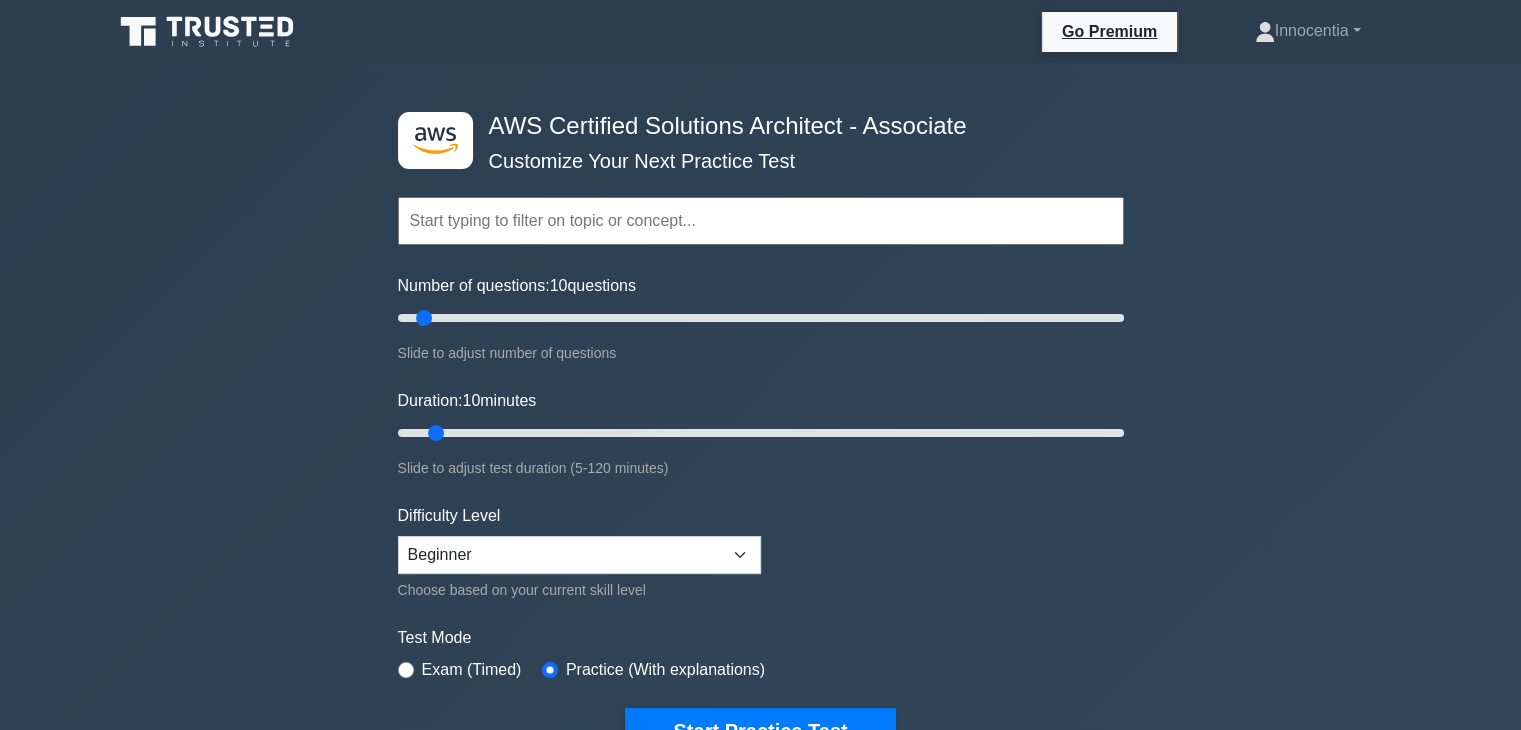 click at bounding box center [761, 221] 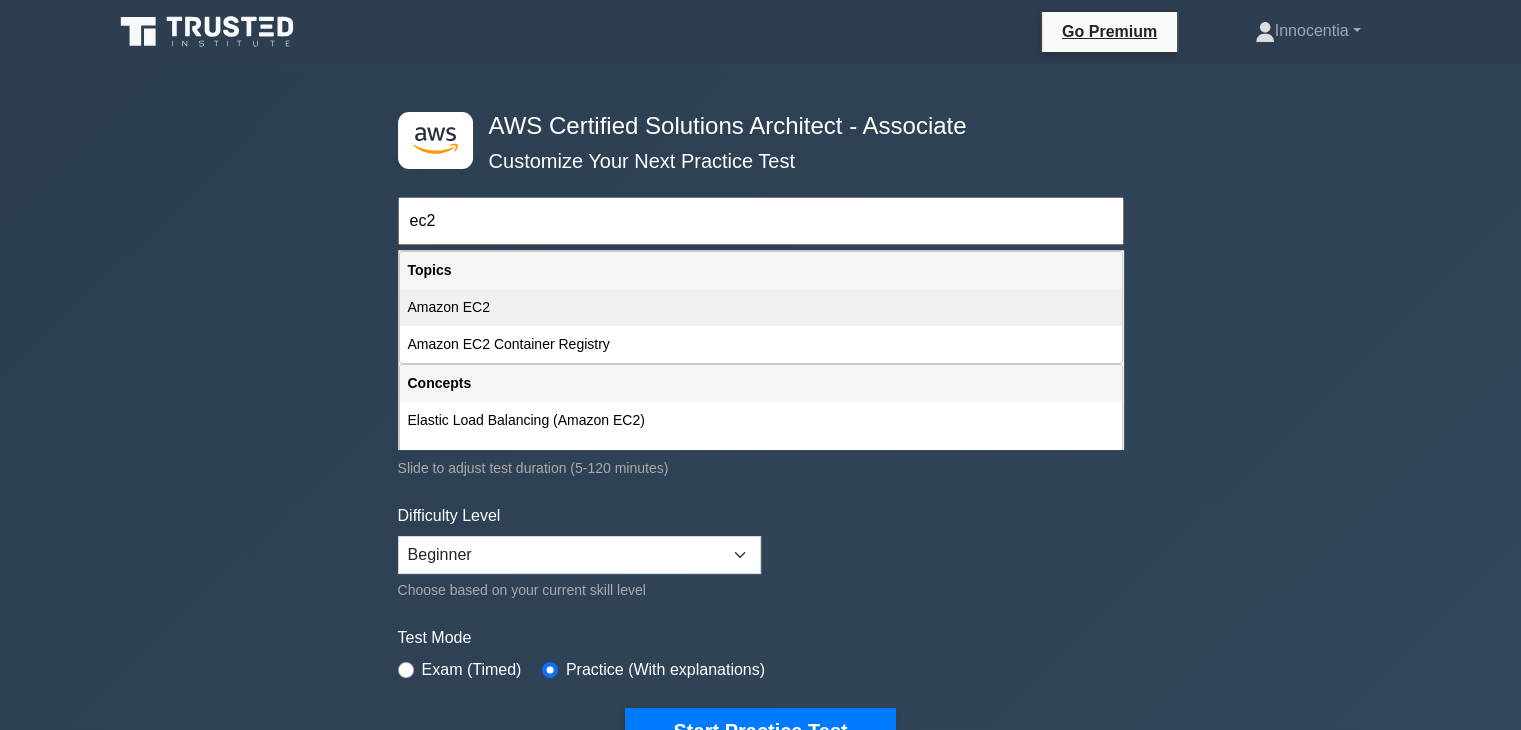 click on "Amazon EC2" at bounding box center (761, 307) 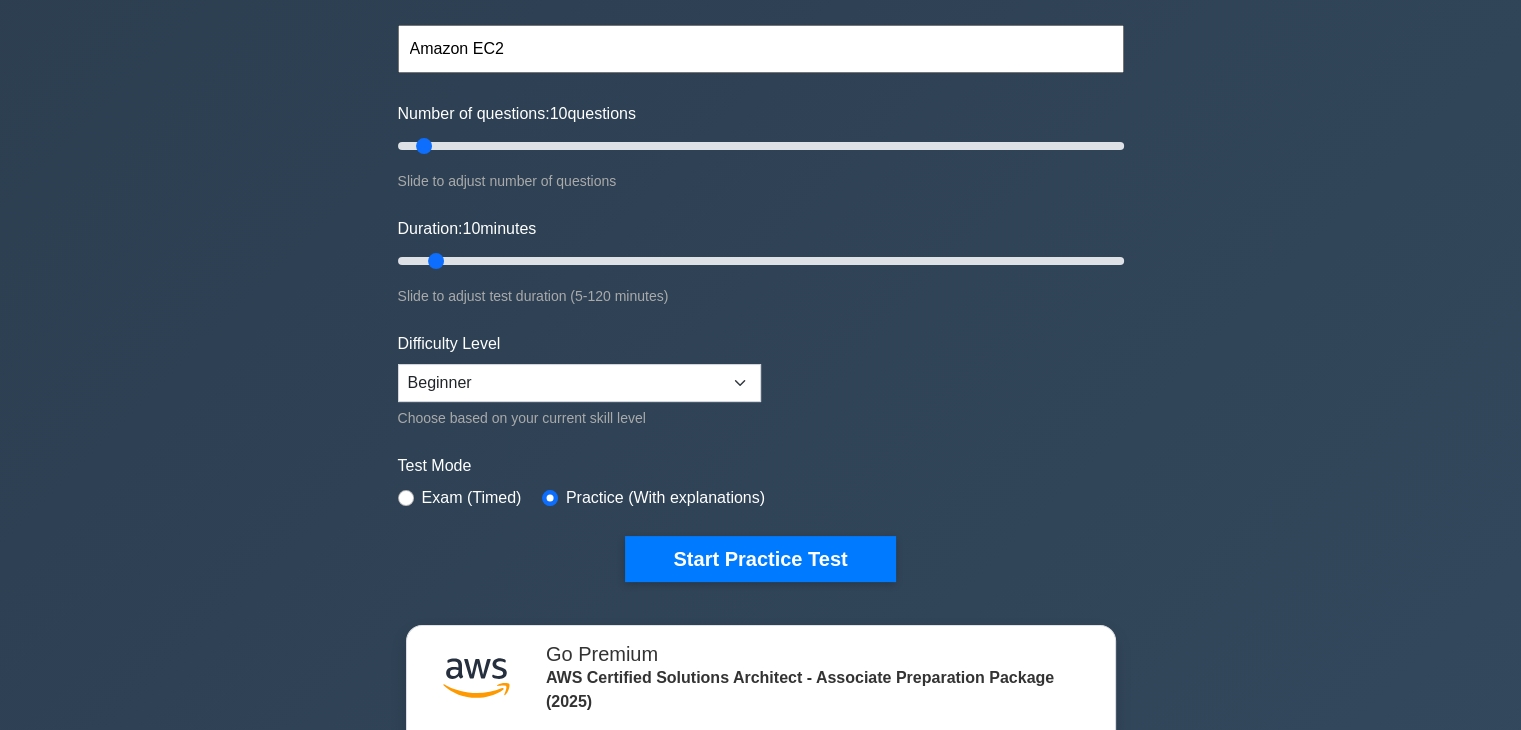 scroll, scrollTop: 200, scrollLeft: 0, axis: vertical 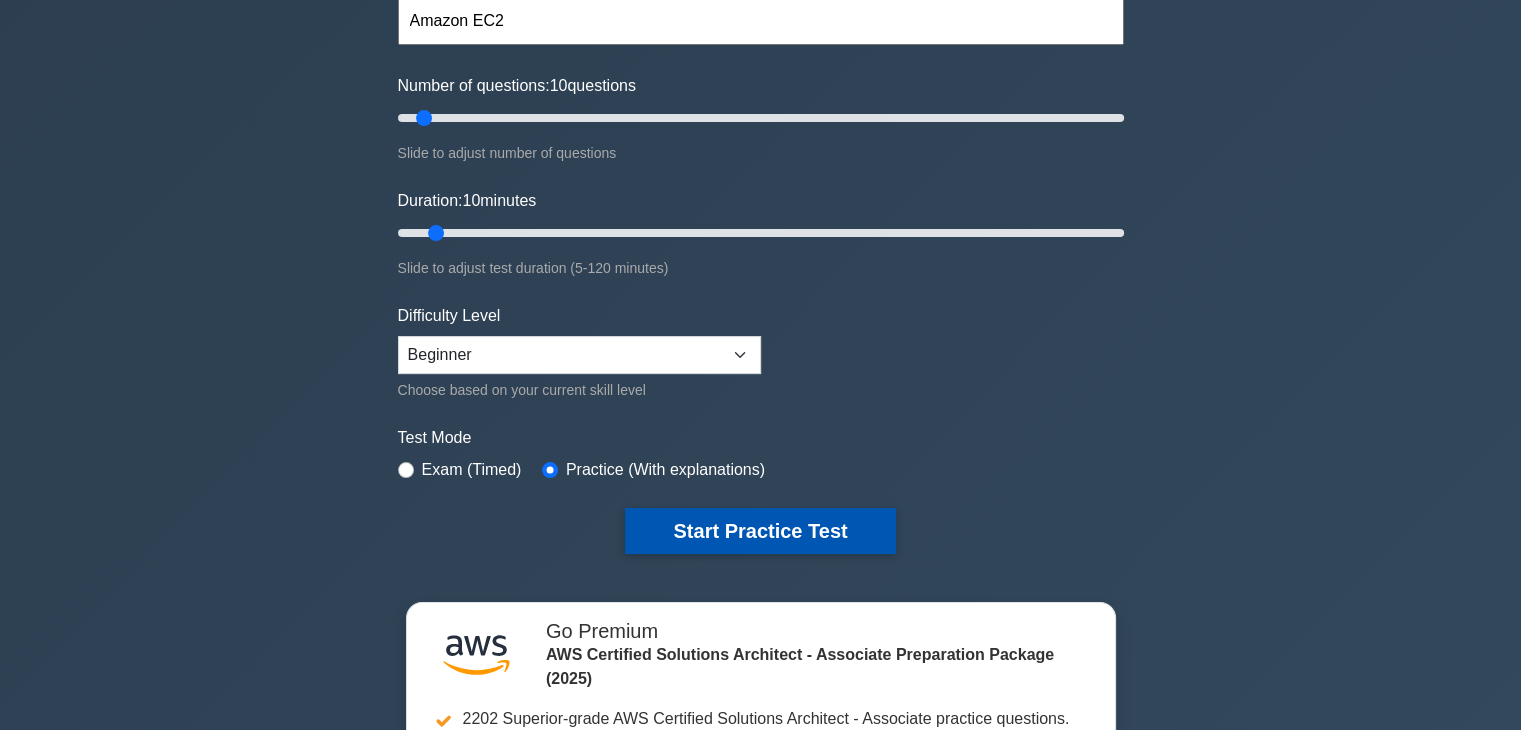 click on "Start Practice Test" at bounding box center [760, 531] 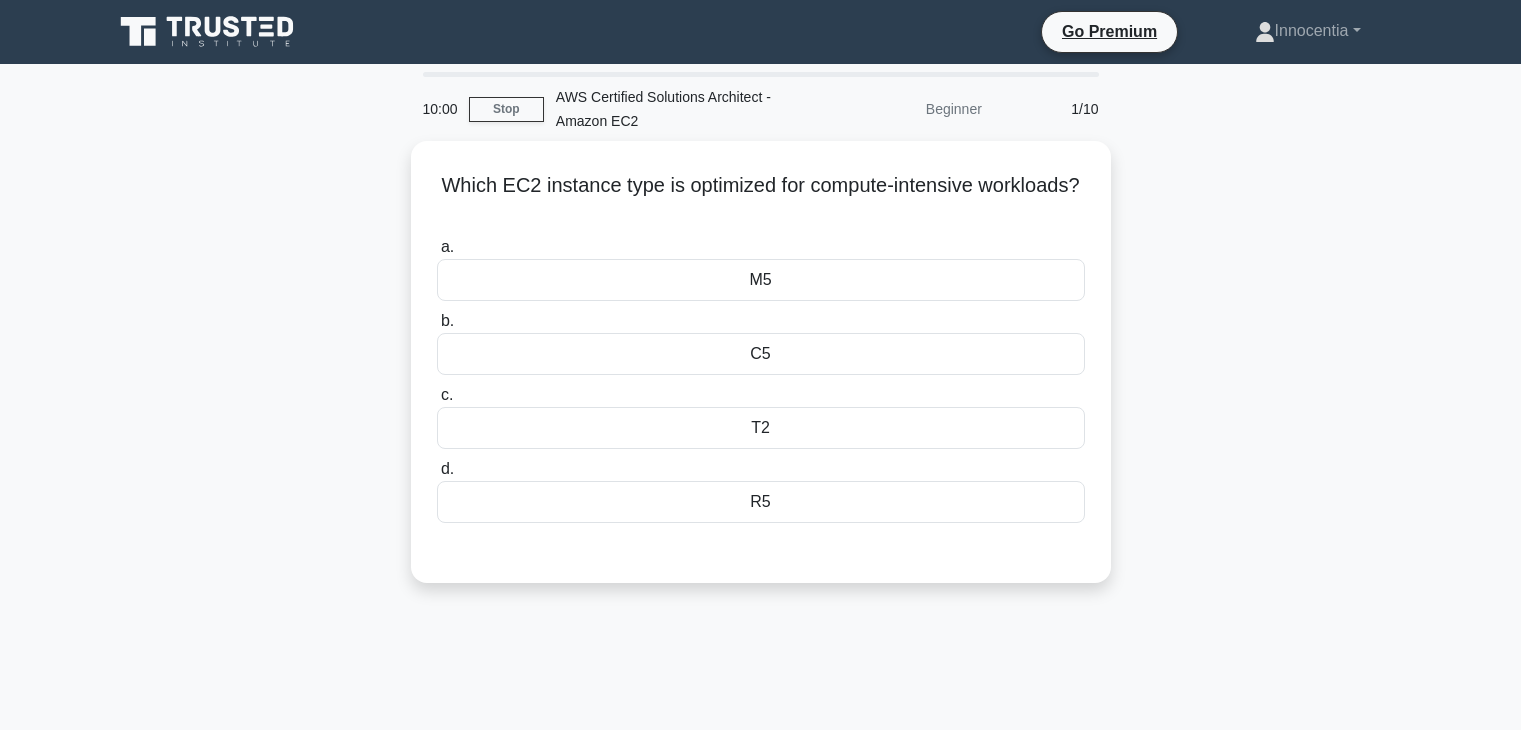 scroll, scrollTop: 0, scrollLeft: 0, axis: both 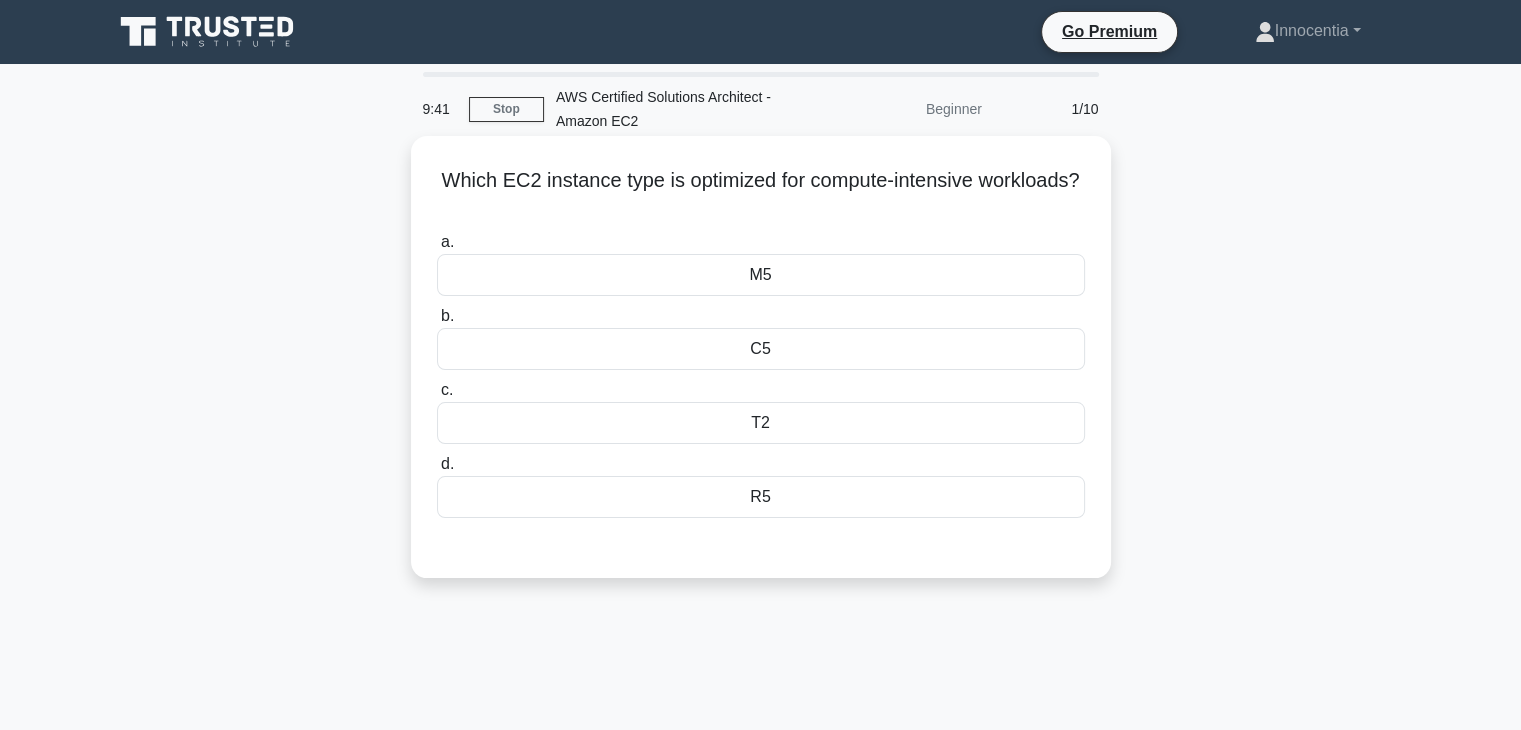 click on "C5" at bounding box center (761, 349) 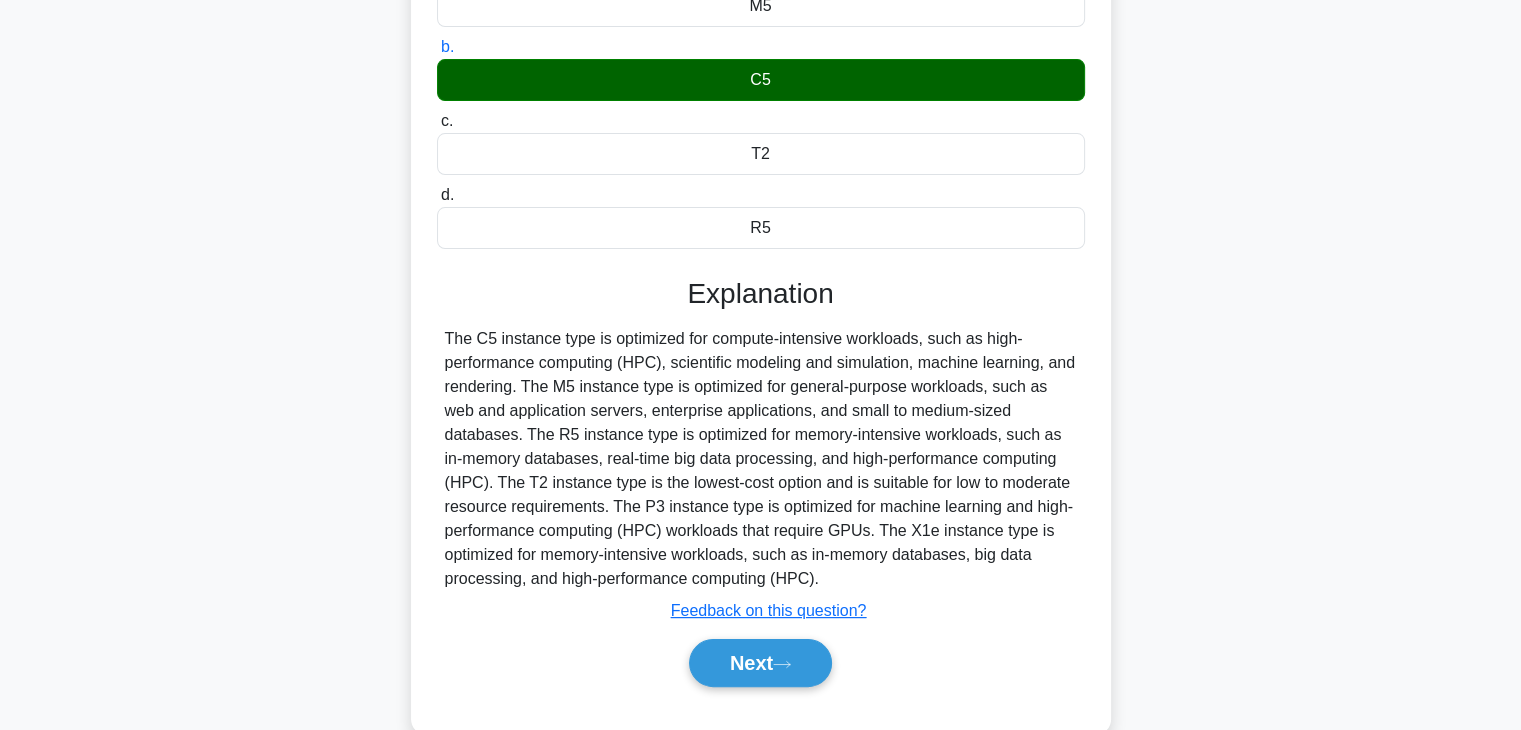 scroll, scrollTop: 351, scrollLeft: 0, axis: vertical 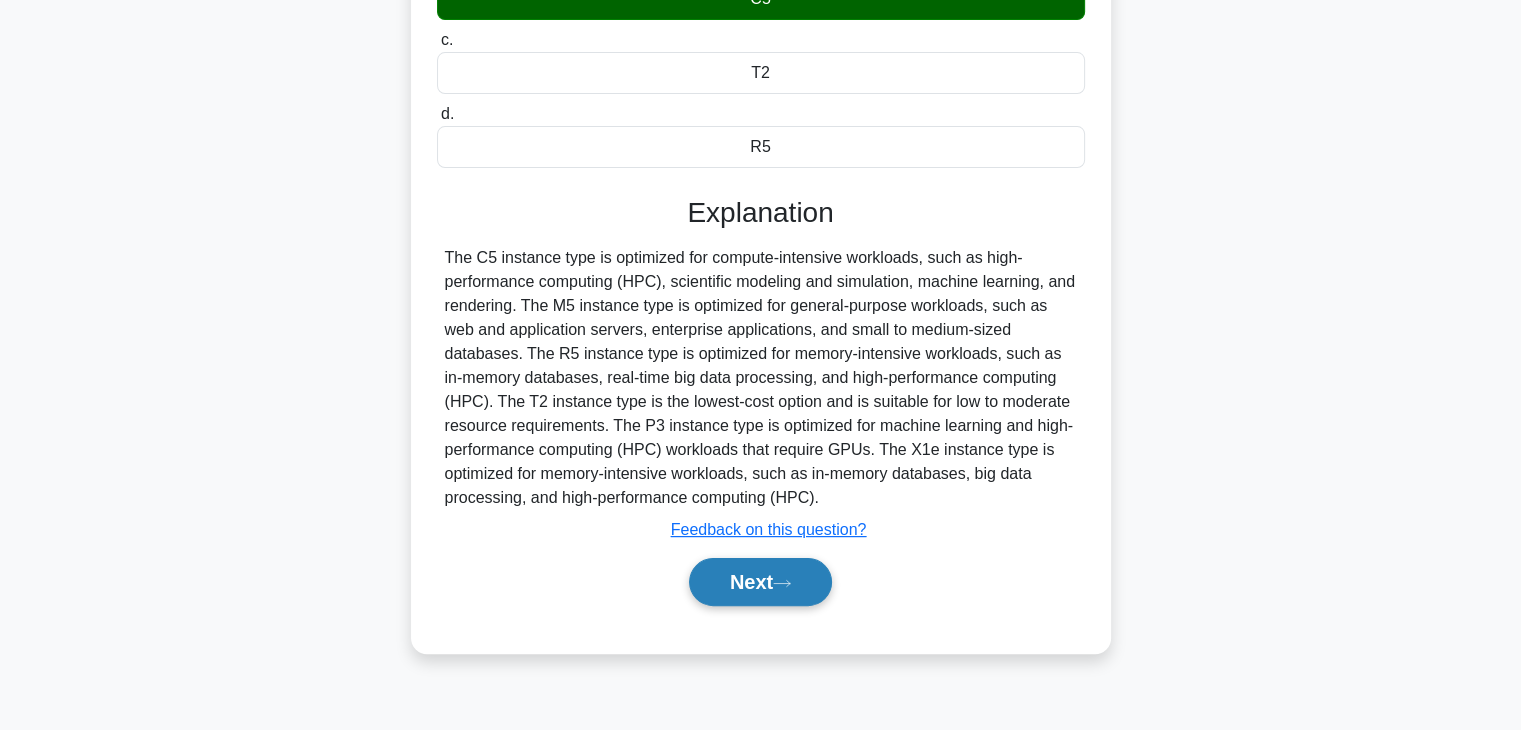 click on "Next" at bounding box center [760, 582] 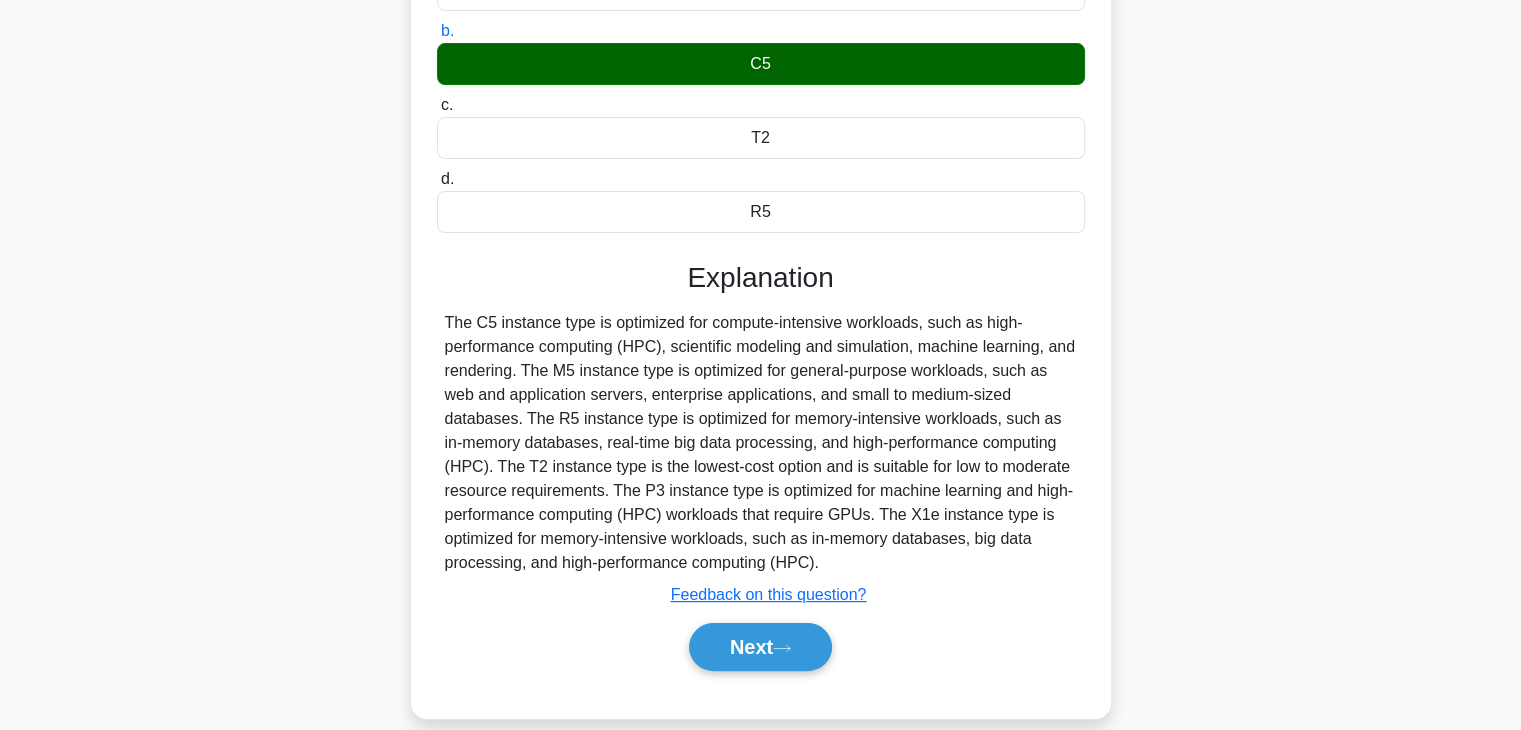 scroll, scrollTop: 300, scrollLeft: 0, axis: vertical 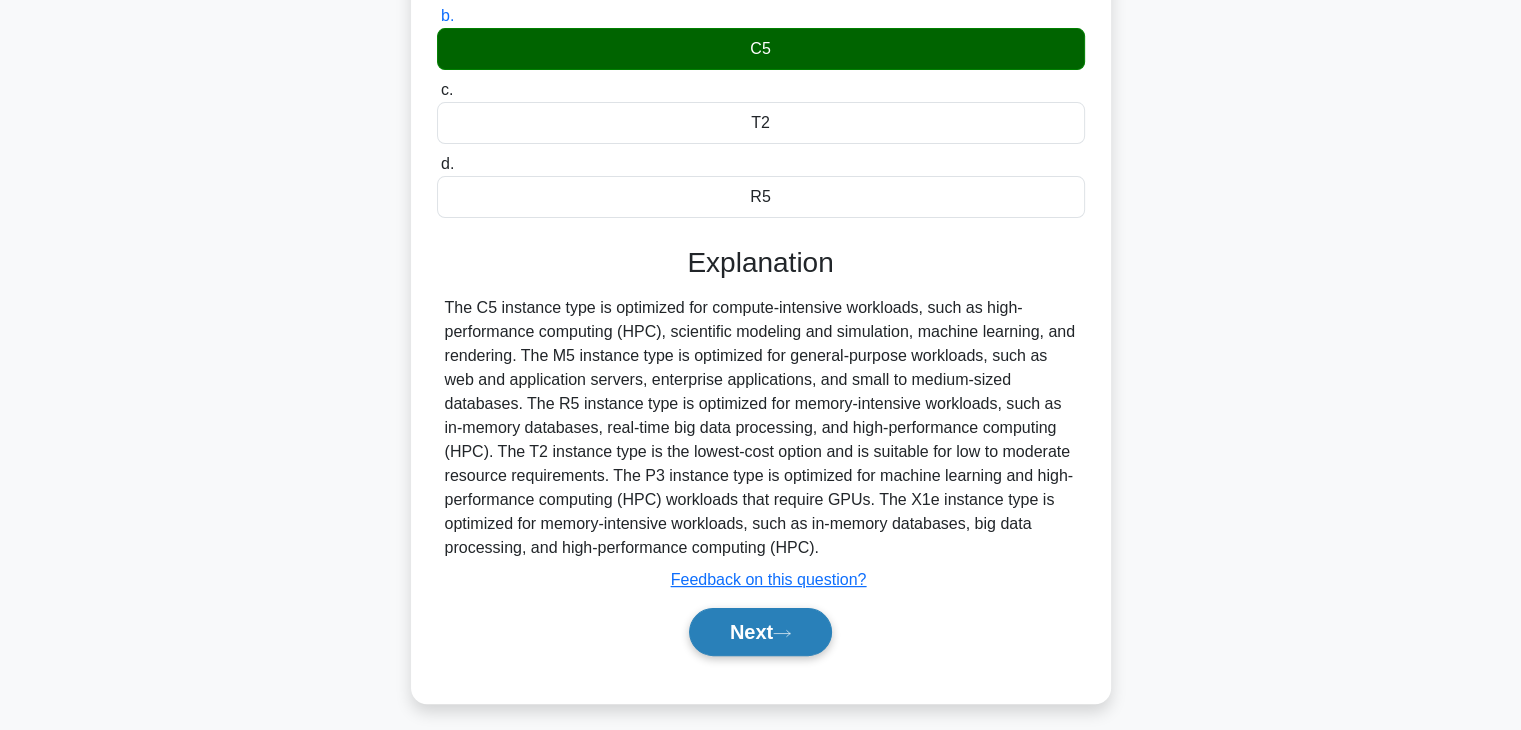click on "Next" at bounding box center (760, 632) 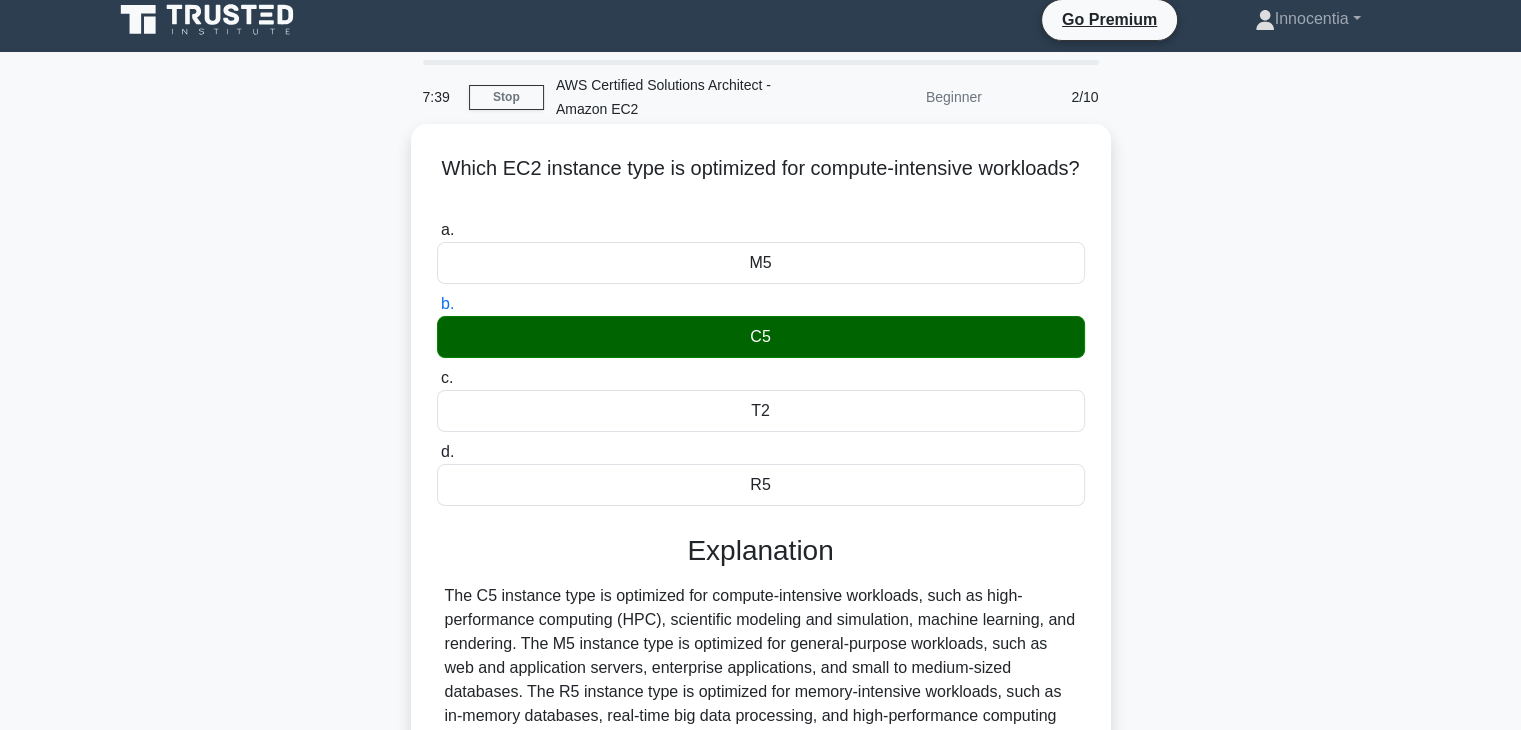 scroll, scrollTop: 0, scrollLeft: 0, axis: both 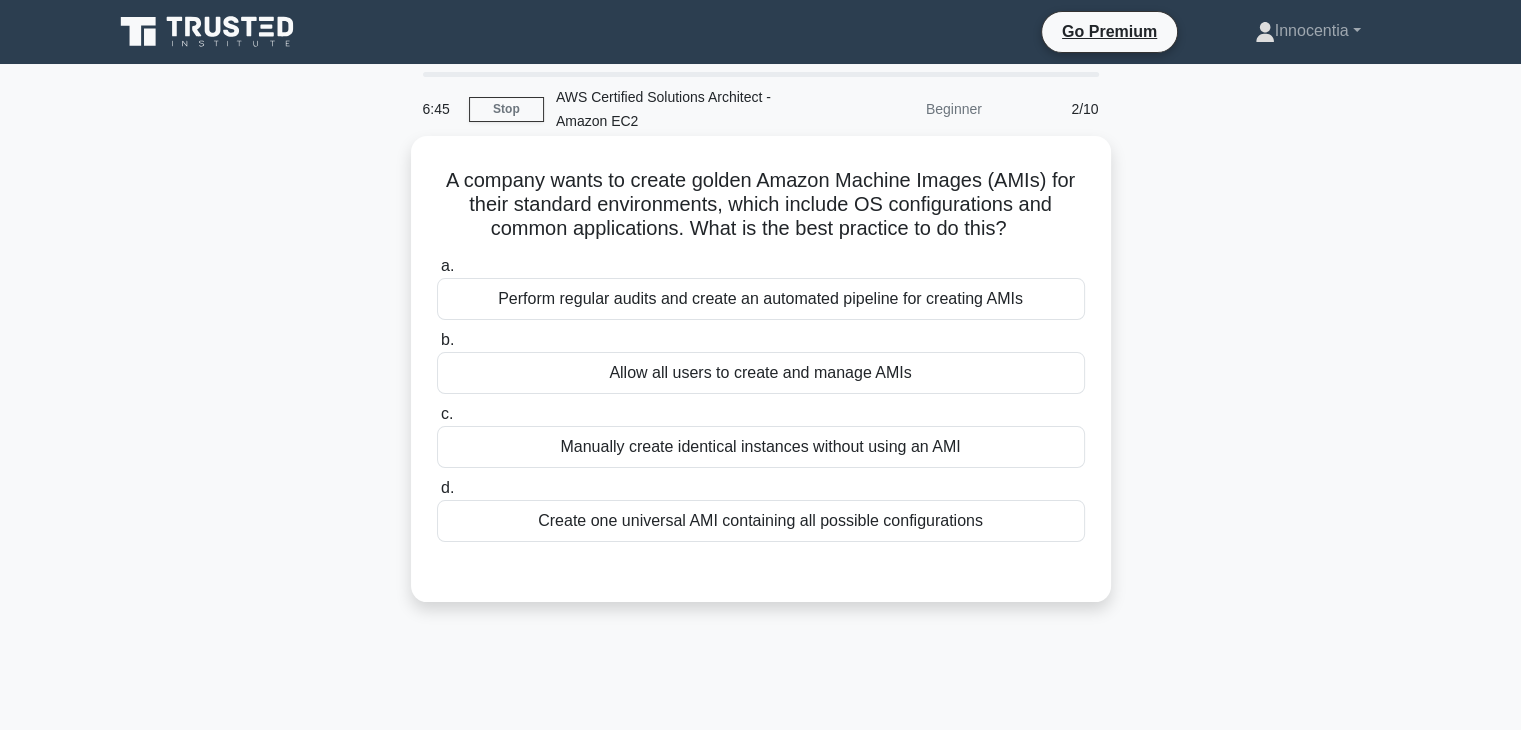 click on "Create one universal AMI containing all possible configurations" at bounding box center [761, 521] 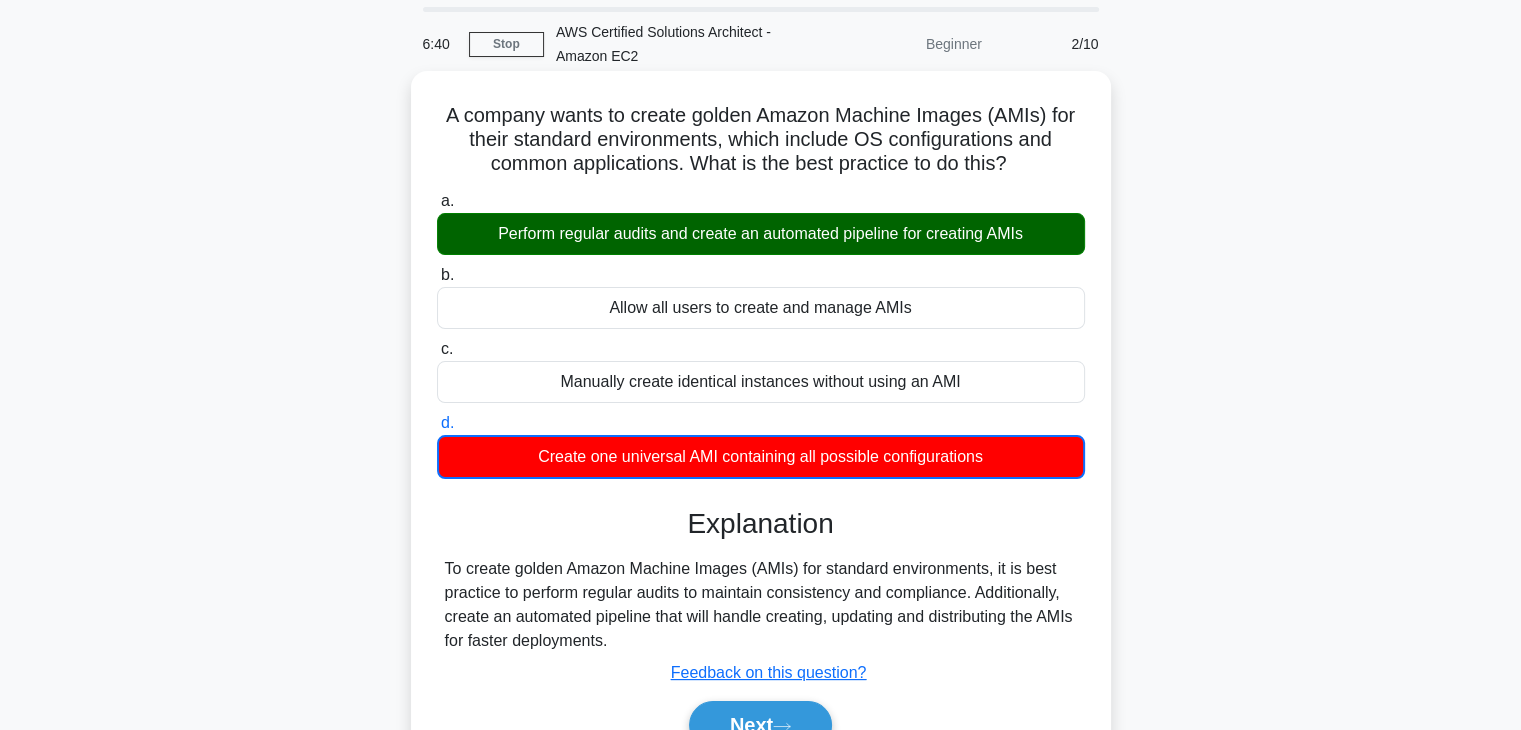 scroll, scrollTop: 100, scrollLeft: 0, axis: vertical 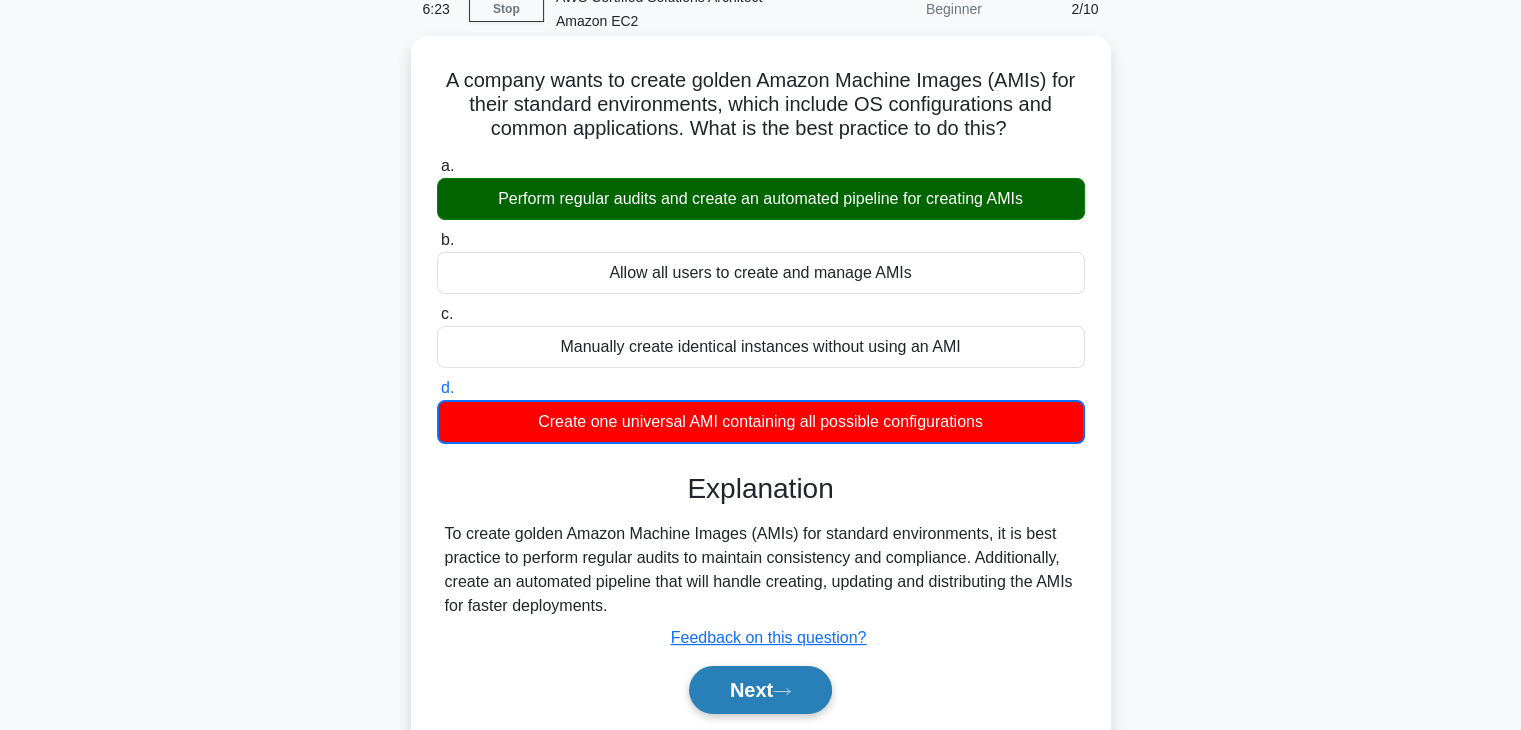 click on "Next" at bounding box center [760, 690] 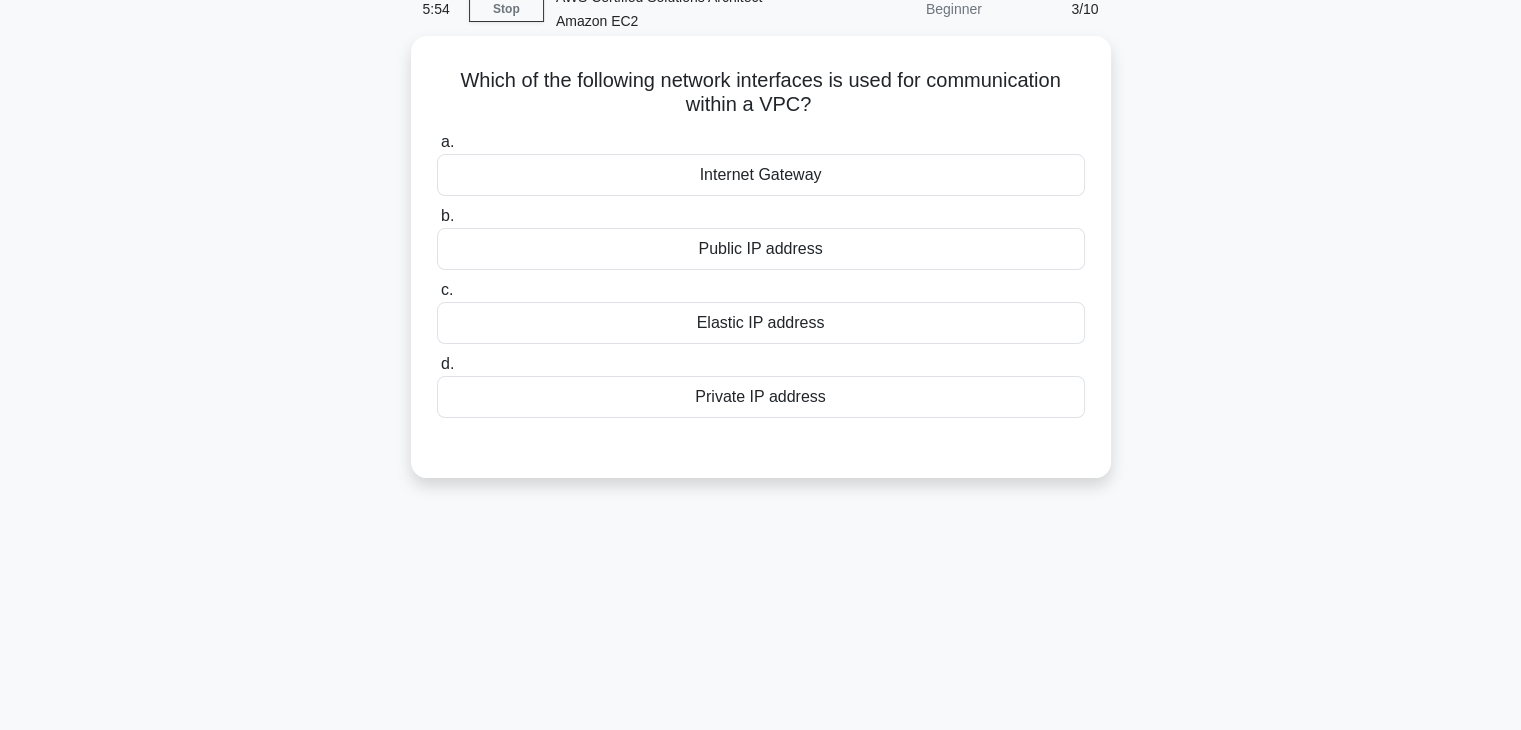 click on "Internet Gateway" at bounding box center (761, 175) 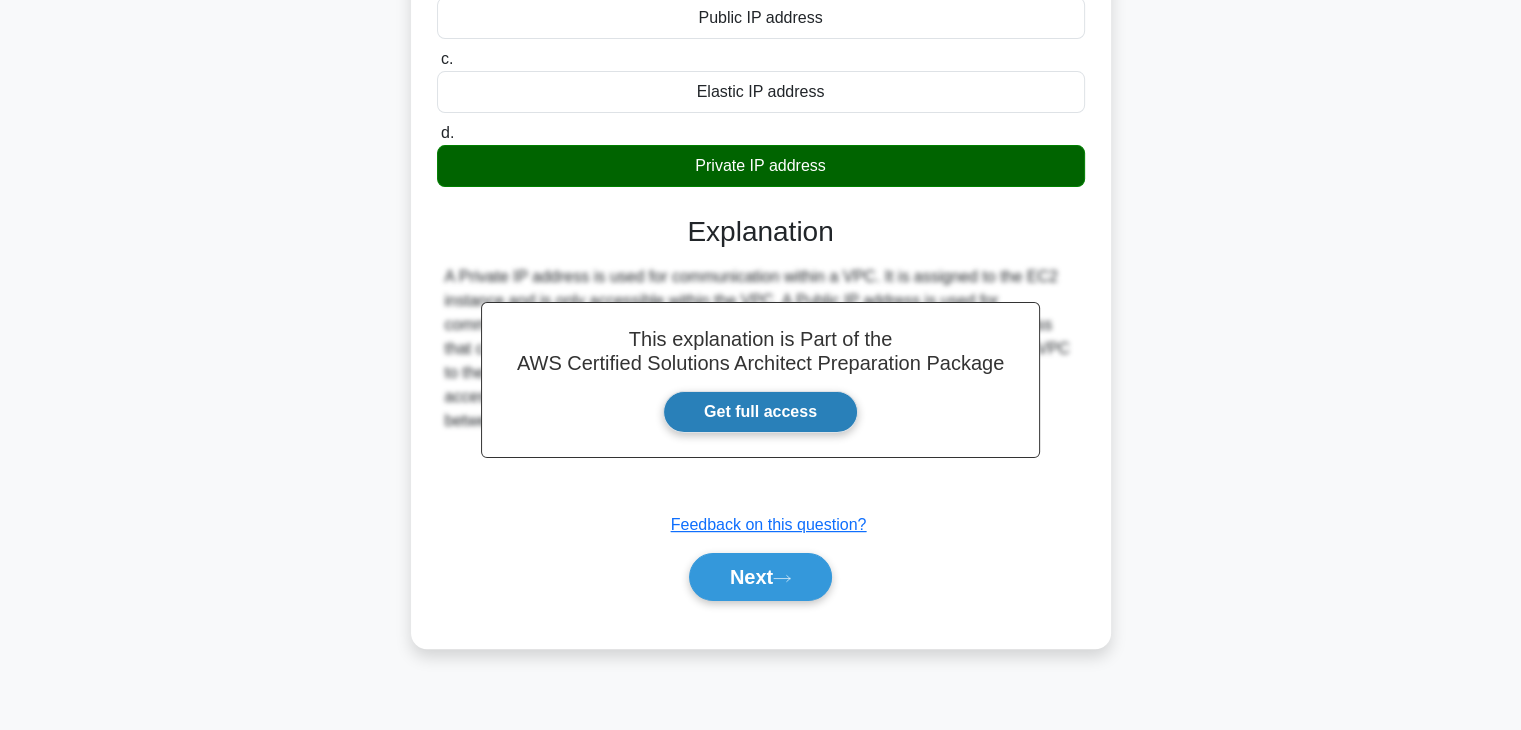 scroll, scrollTop: 351, scrollLeft: 0, axis: vertical 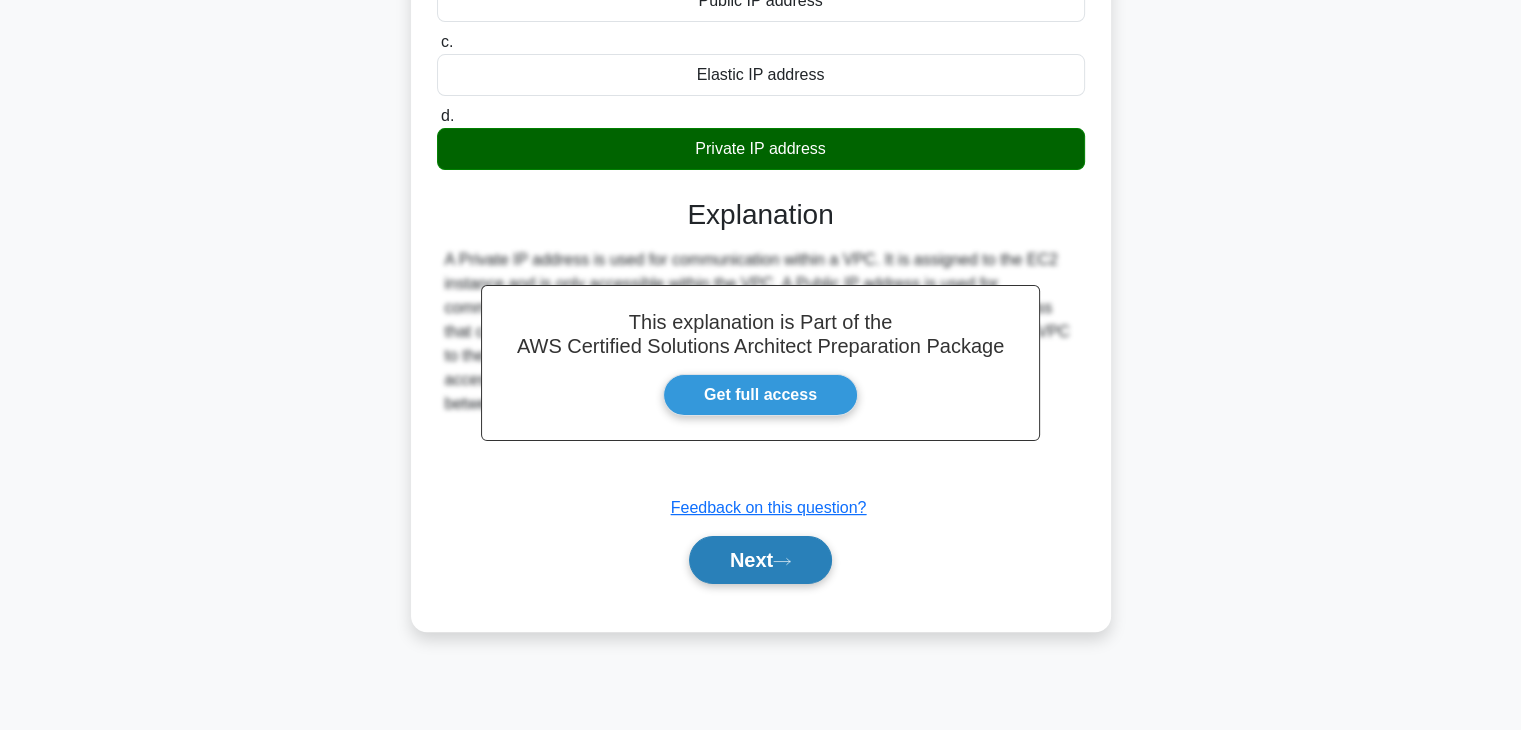 click on "Next" at bounding box center (760, 560) 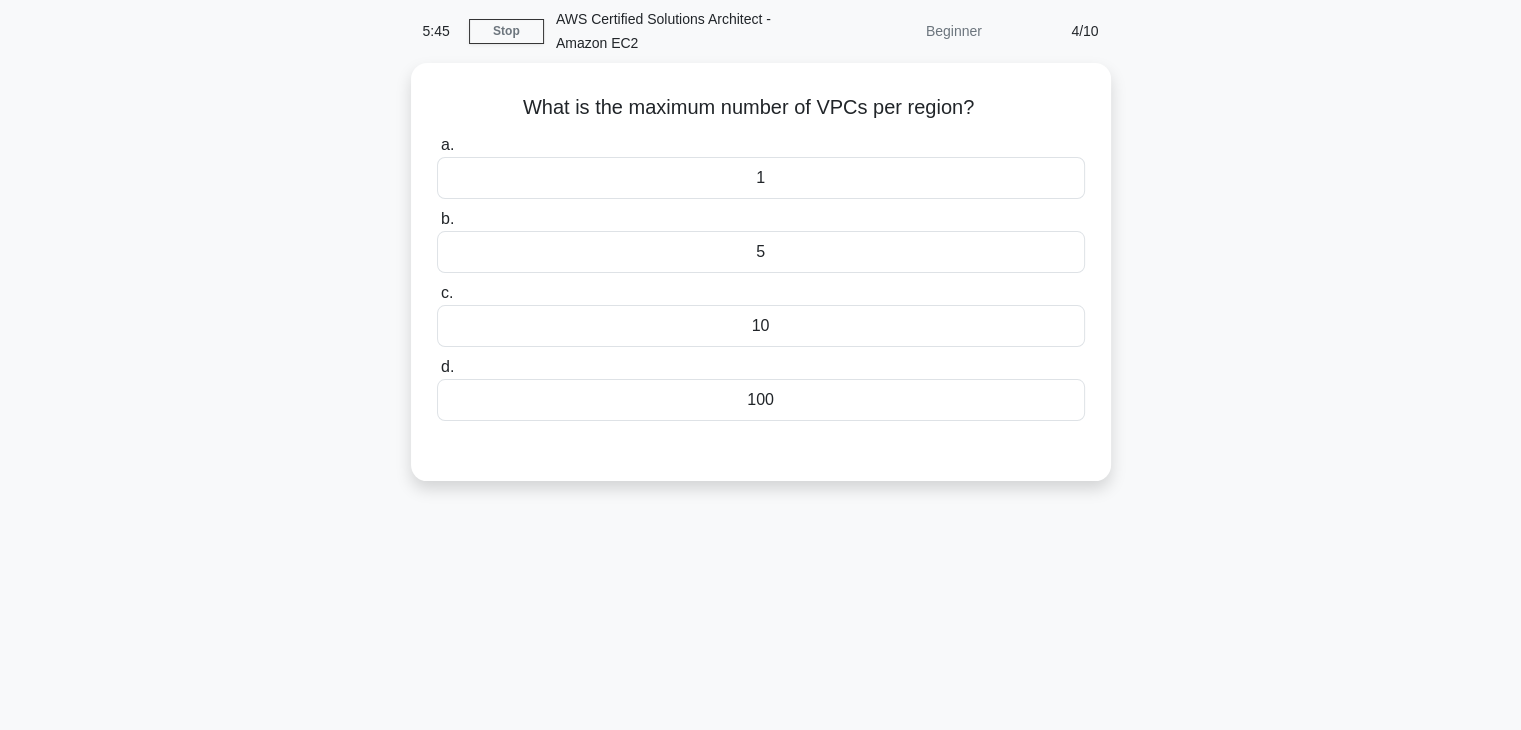 scroll, scrollTop: 0, scrollLeft: 0, axis: both 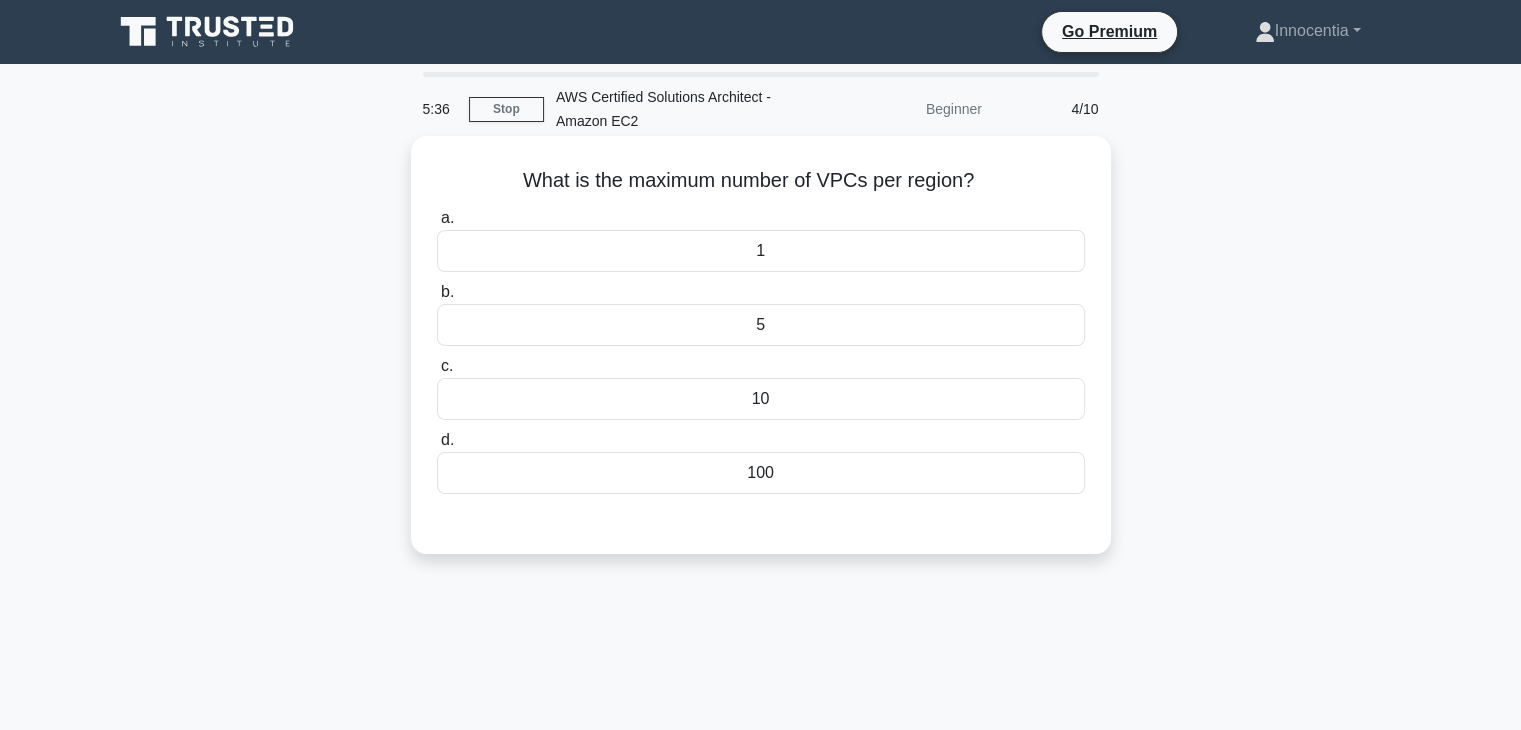 click on "5" at bounding box center (761, 325) 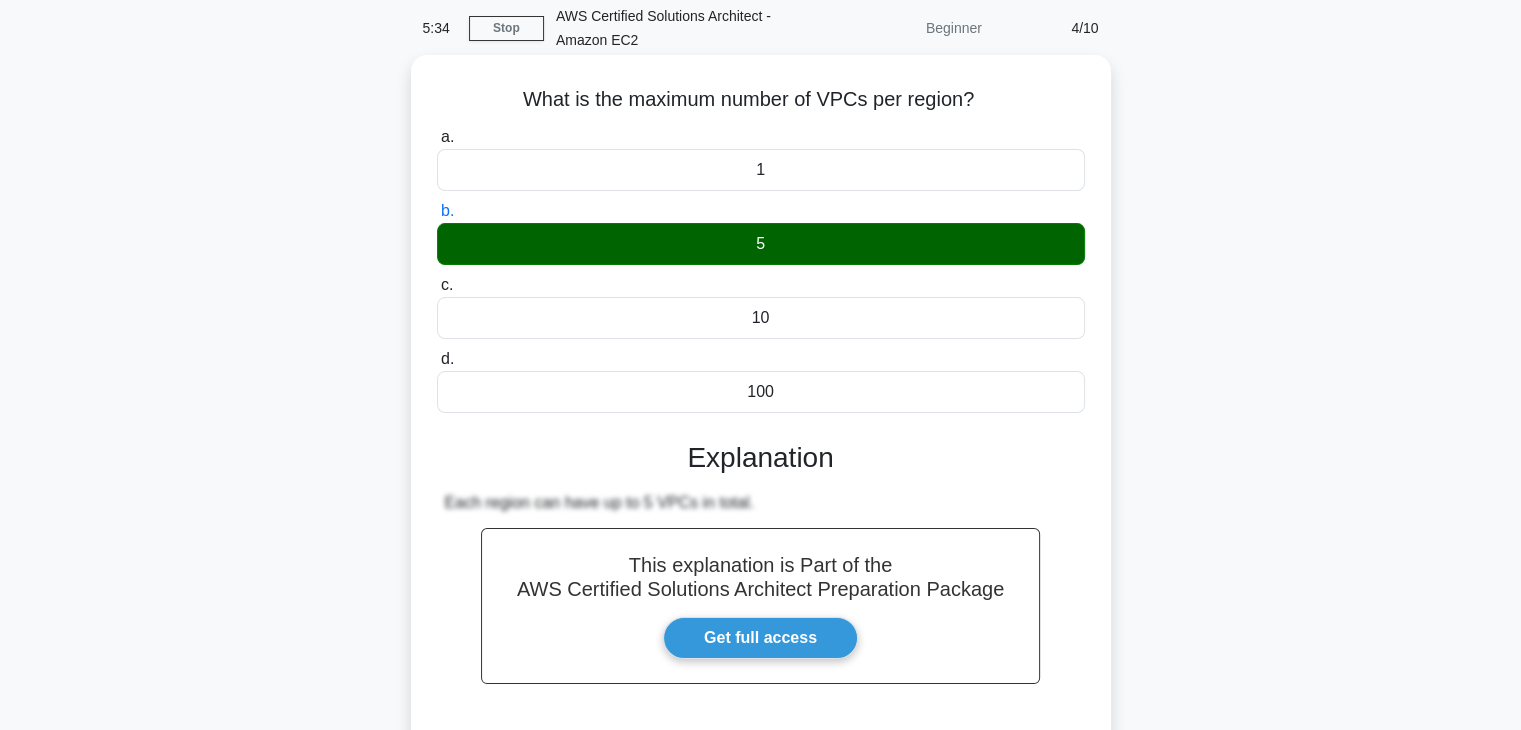 scroll, scrollTop: 200, scrollLeft: 0, axis: vertical 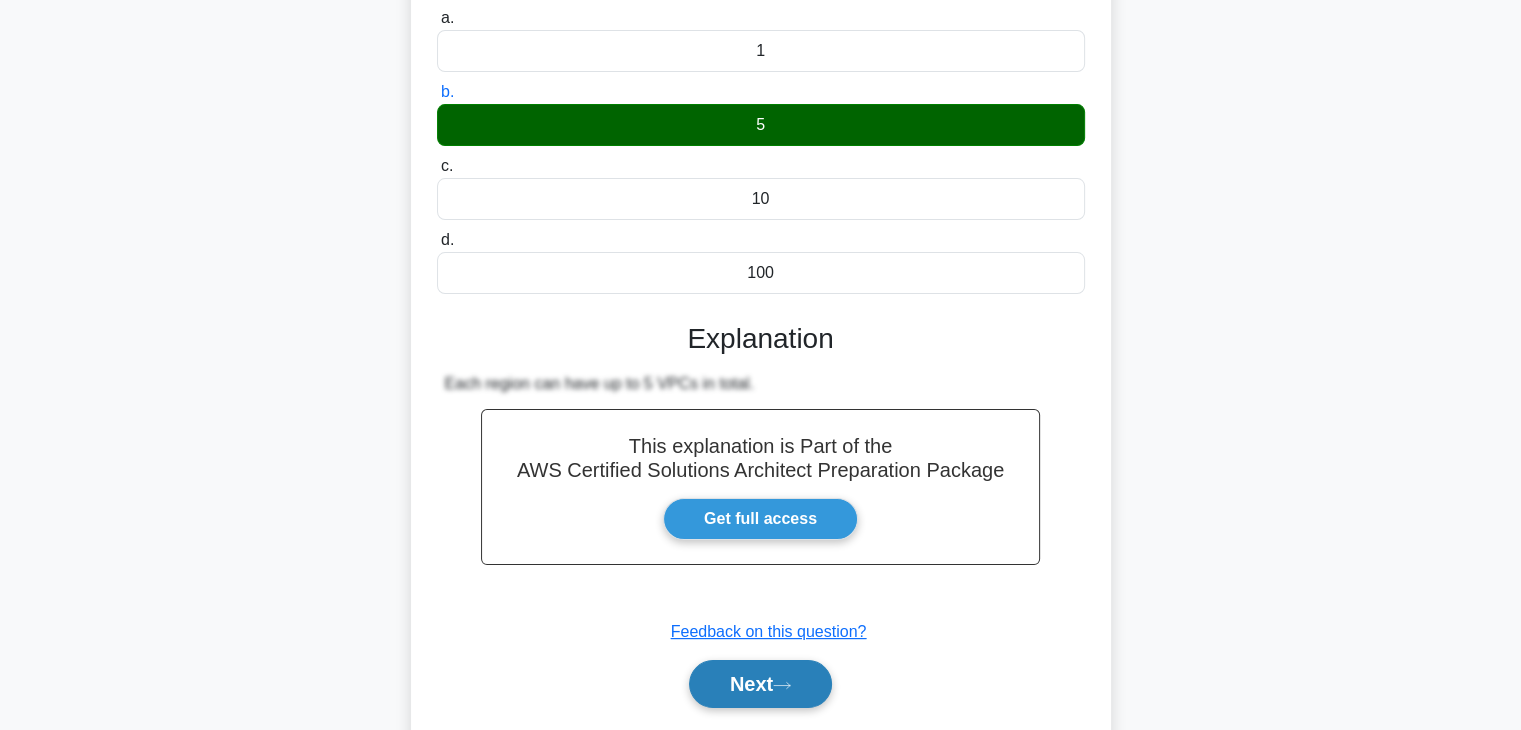click on "Next" at bounding box center (760, 684) 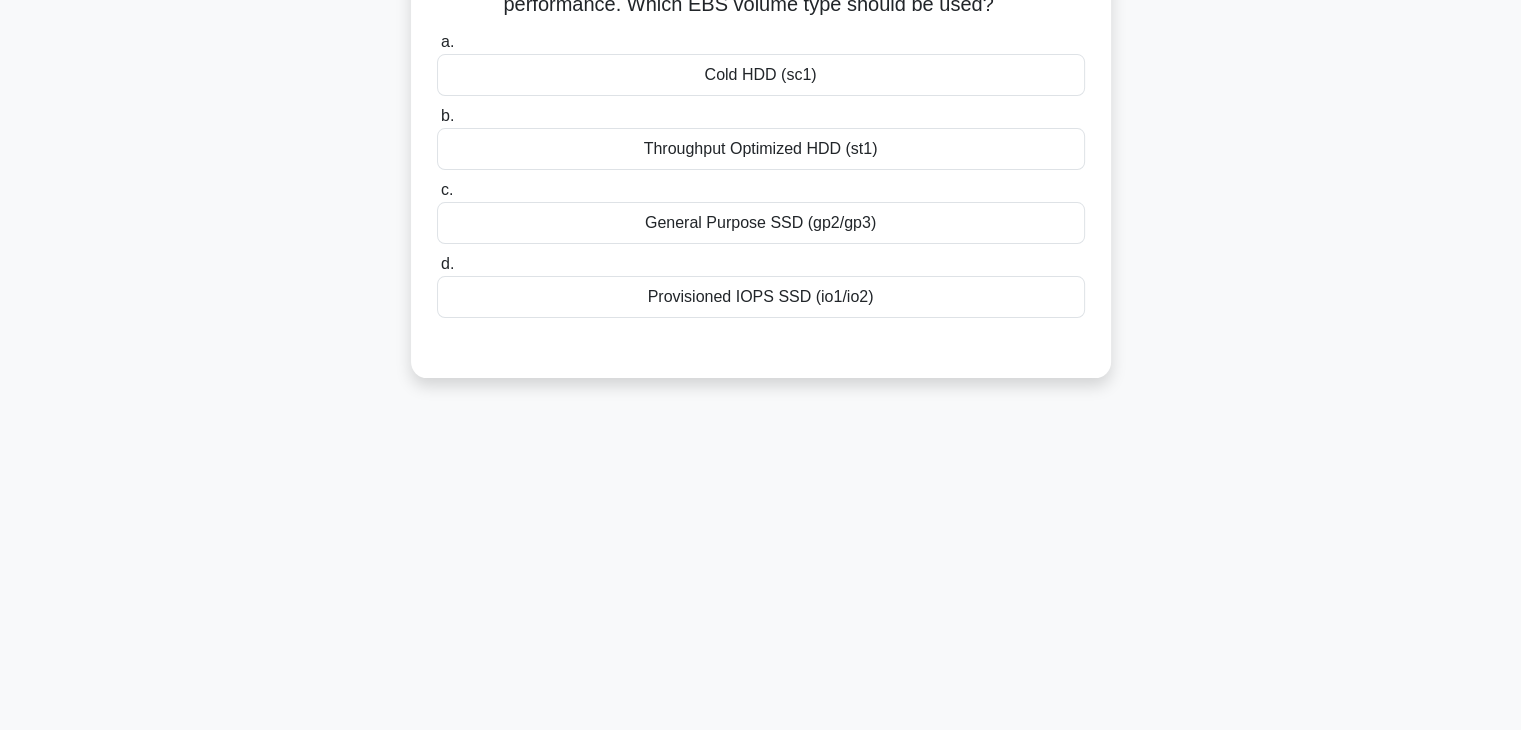 scroll, scrollTop: 0, scrollLeft: 0, axis: both 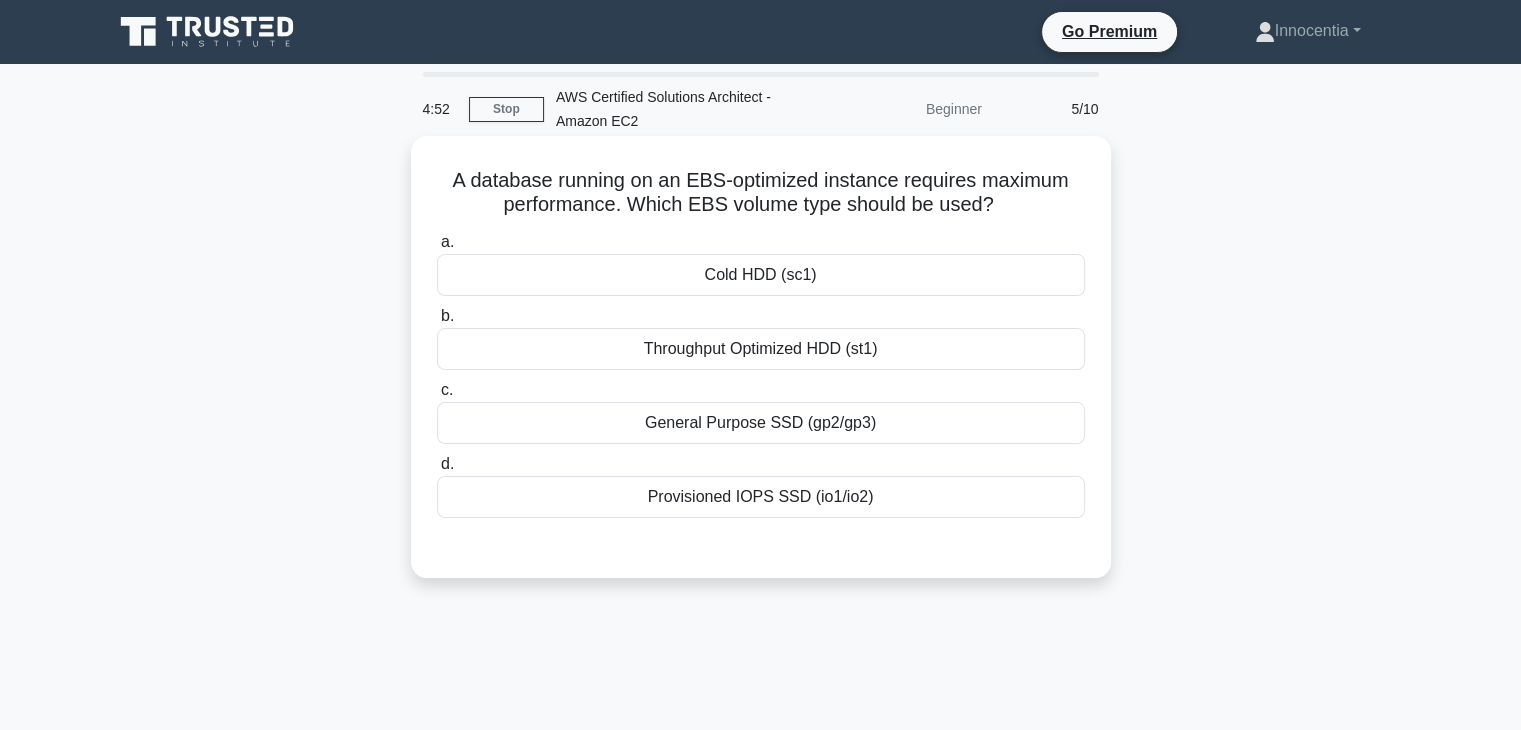 click on "General Purpose SSD (gp2/gp3)" at bounding box center (761, 423) 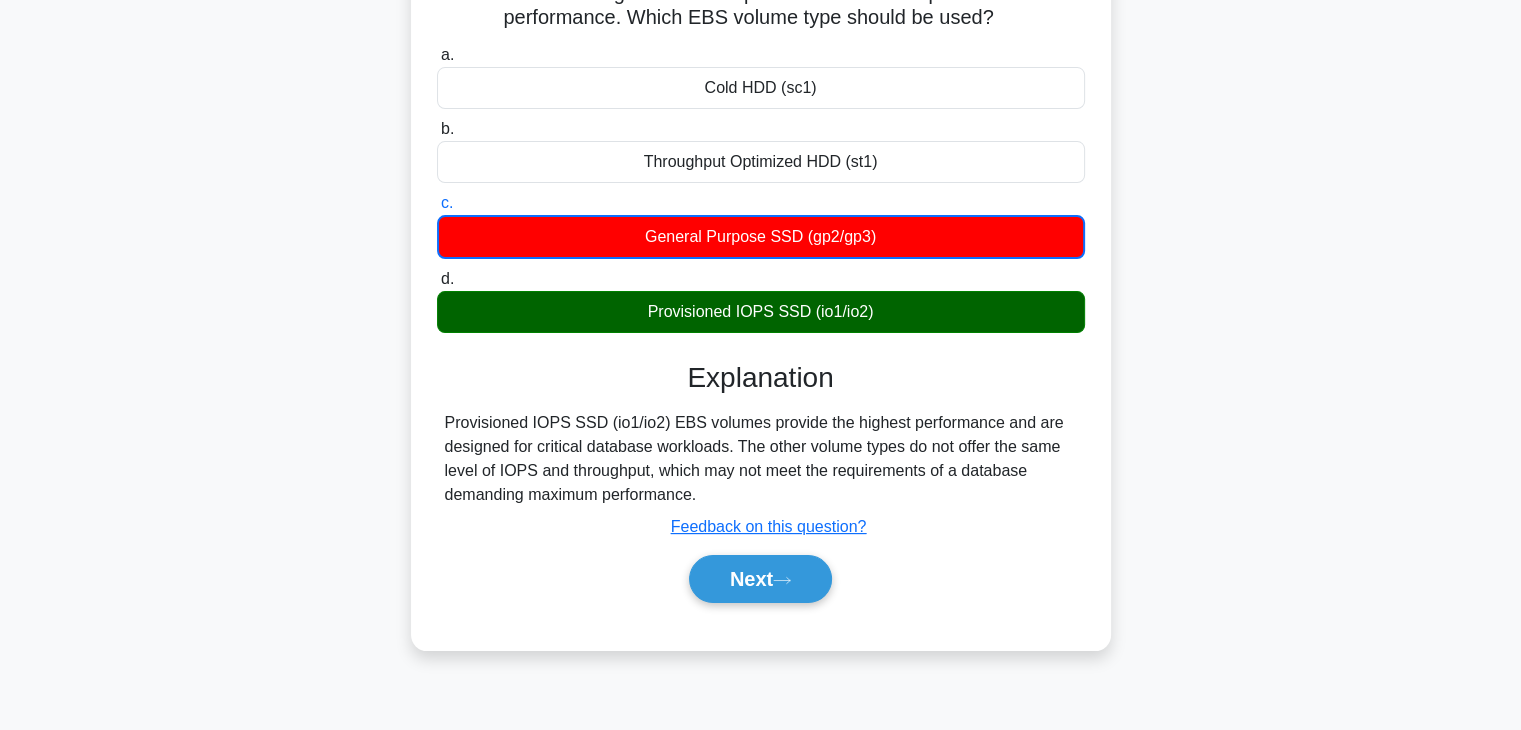 scroll, scrollTop: 200, scrollLeft: 0, axis: vertical 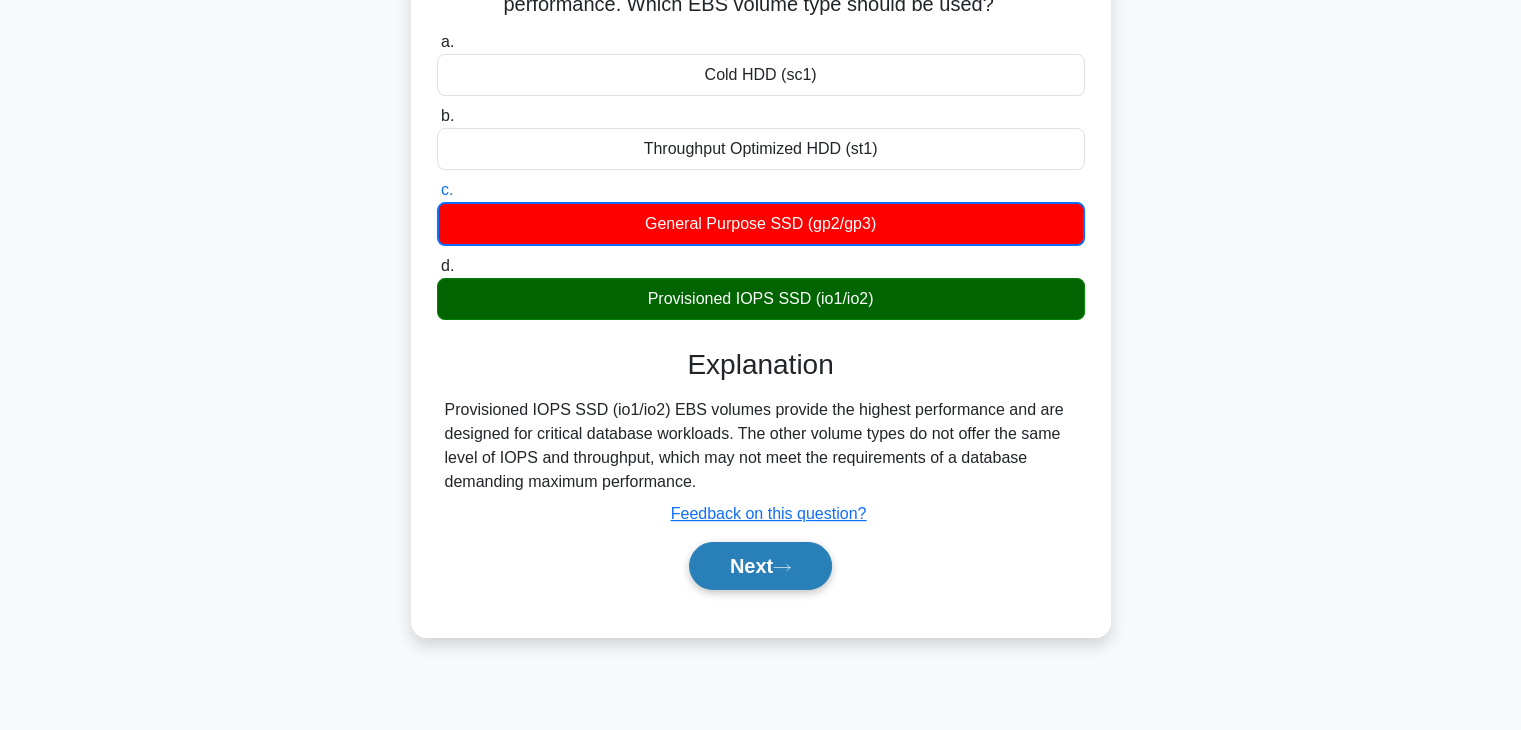 click on "Next" at bounding box center [760, 566] 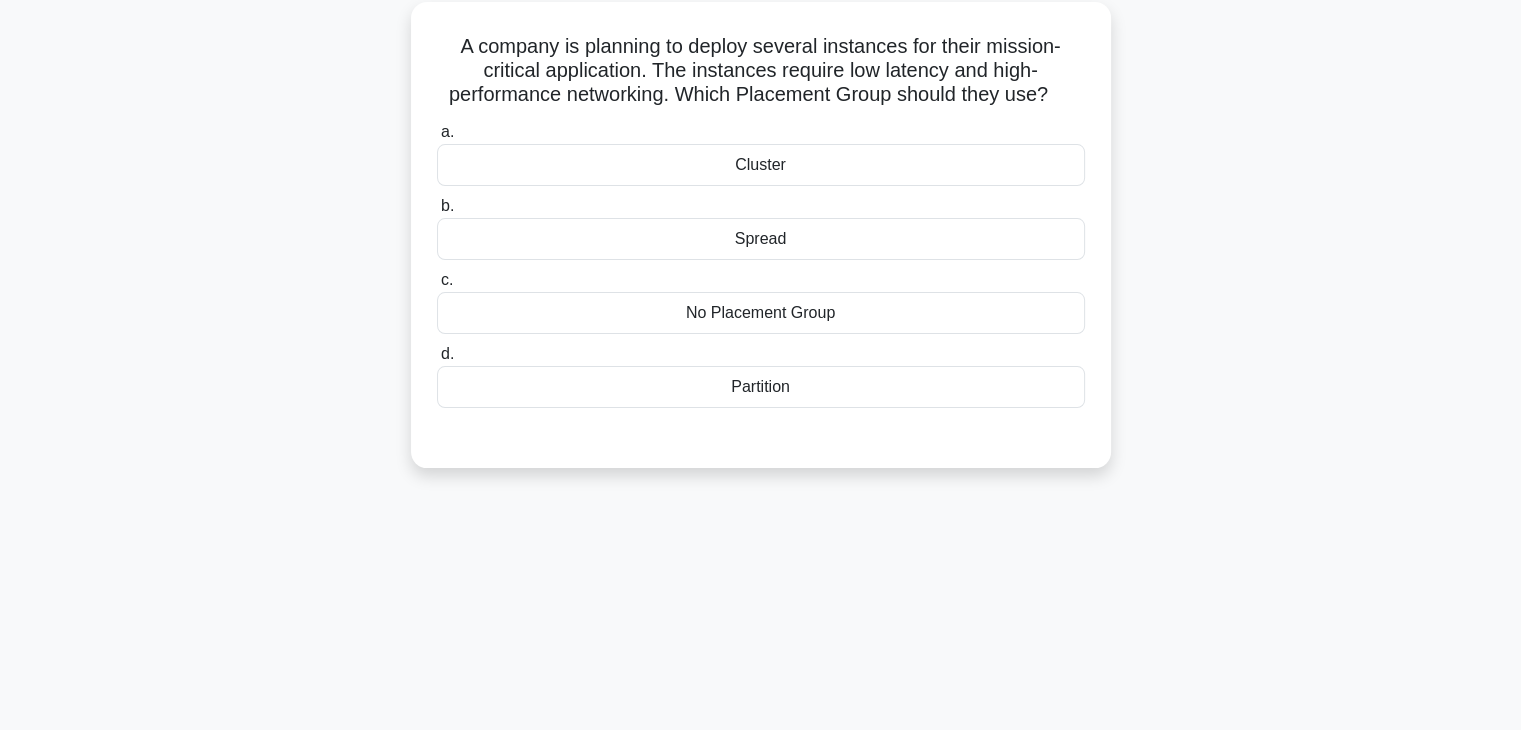 scroll, scrollTop: 0, scrollLeft: 0, axis: both 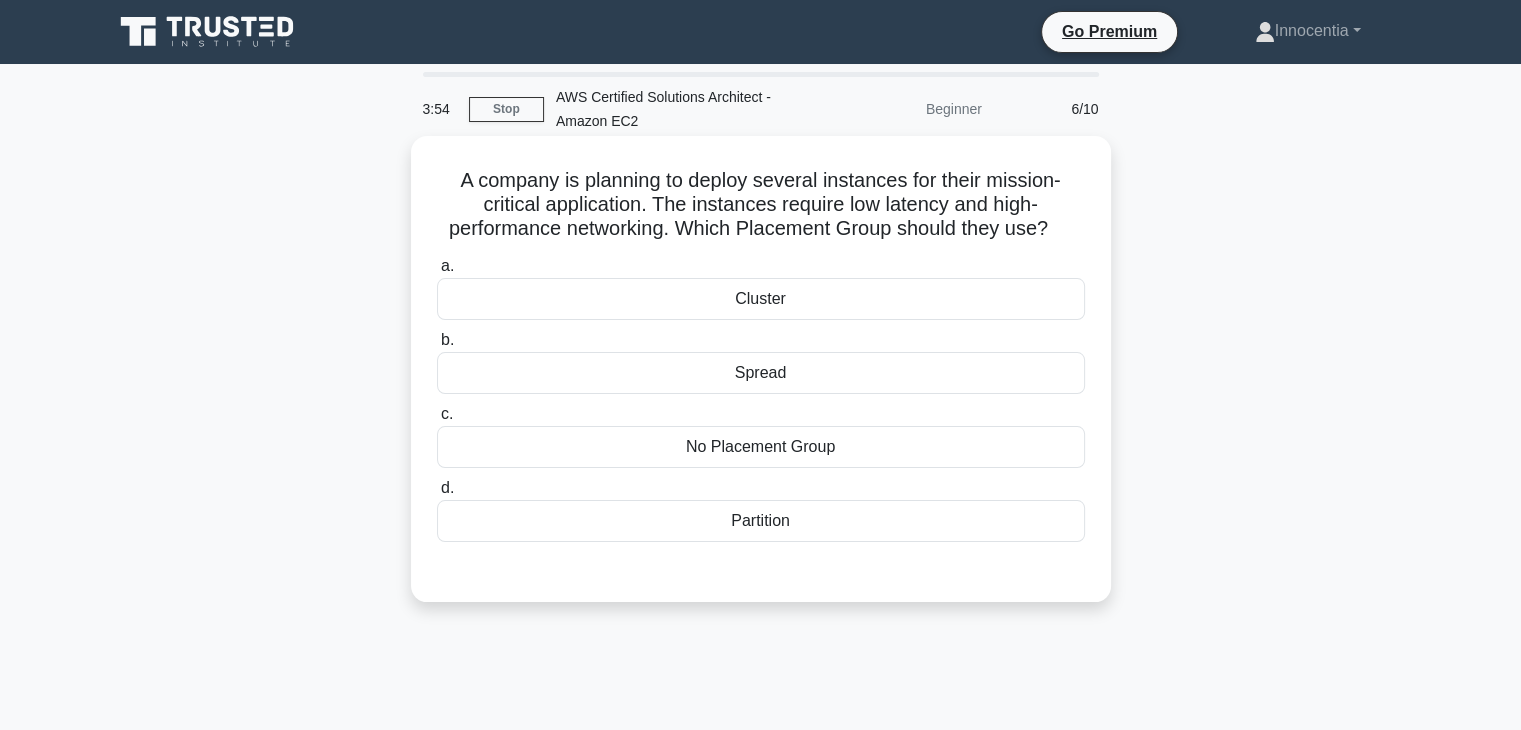 click on "Spread" at bounding box center [761, 373] 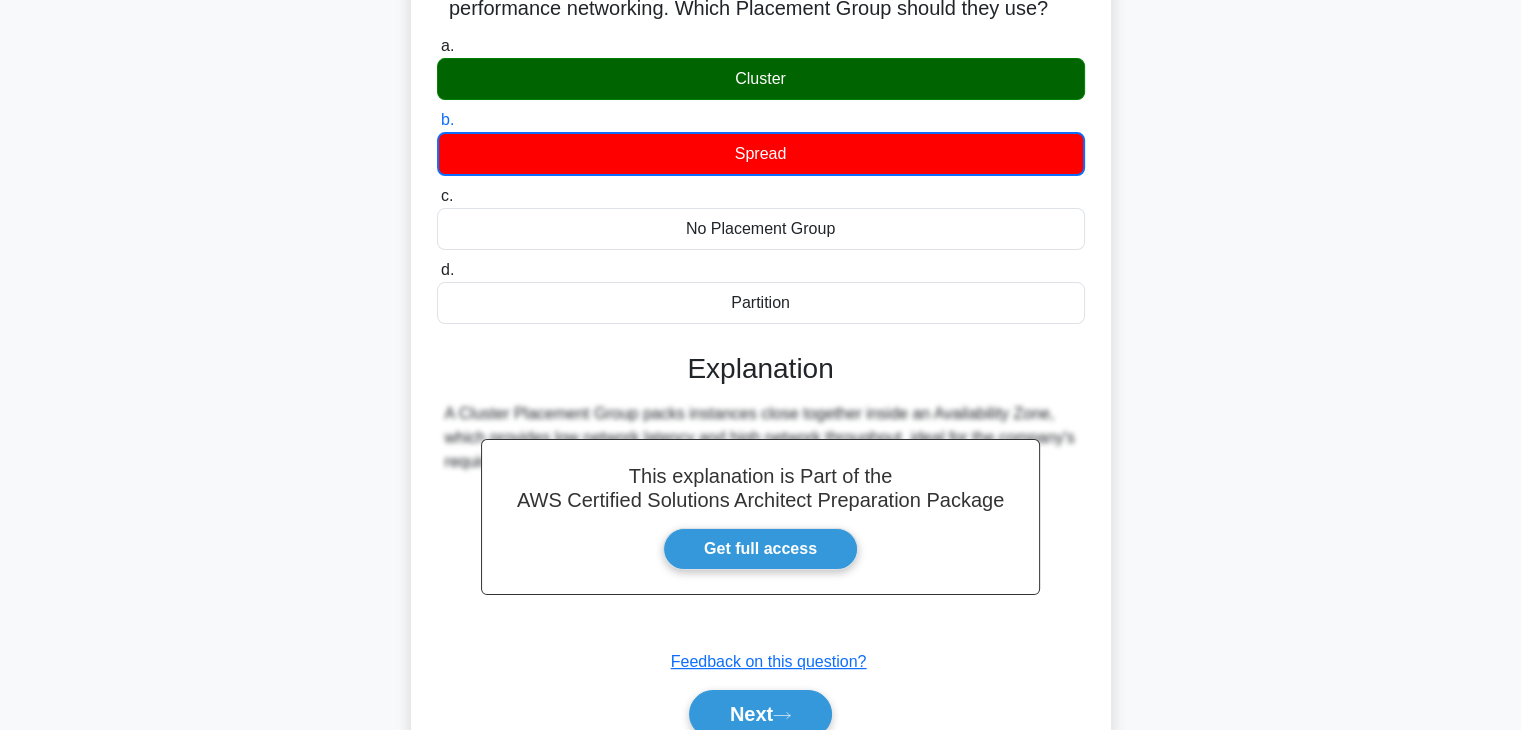 scroll, scrollTop: 300, scrollLeft: 0, axis: vertical 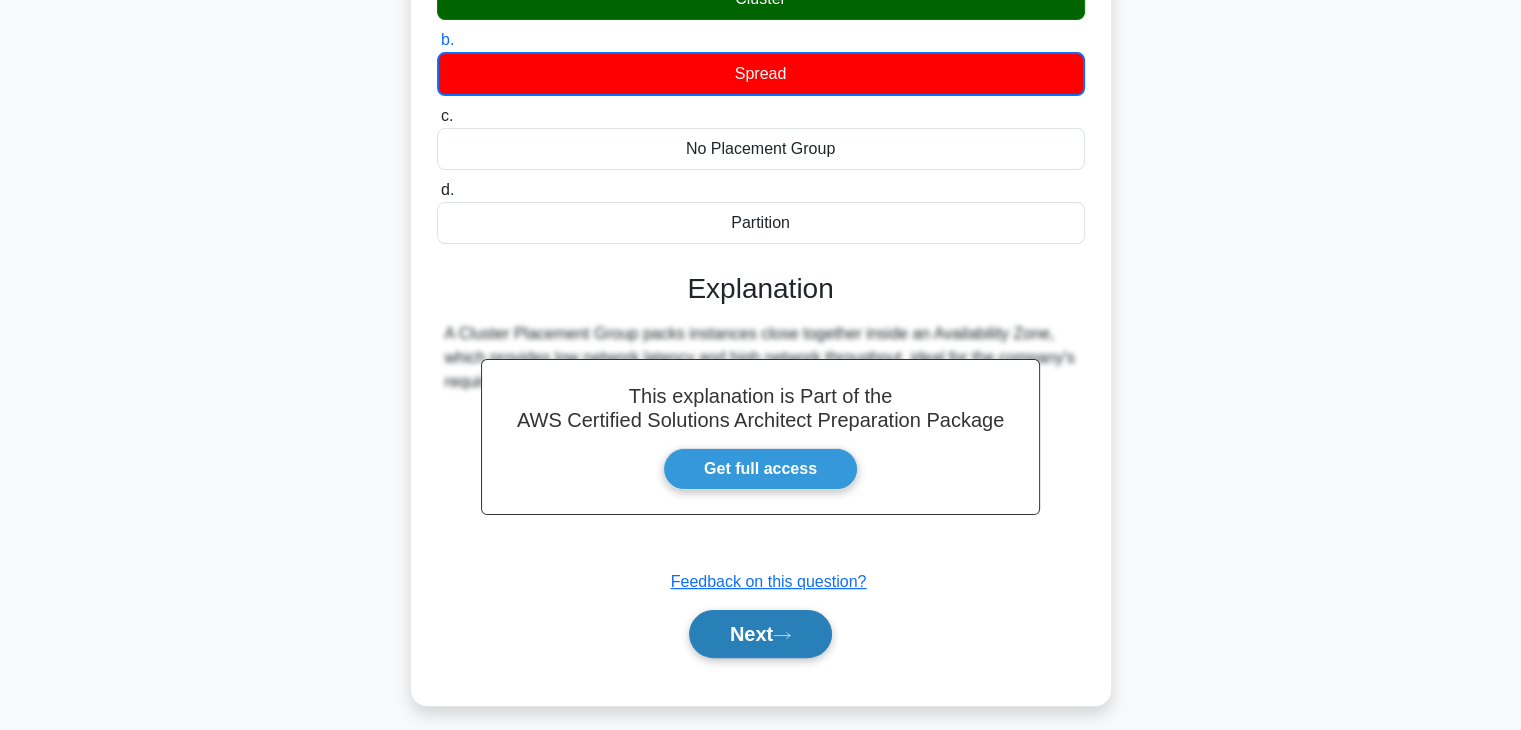 click on "Next" at bounding box center [760, 634] 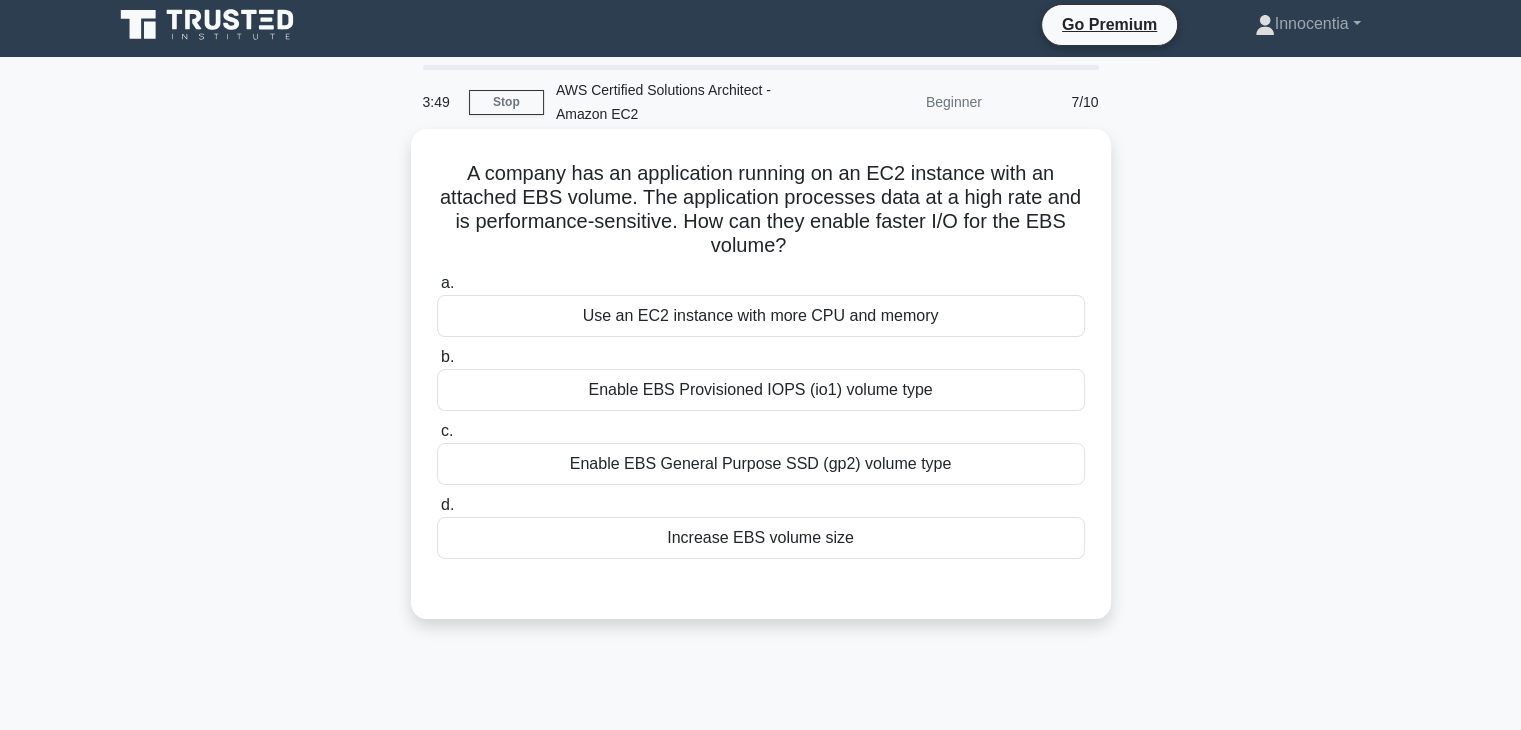 scroll, scrollTop: 0, scrollLeft: 0, axis: both 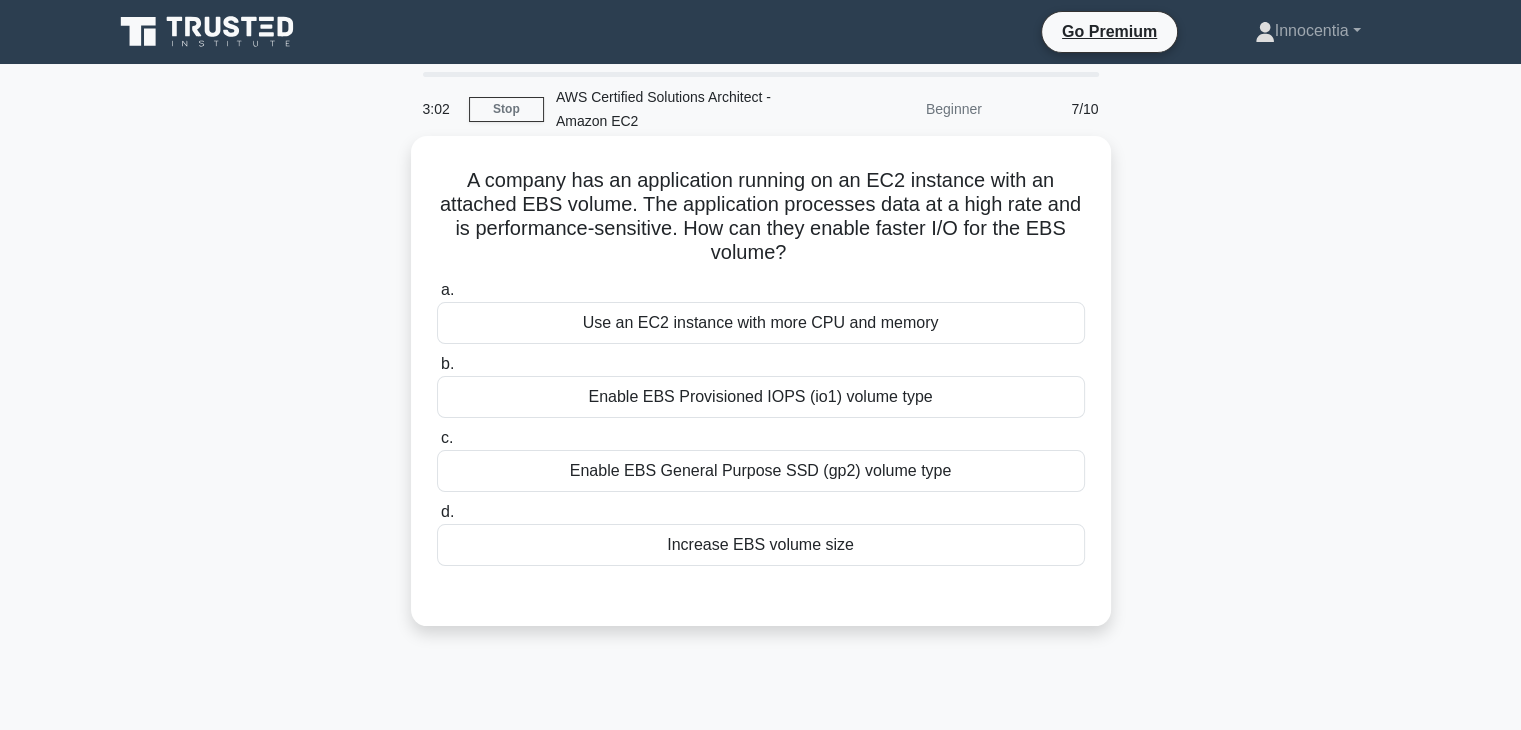 click on "Enable EBS Provisioned IOPS (io1) volume type" at bounding box center (761, 397) 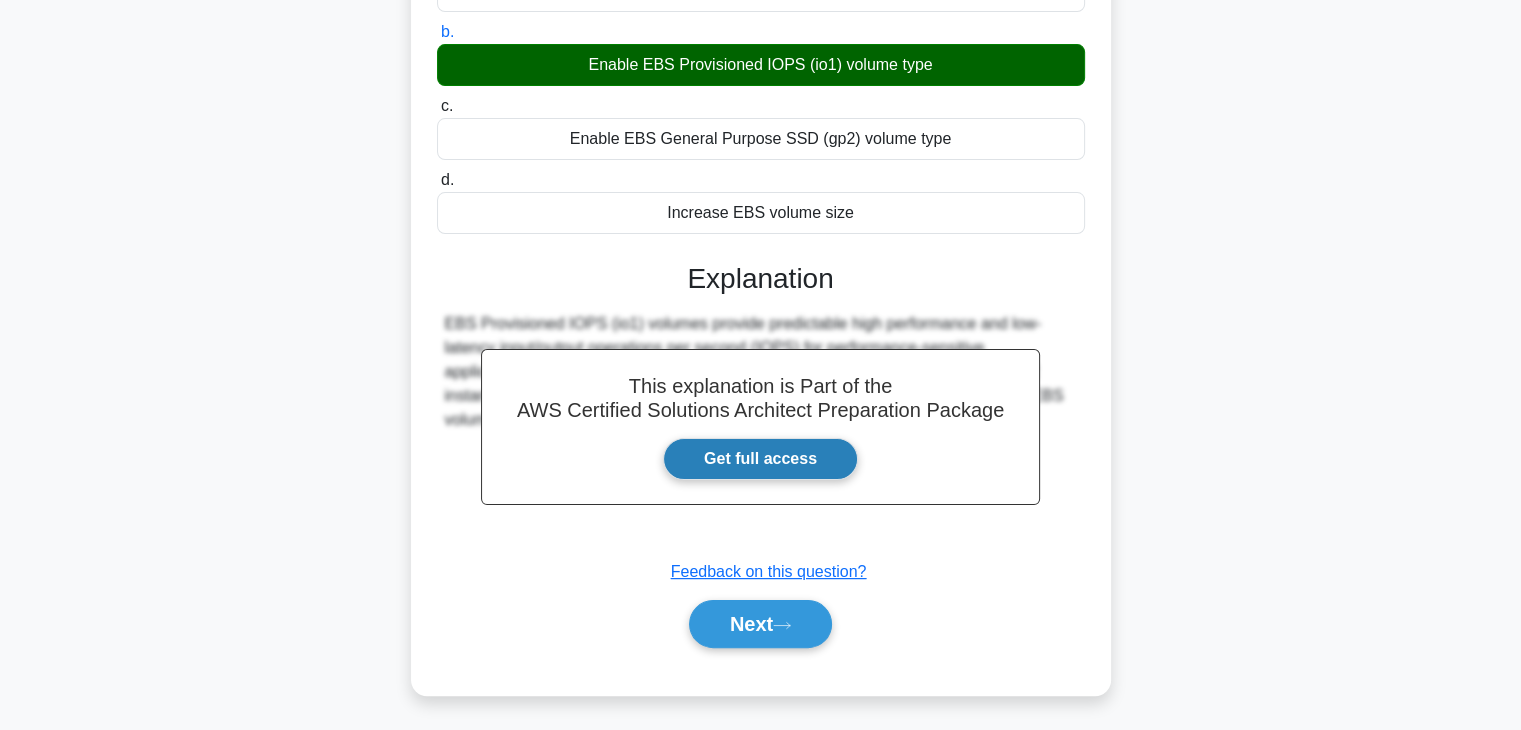scroll, scrollTop: 351, scrollLeft: 0, axis: vertical 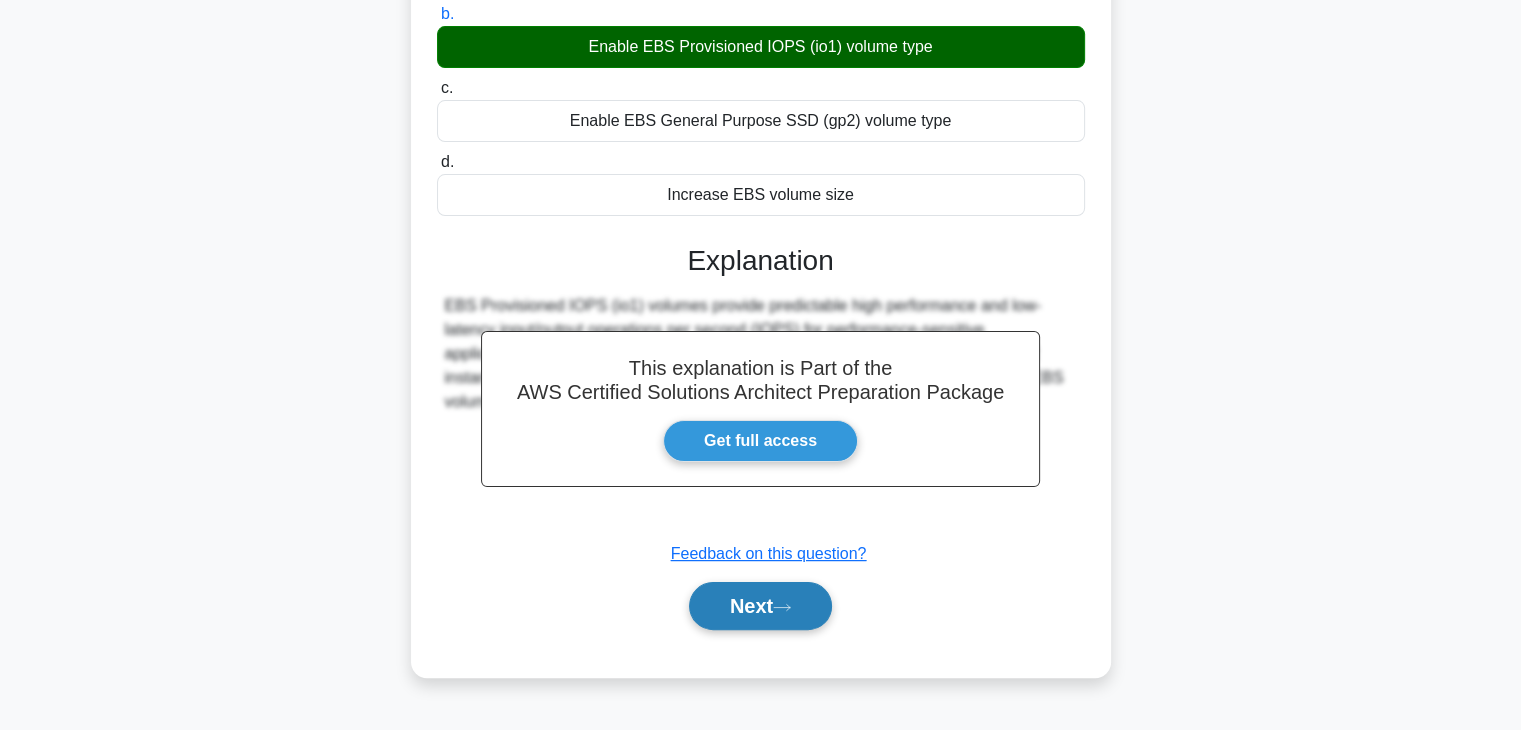 click on "Next" at bounding box center [760, 606] 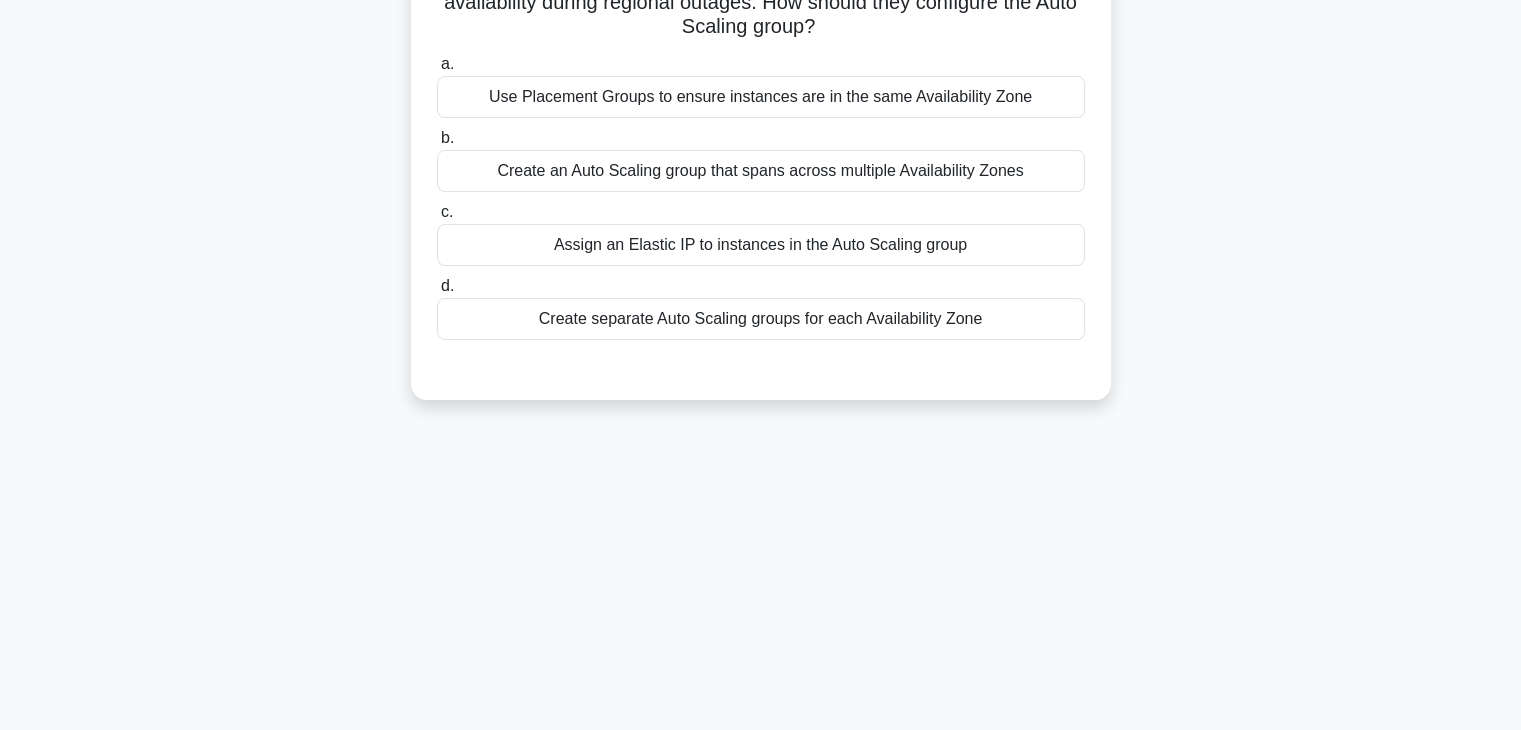 scroll, scrollTop: 0, scrollLeft: 0, axis: both 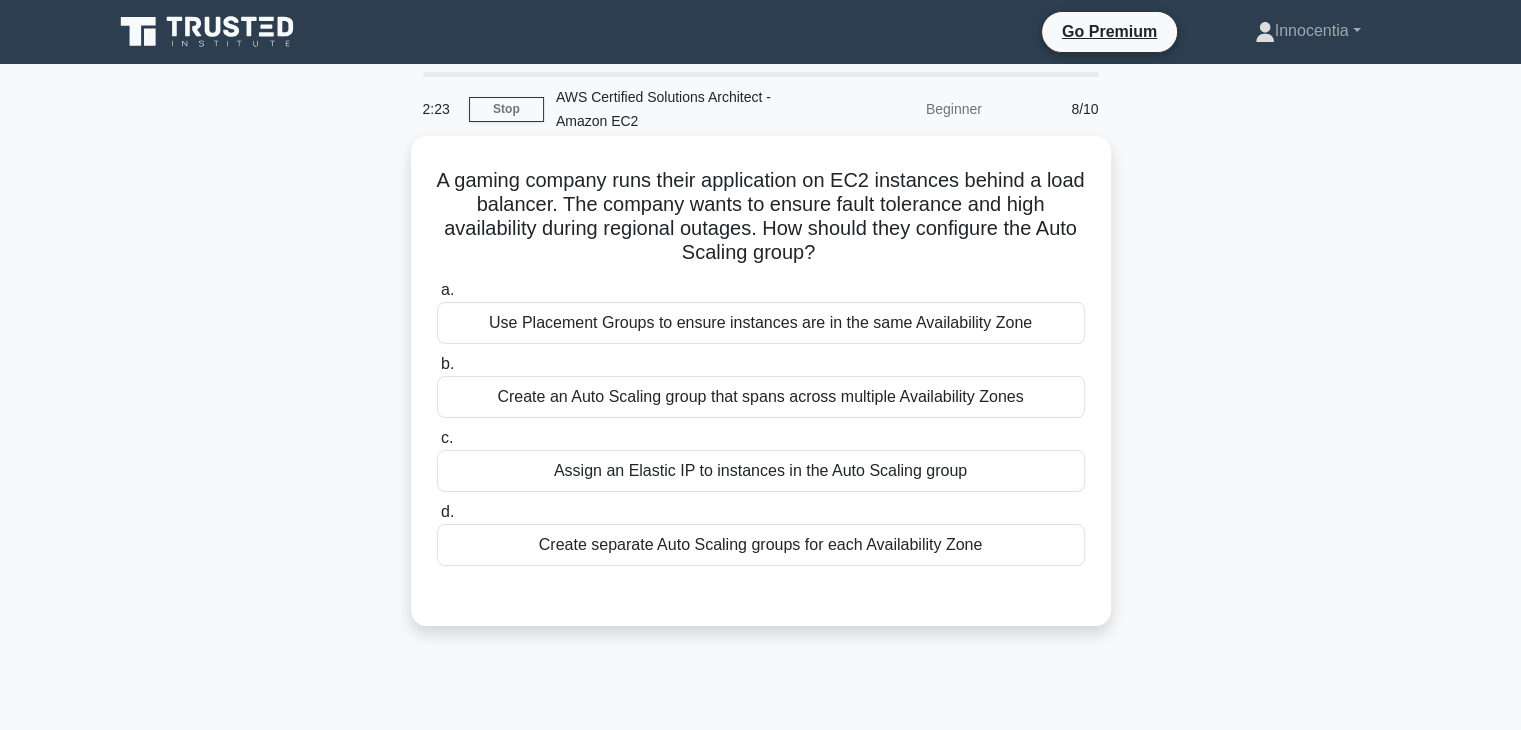 click on "Create an Auto Scaling group that spans across multiple Availability Zones" at bounding box center (761, 397) 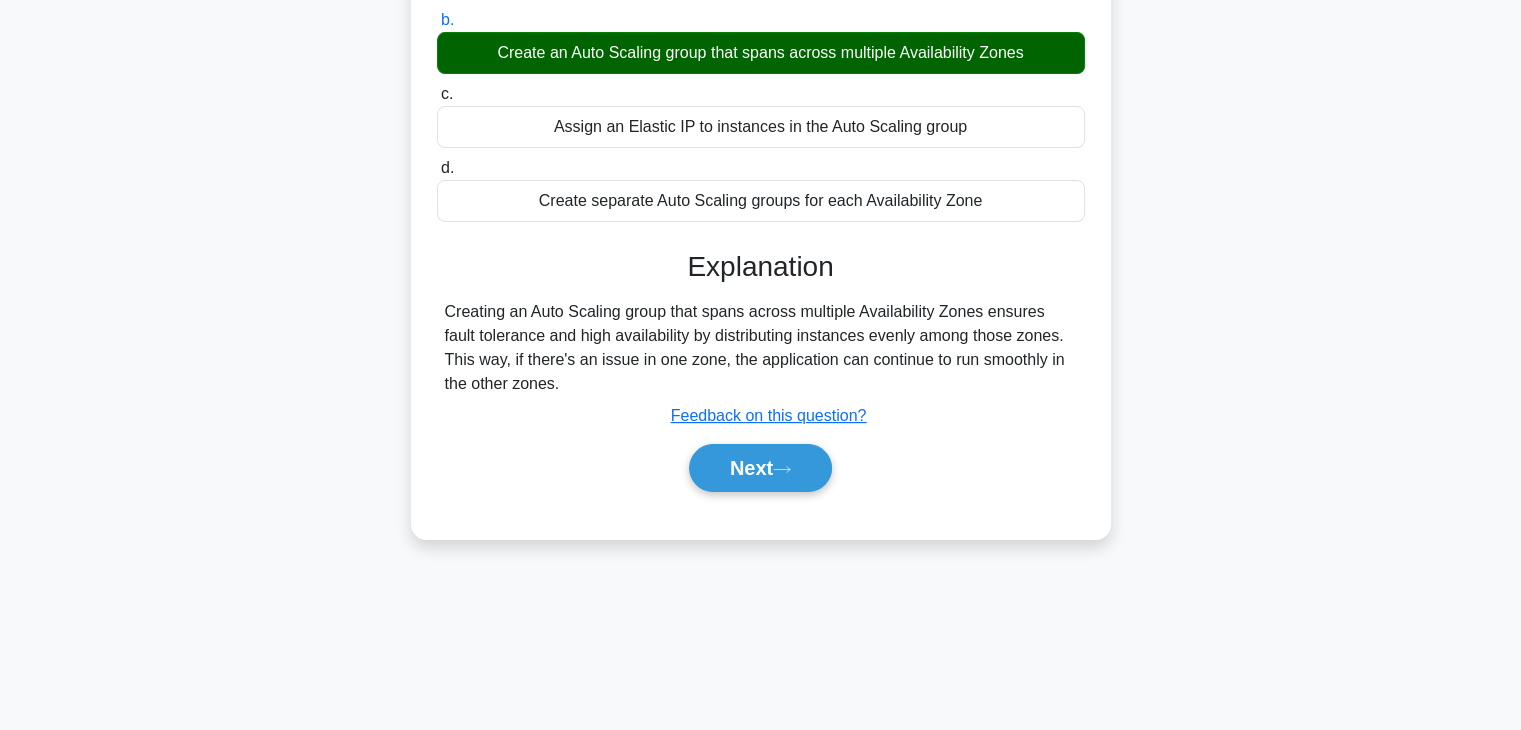 scroll, scrollTop: 351, scrollLeft: 0, axis: vertical 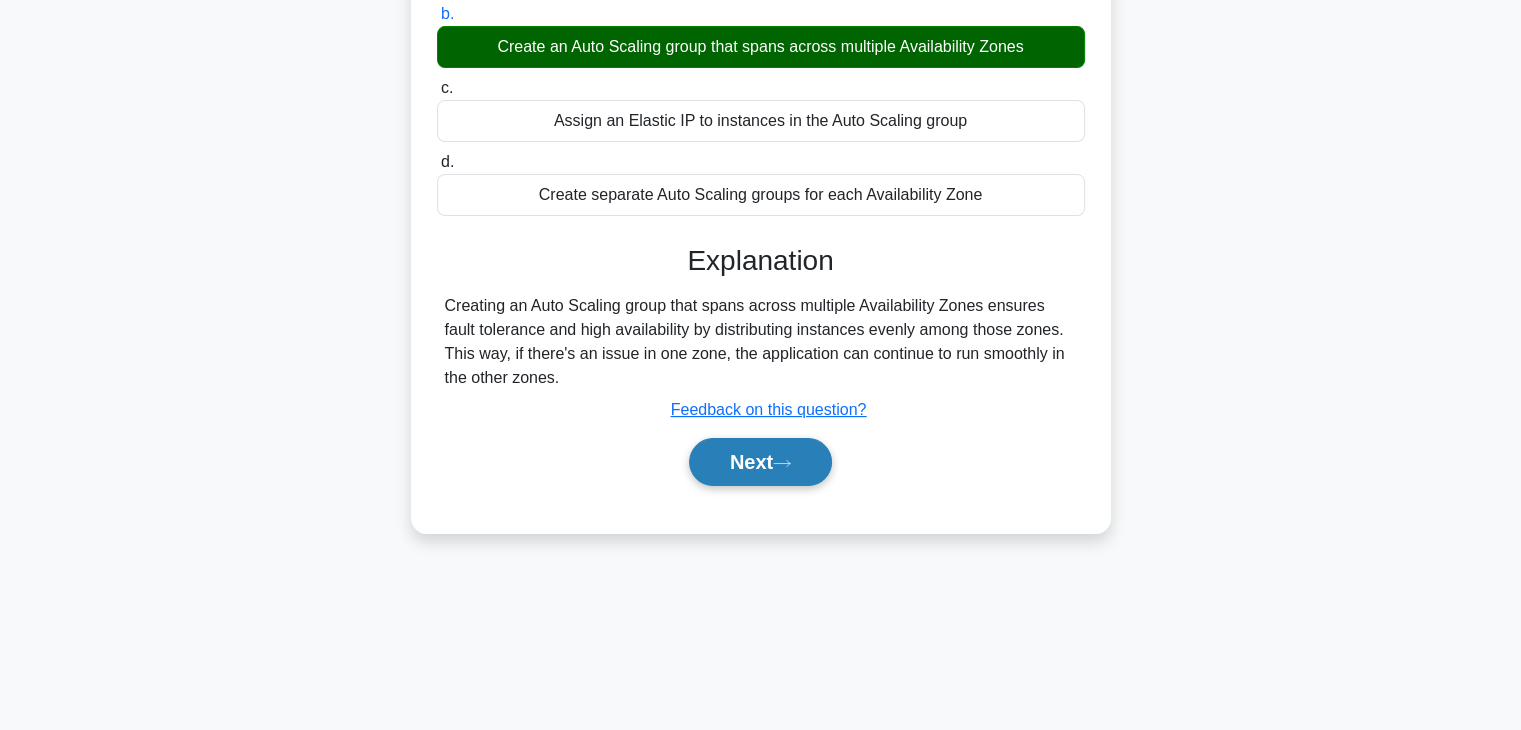 click on "Next" at bounding box center [760, 462] 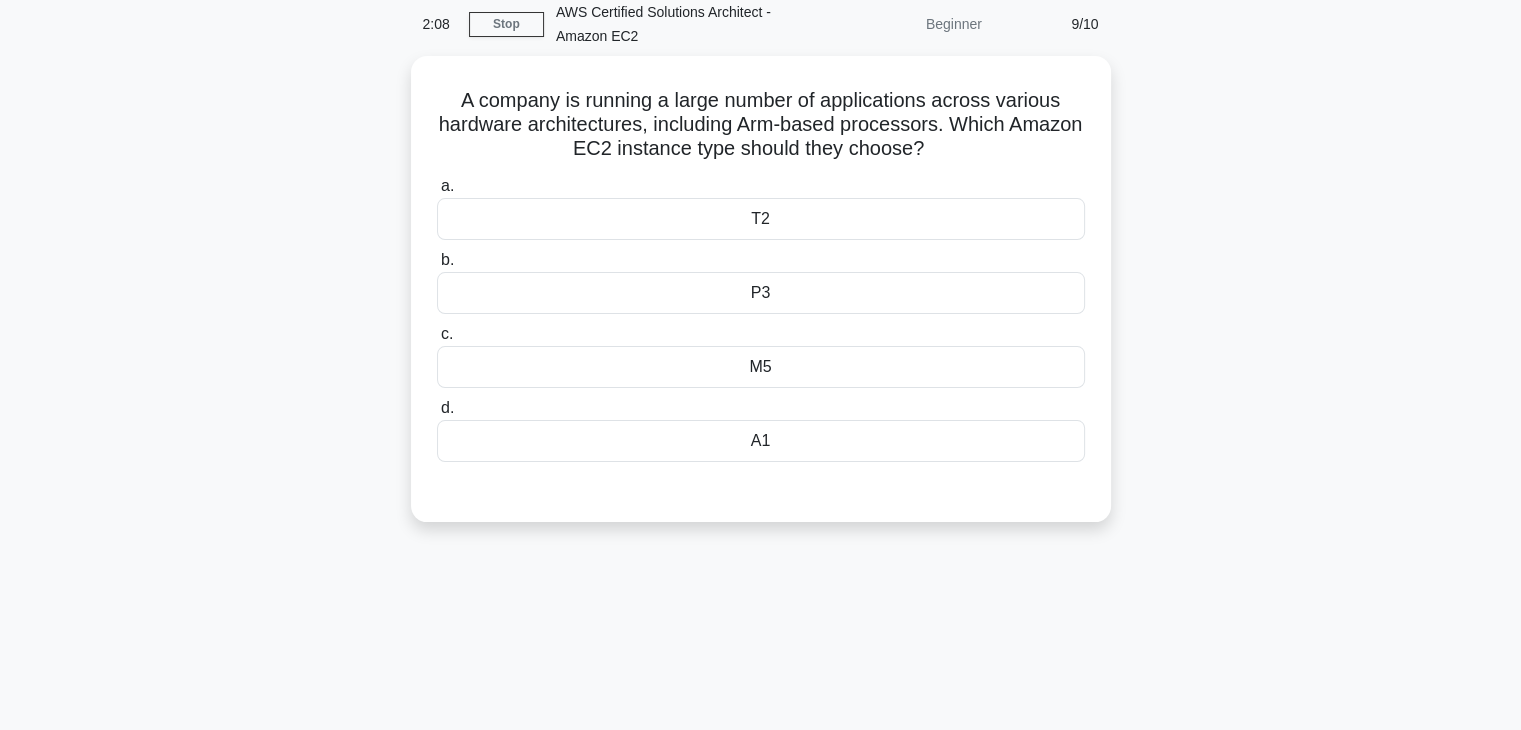 scroll, scrollTop: 51, scrollLeft: 0, axis: vertical 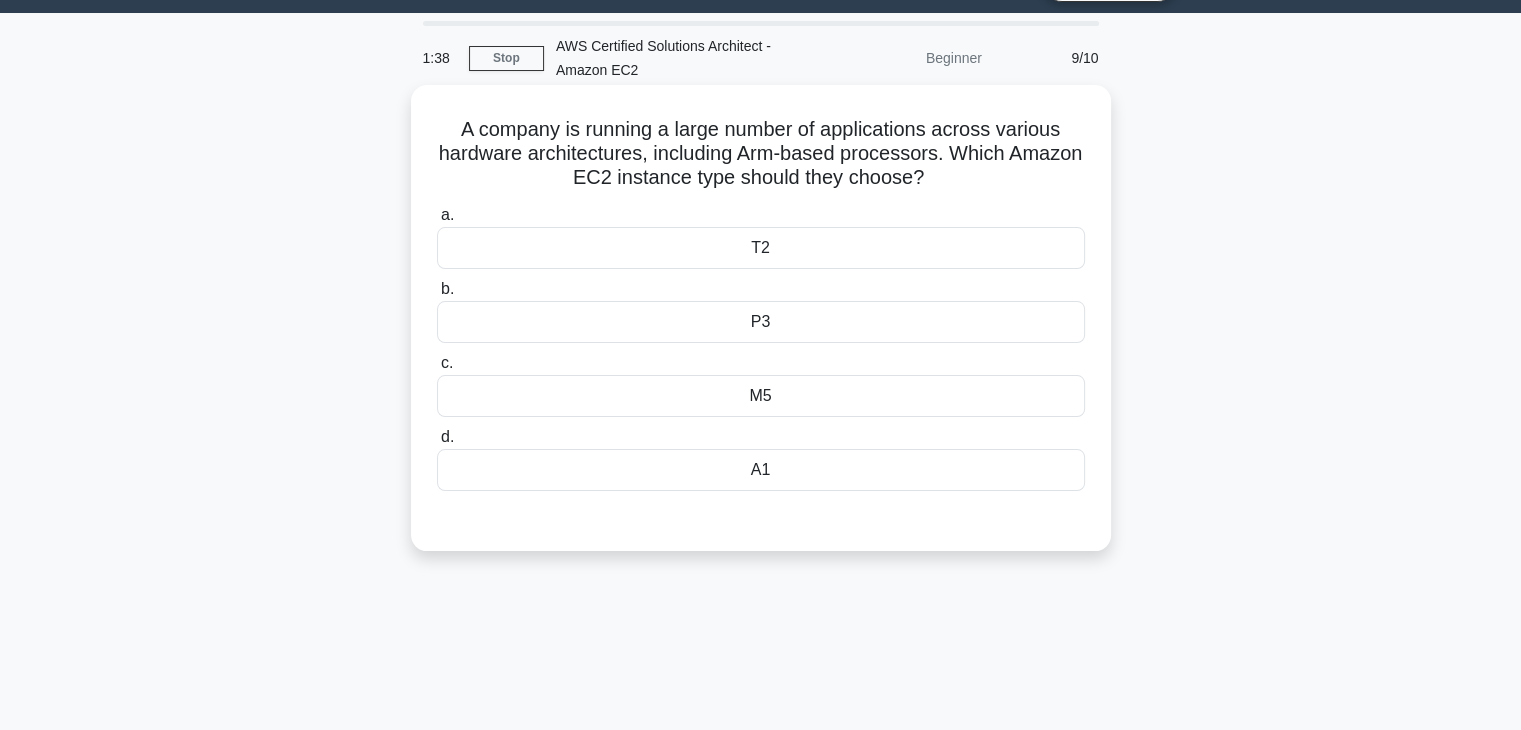 click on "M5" at bounding box center (761, 396) 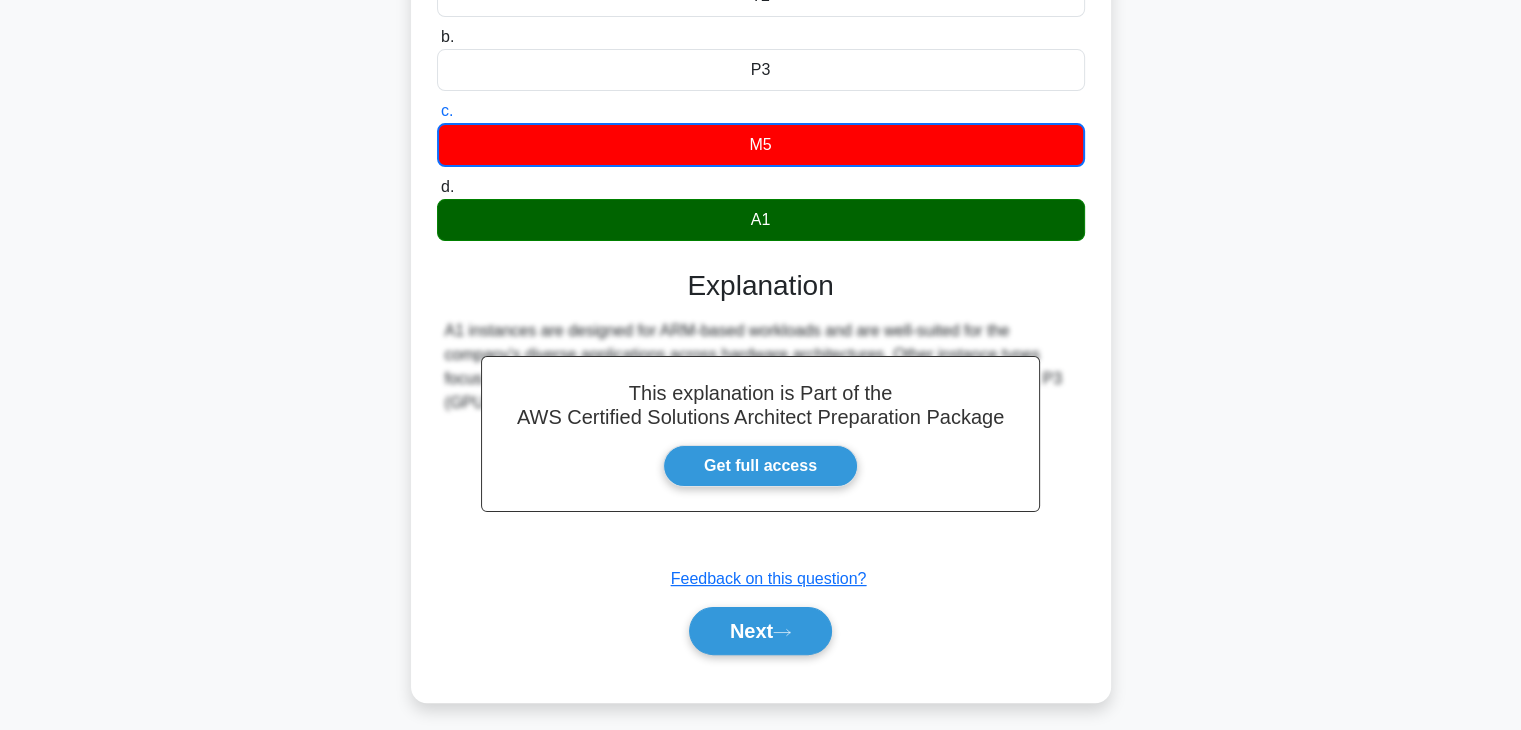 scroll, scrollTop: 351, scrollLeft: 0, axis: vertical 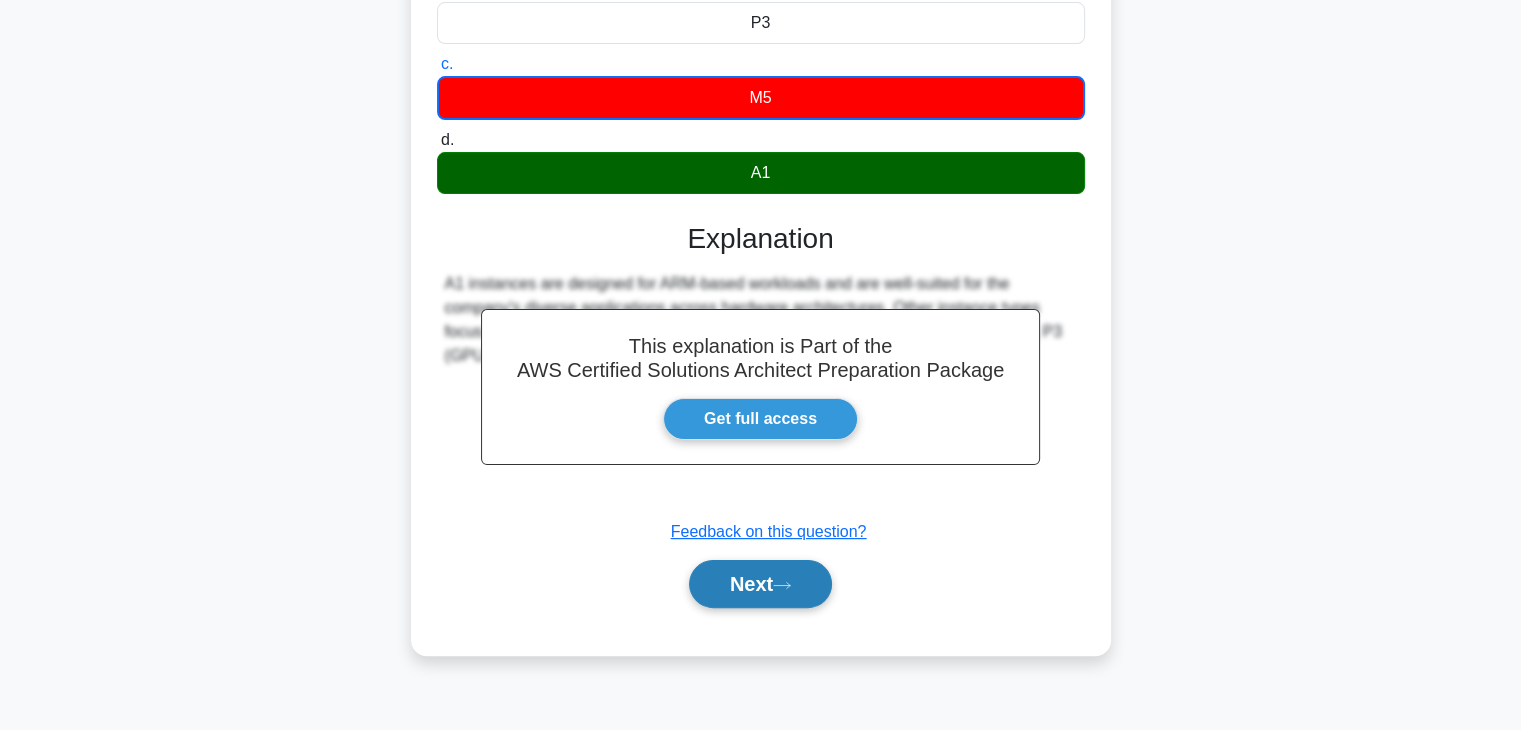 click on "Next" at bounding box center (760, 584) 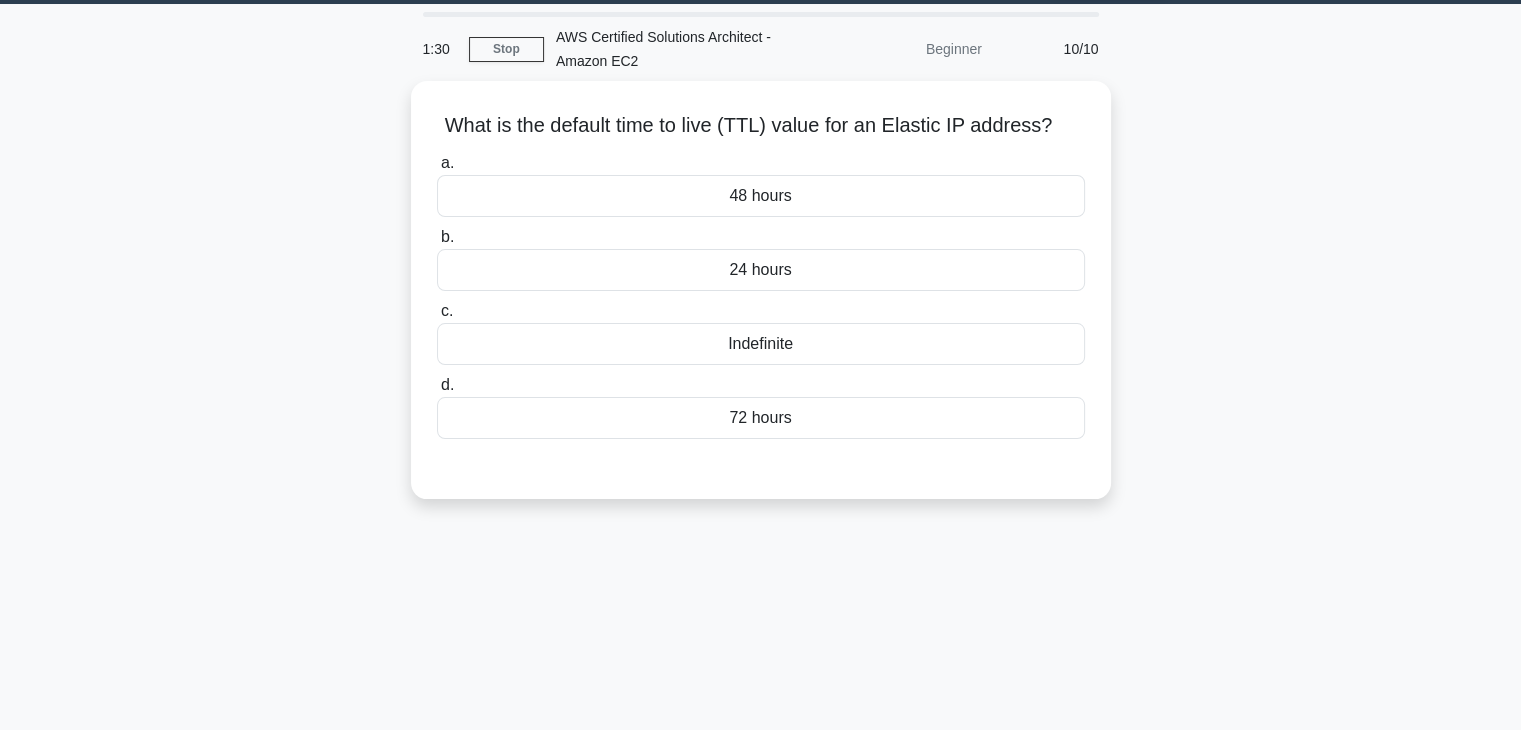 scroll, scrollTop: 51, scrollLeft: 0, axis: vertical 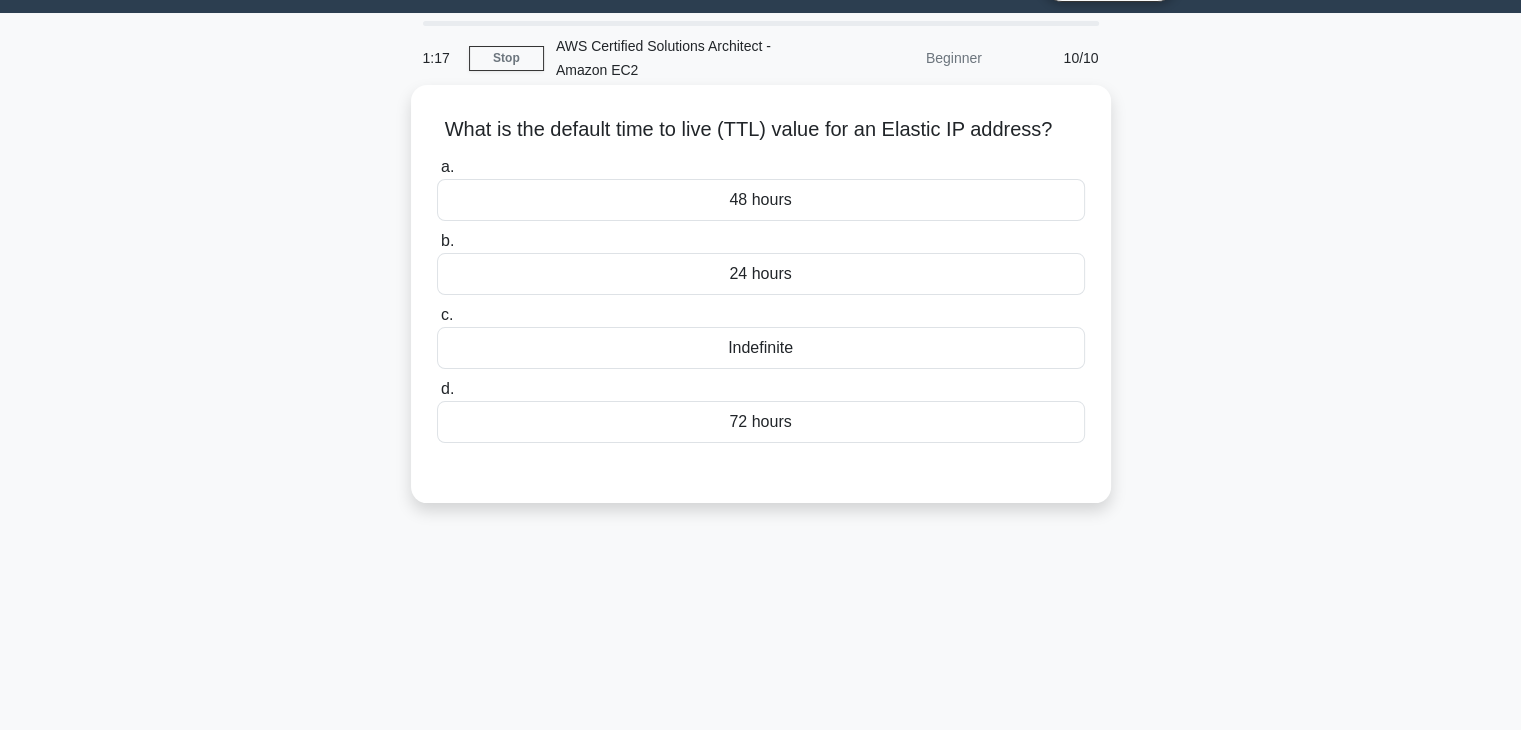 click on "Indefinite" at bounding box center [761, 348] 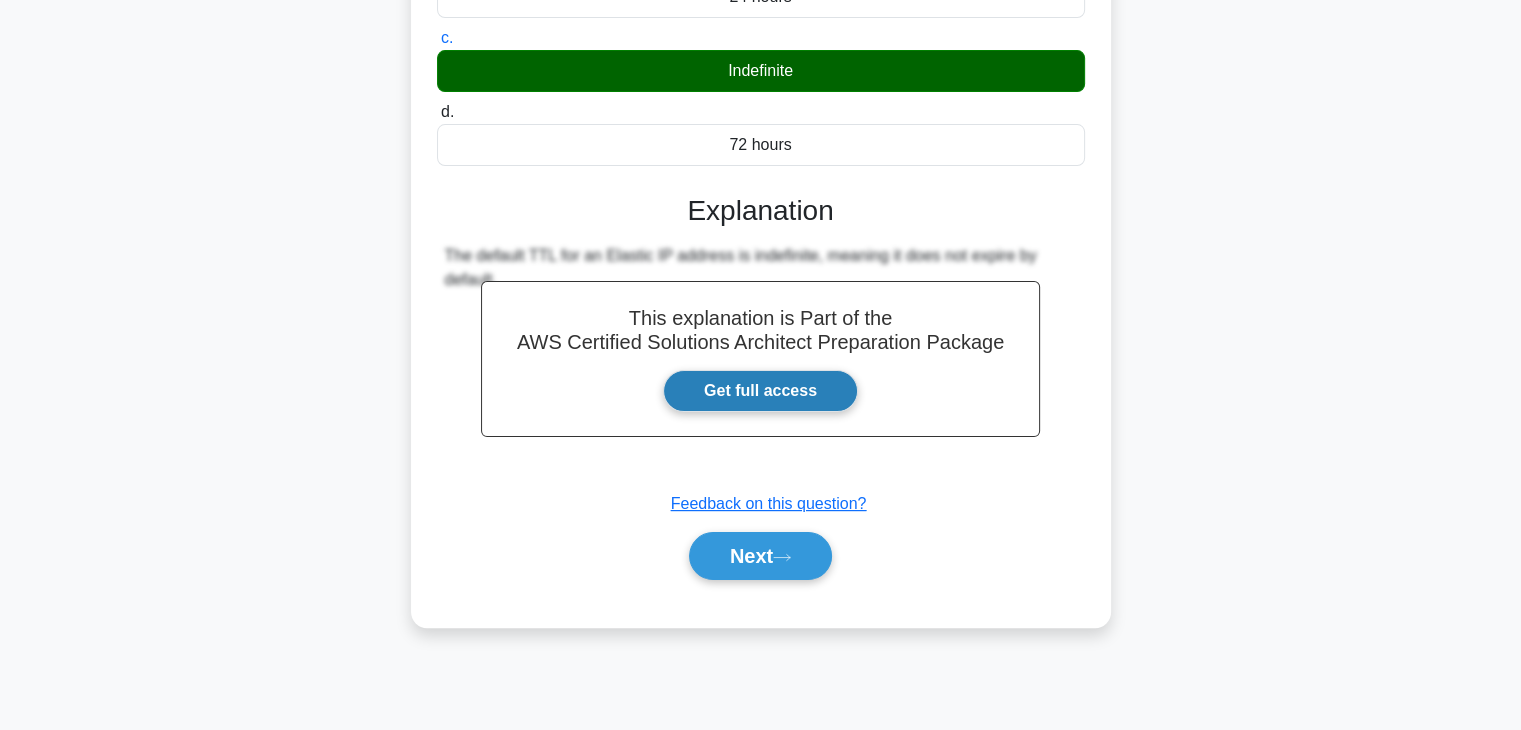 scroll, scrollTop: 351, scrollLeft: 0, axis: vertical 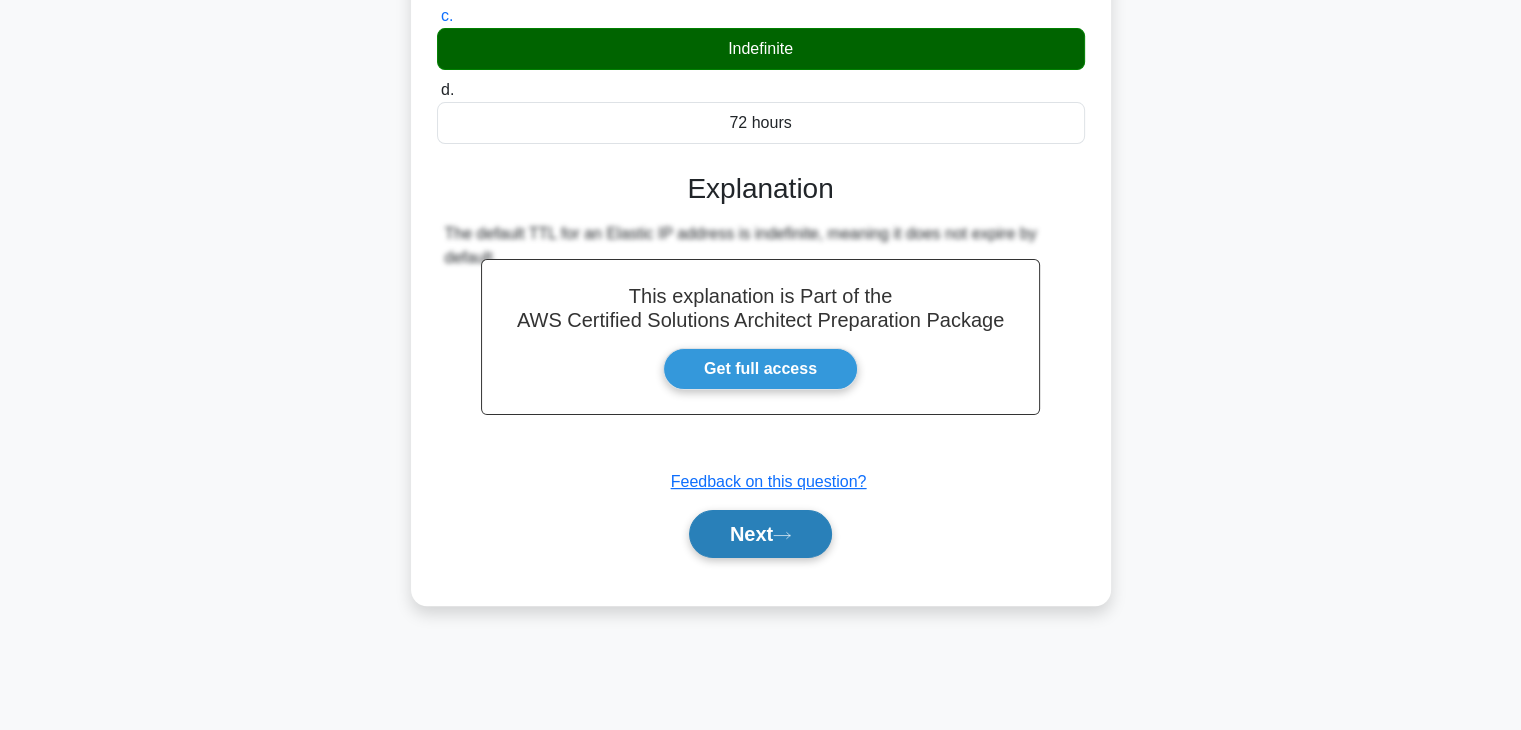 click 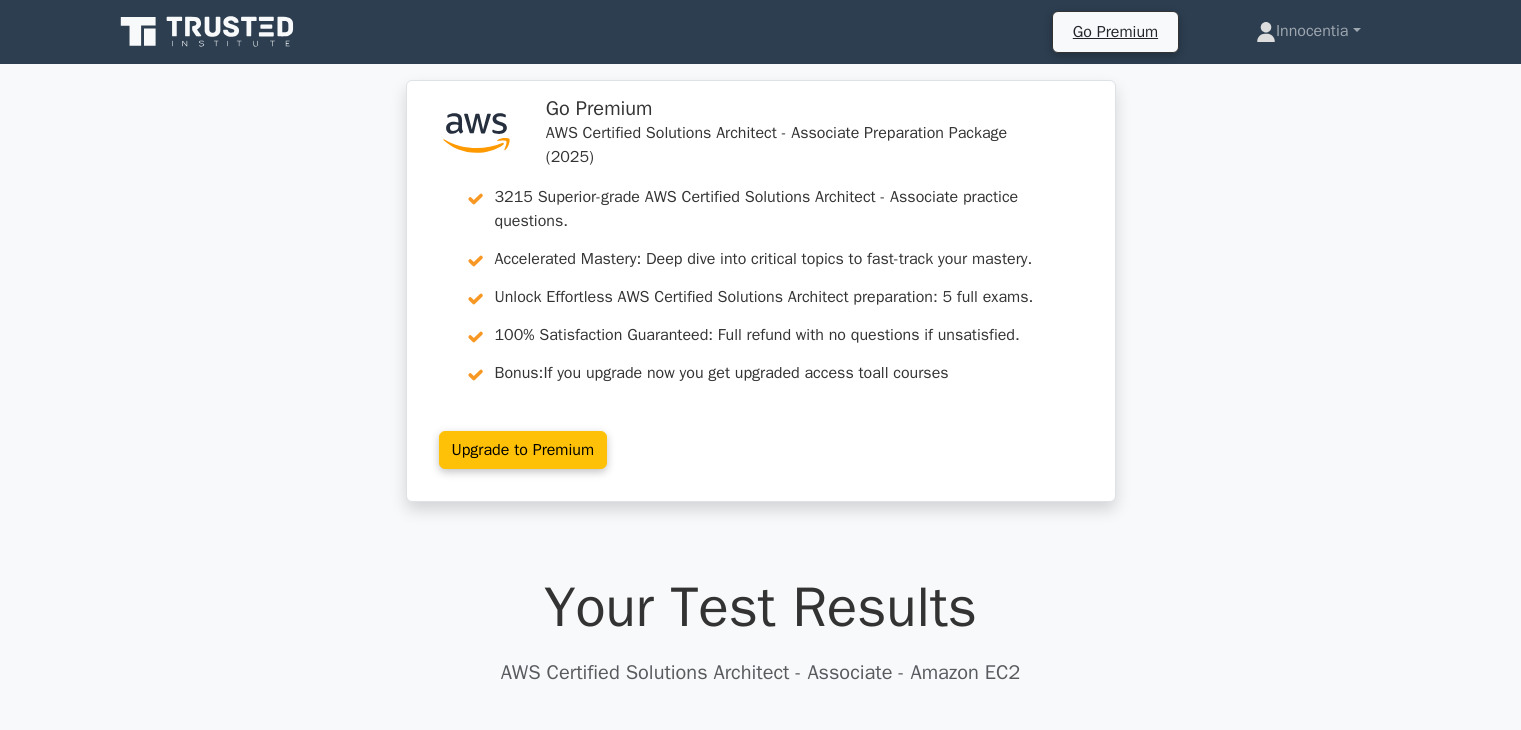 scroll, scrollTop: 0, scrollLeft: 0, axis: both 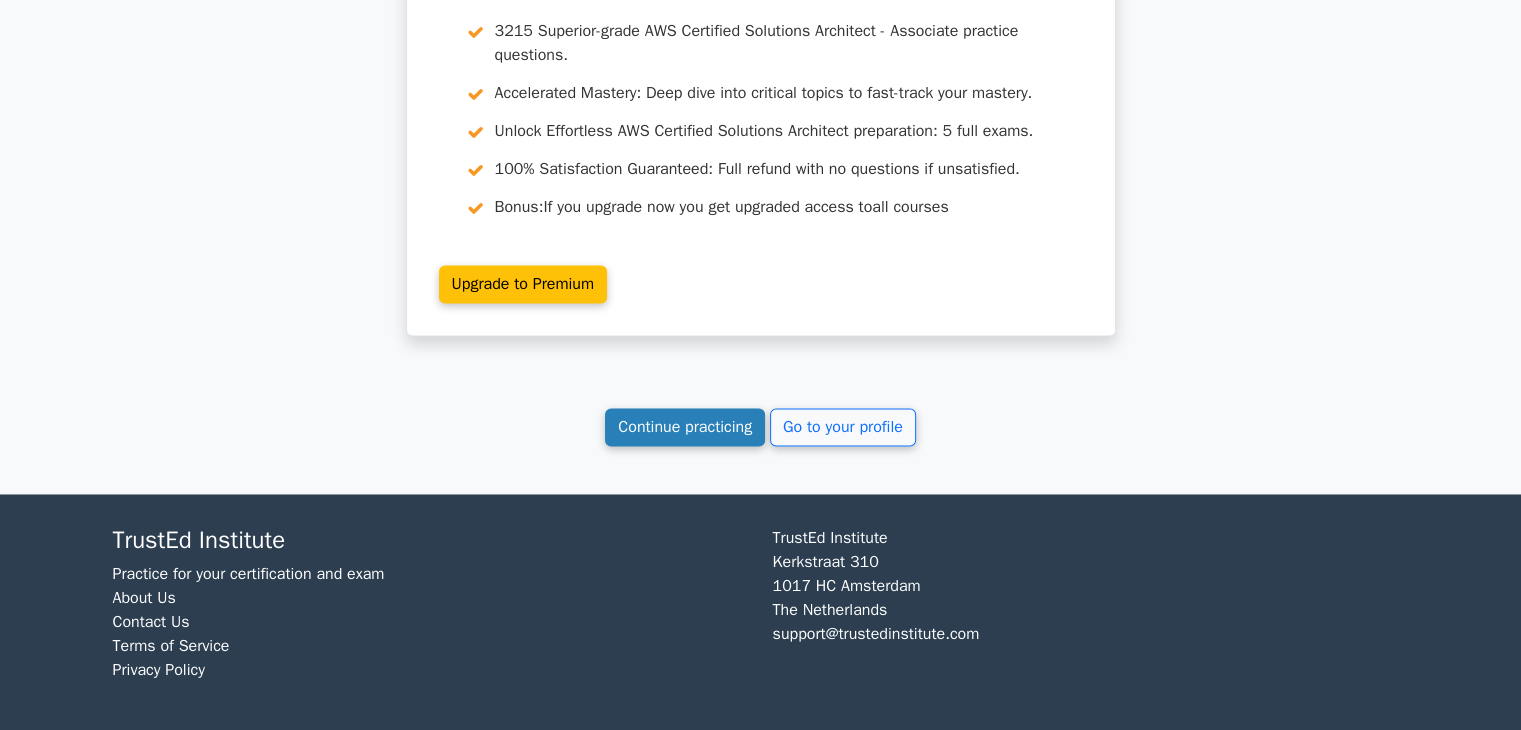 click on "Continue practicing" at bounding box center [685, 427] 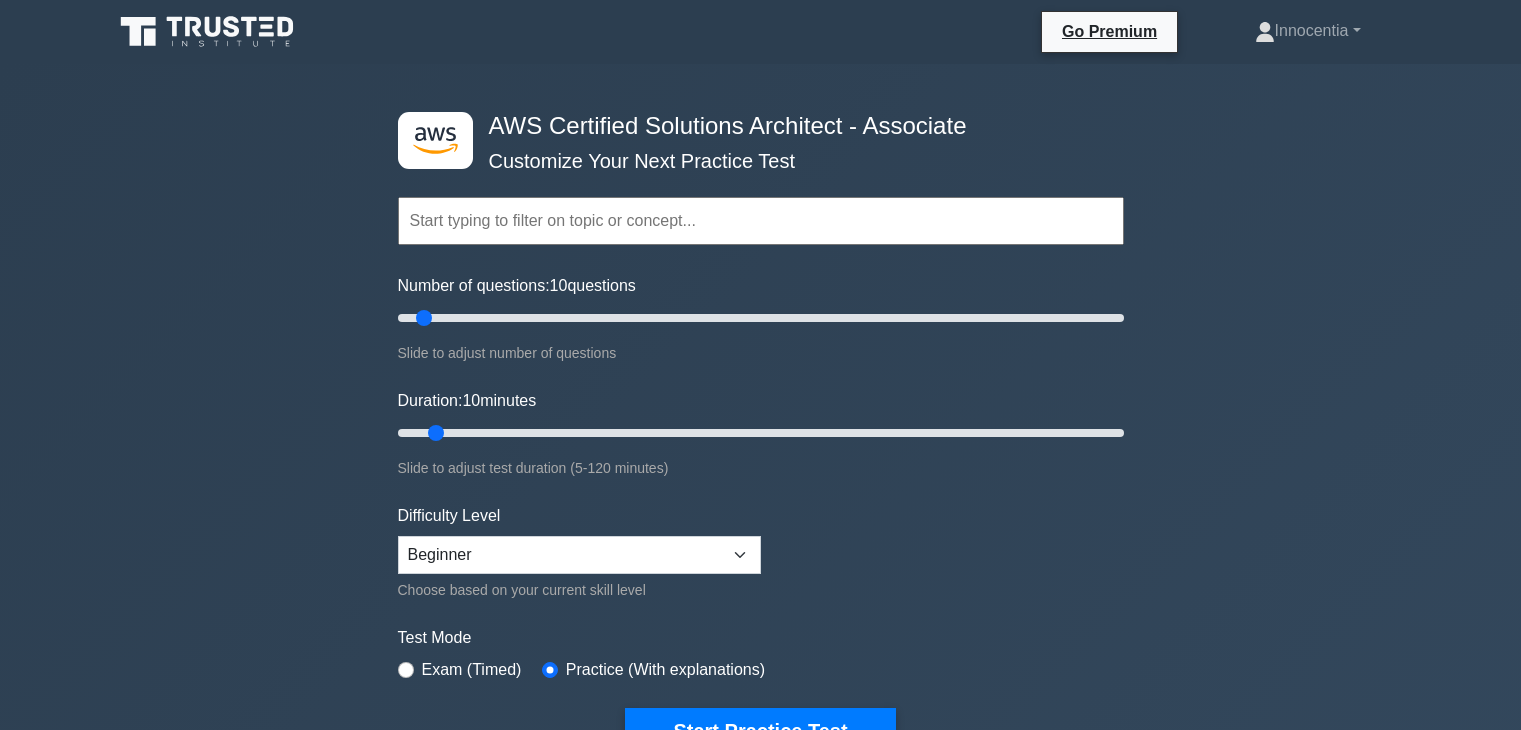 scroll, scrollTop: 0, scrollLeft: 0, axis: both 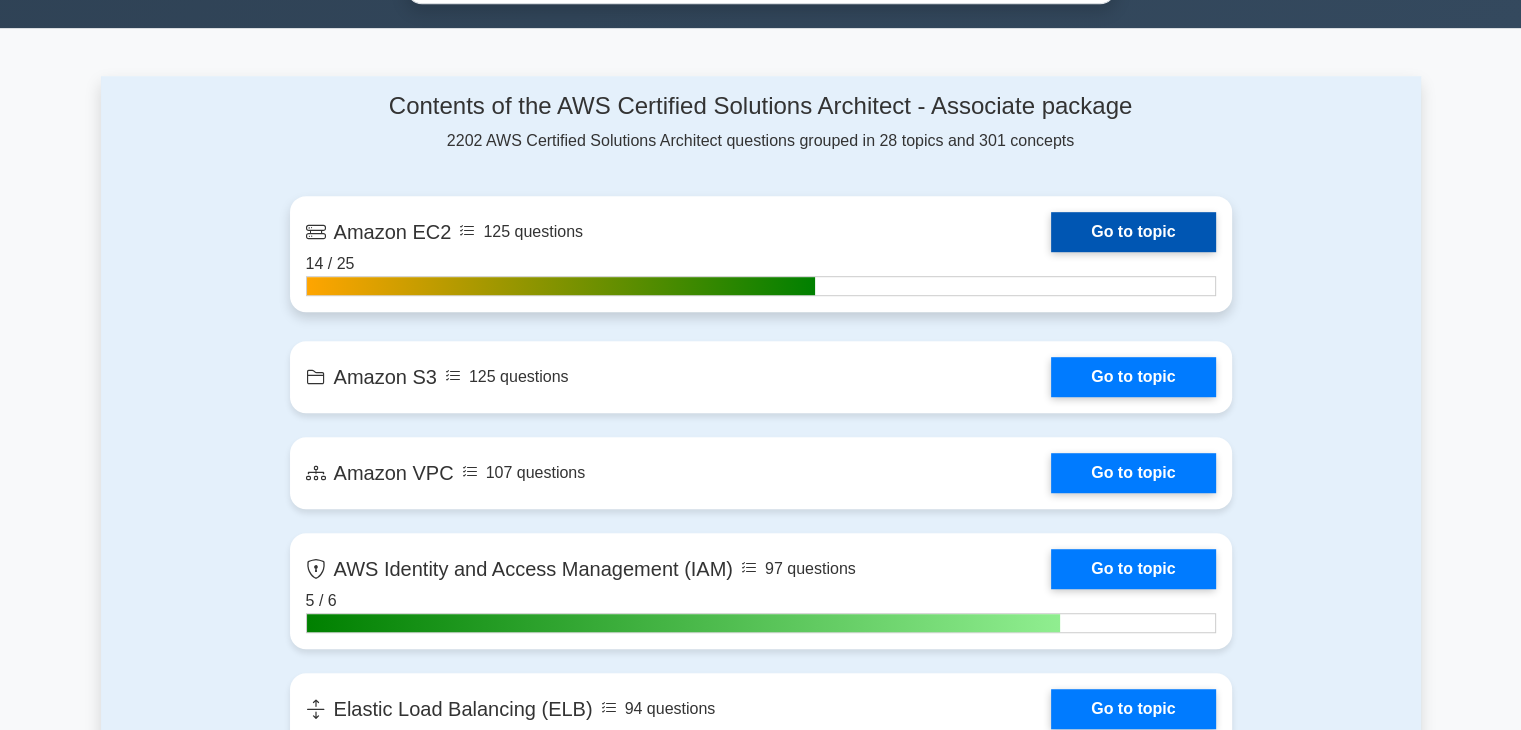 click on "Go to topic" at bounding box center [1133, 232] 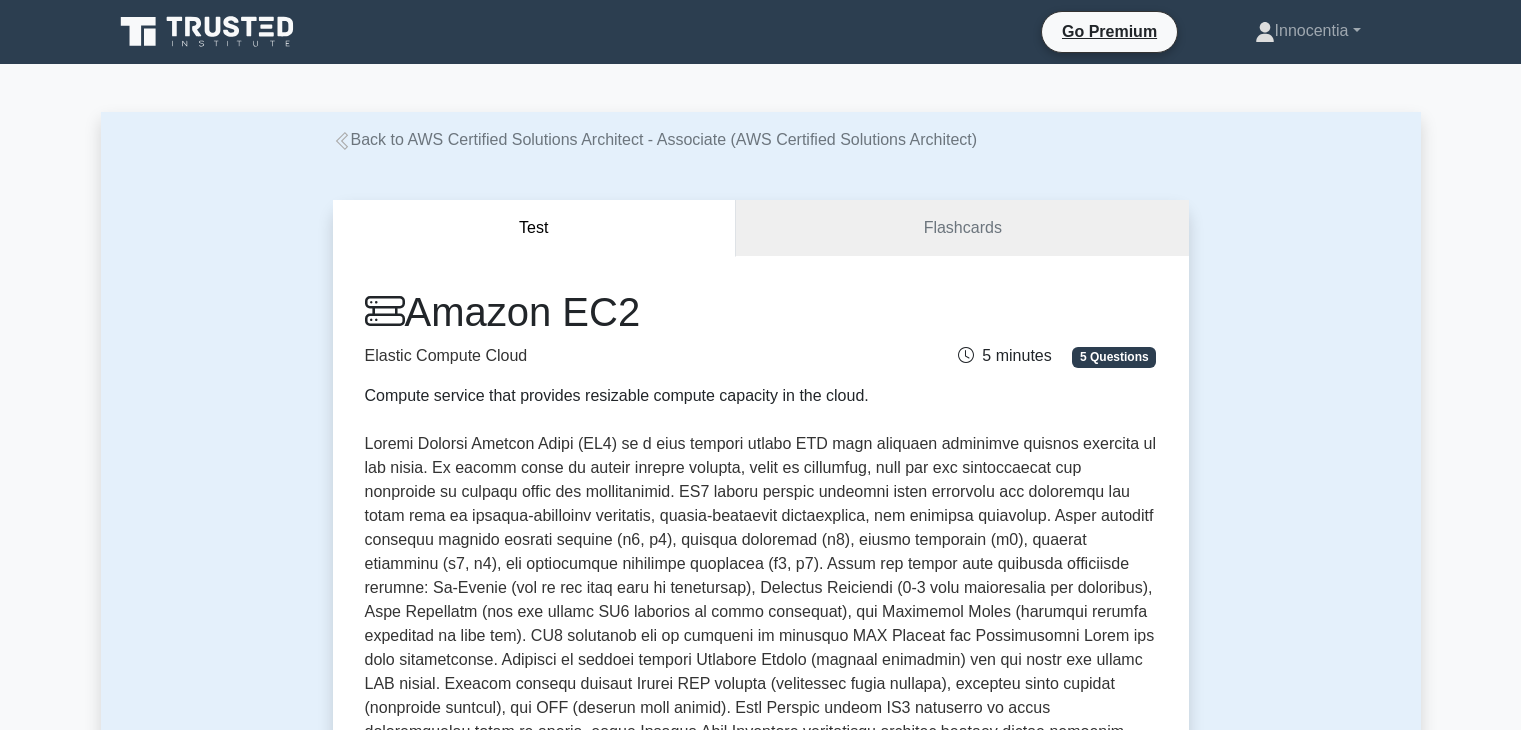scroll, scrollTop: 0, scrollLeft: 0, axis: both 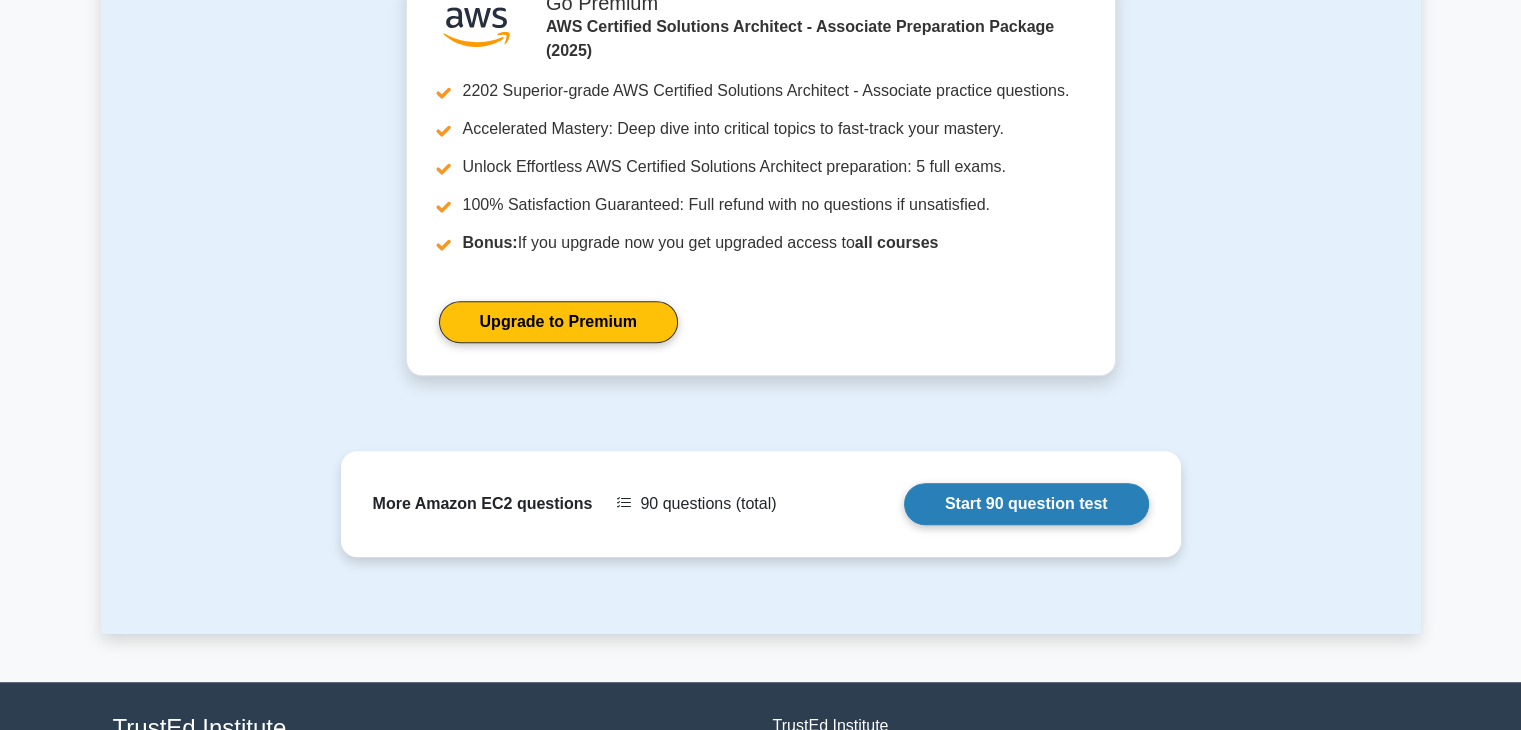 click on "Start 90 question test" at bounding box center [1026, 504] 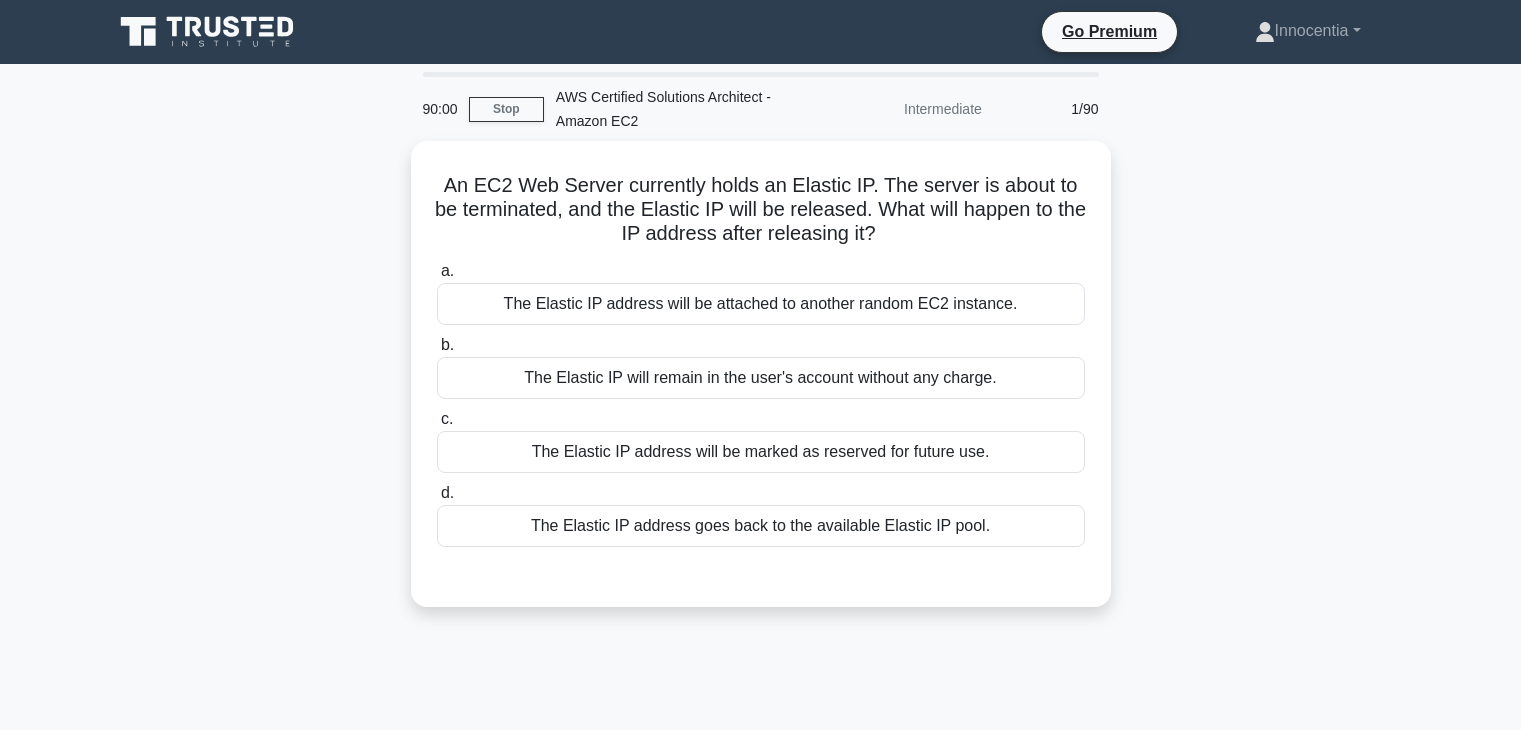 scroll, scrollTop: 0, scrollLeft: 0, axis: both 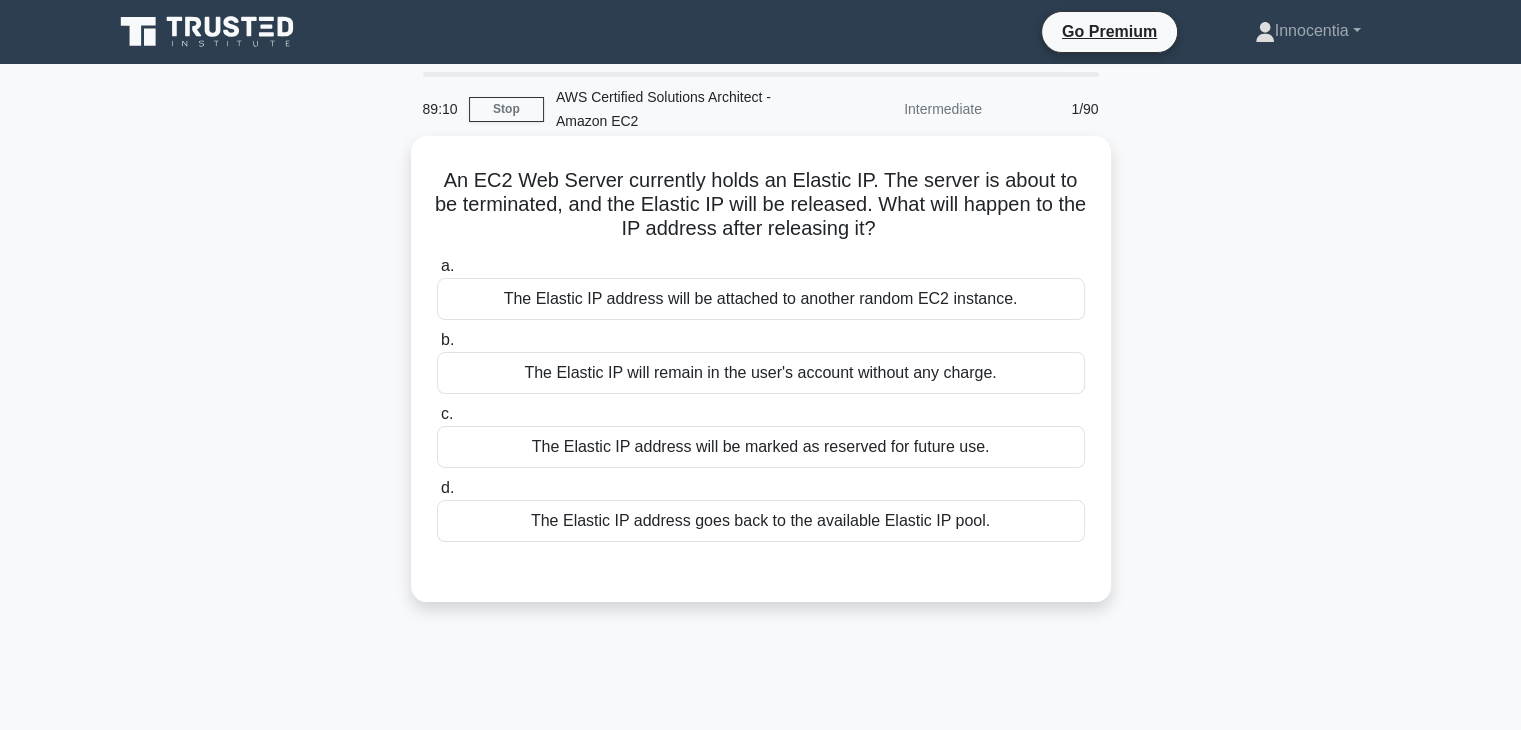 click on "The Elastic IP address will be marked as reserved for future use." at bounding box center (761, 447) 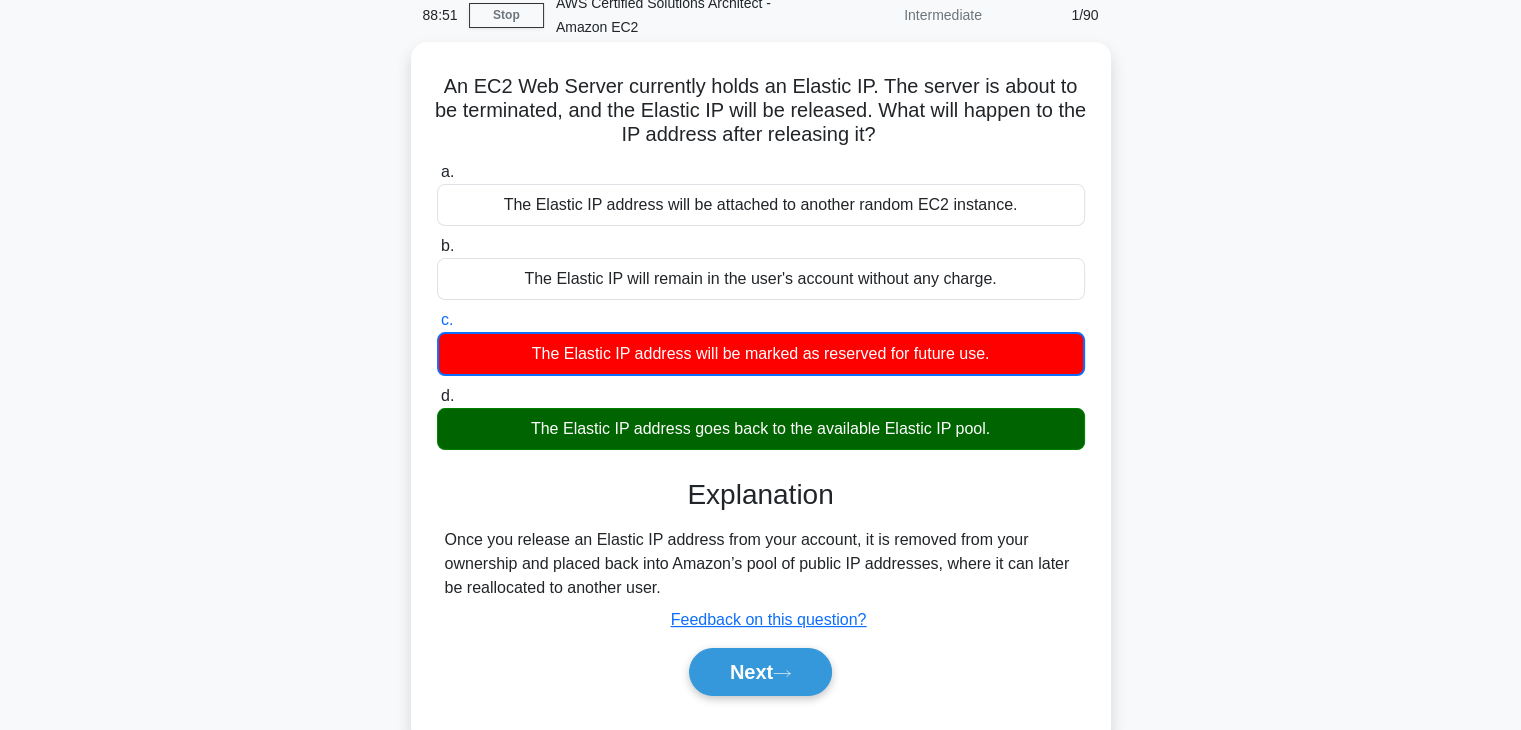 scroll, scrollTop: 0, scrollLeft: 0, axis: both 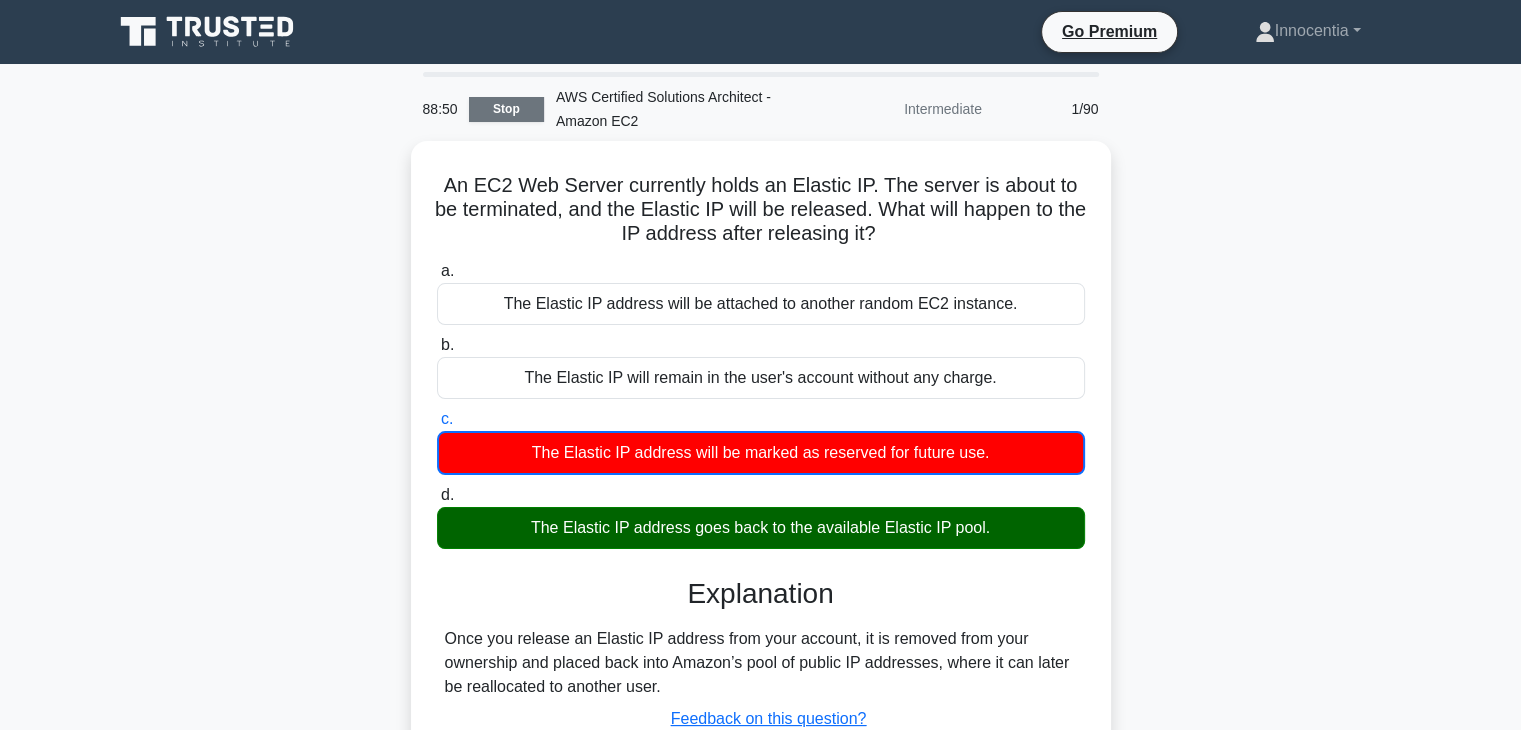 click on "Stop" at bounding box center (506, 109) 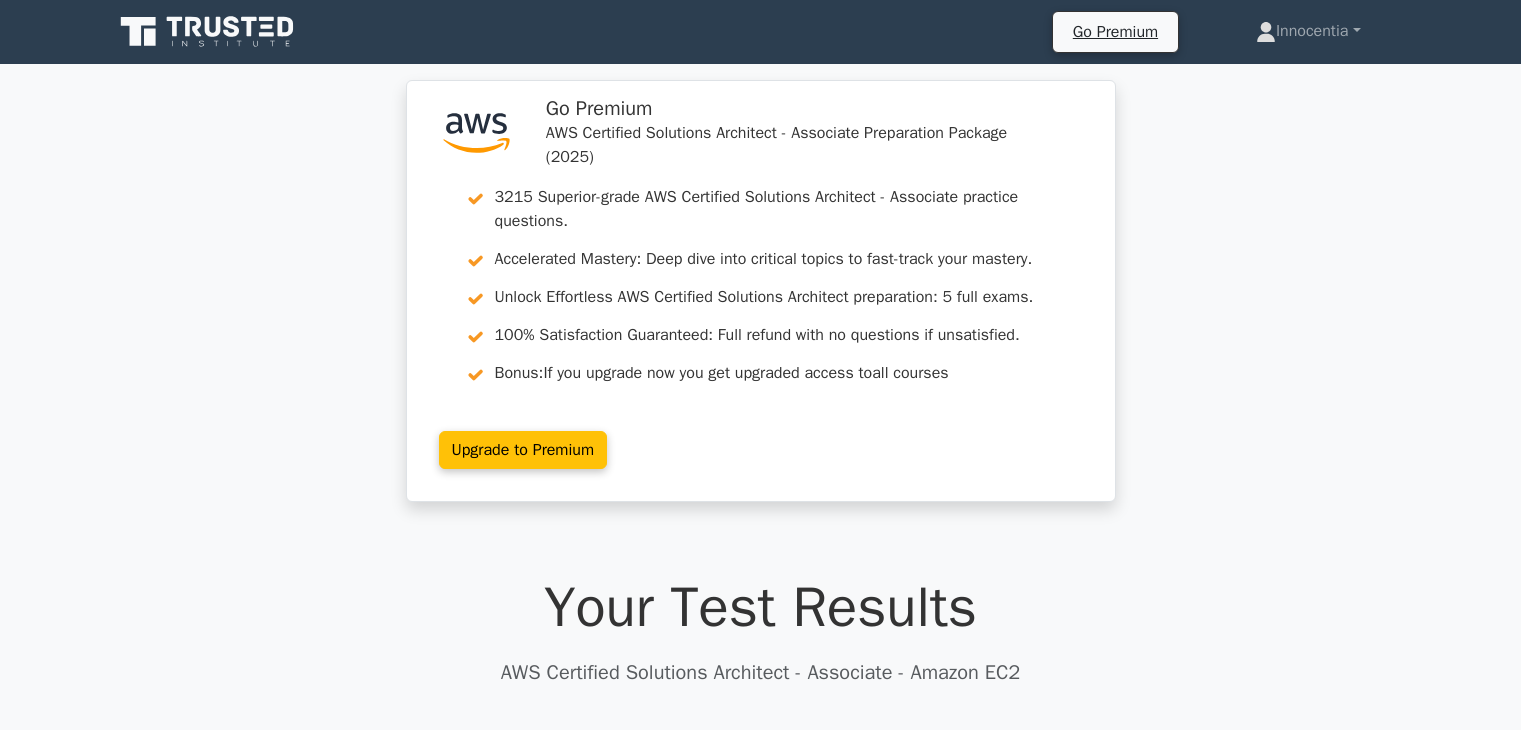 scroll, scrollTop: 0, scrollLeft: 0, axis: both 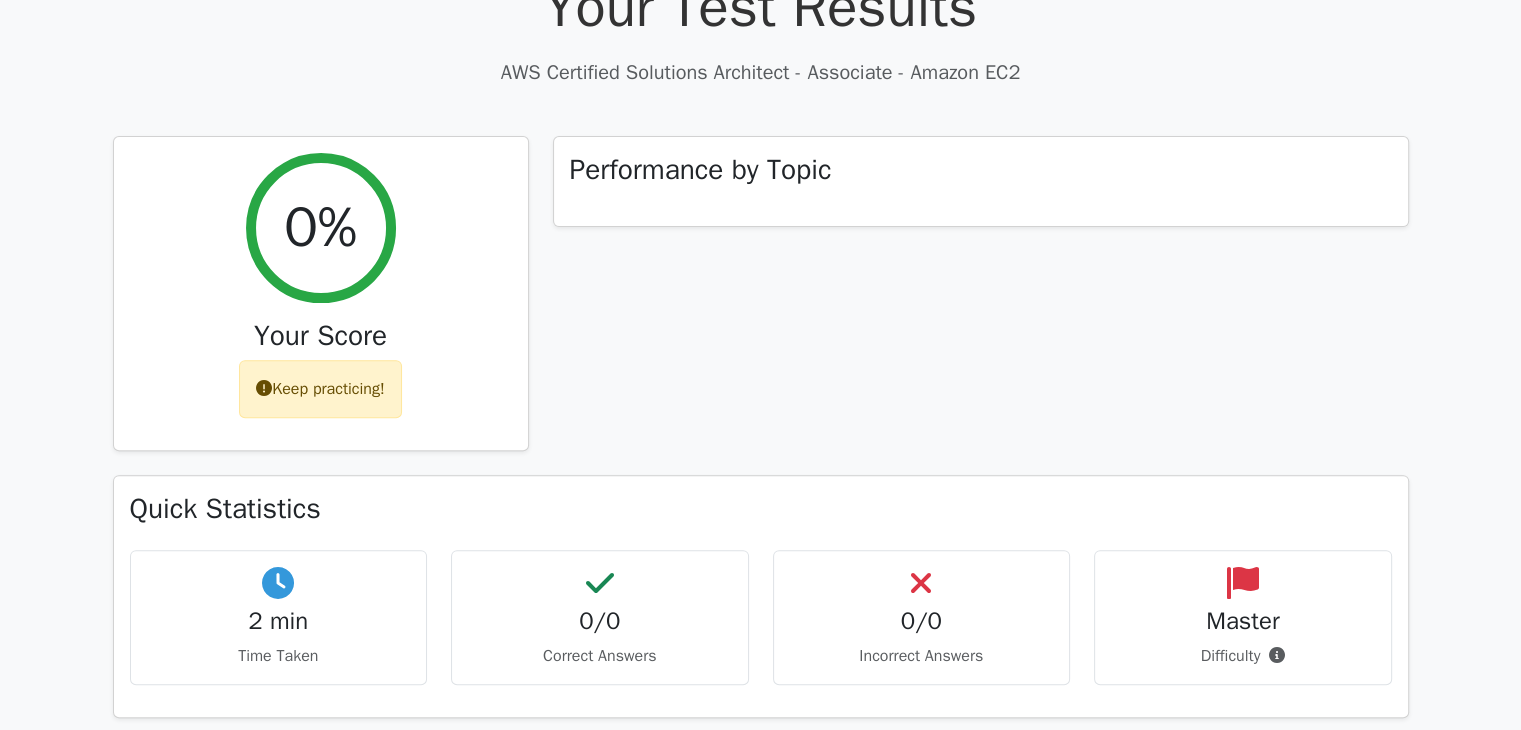 click on "Performance by Topic" at bounding box center [981, 306] 